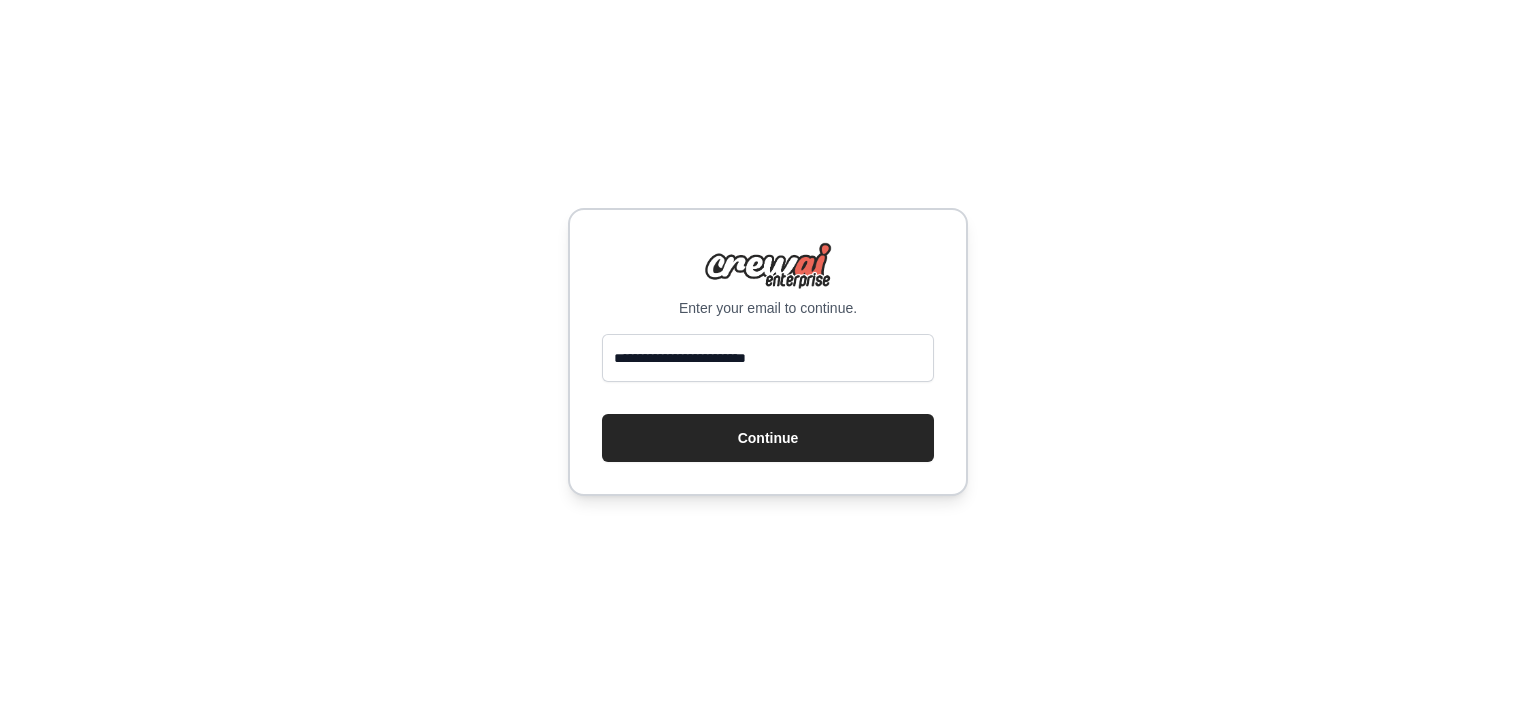 scroll, scrollTop: 0, scrollLeft: 0, axis: both 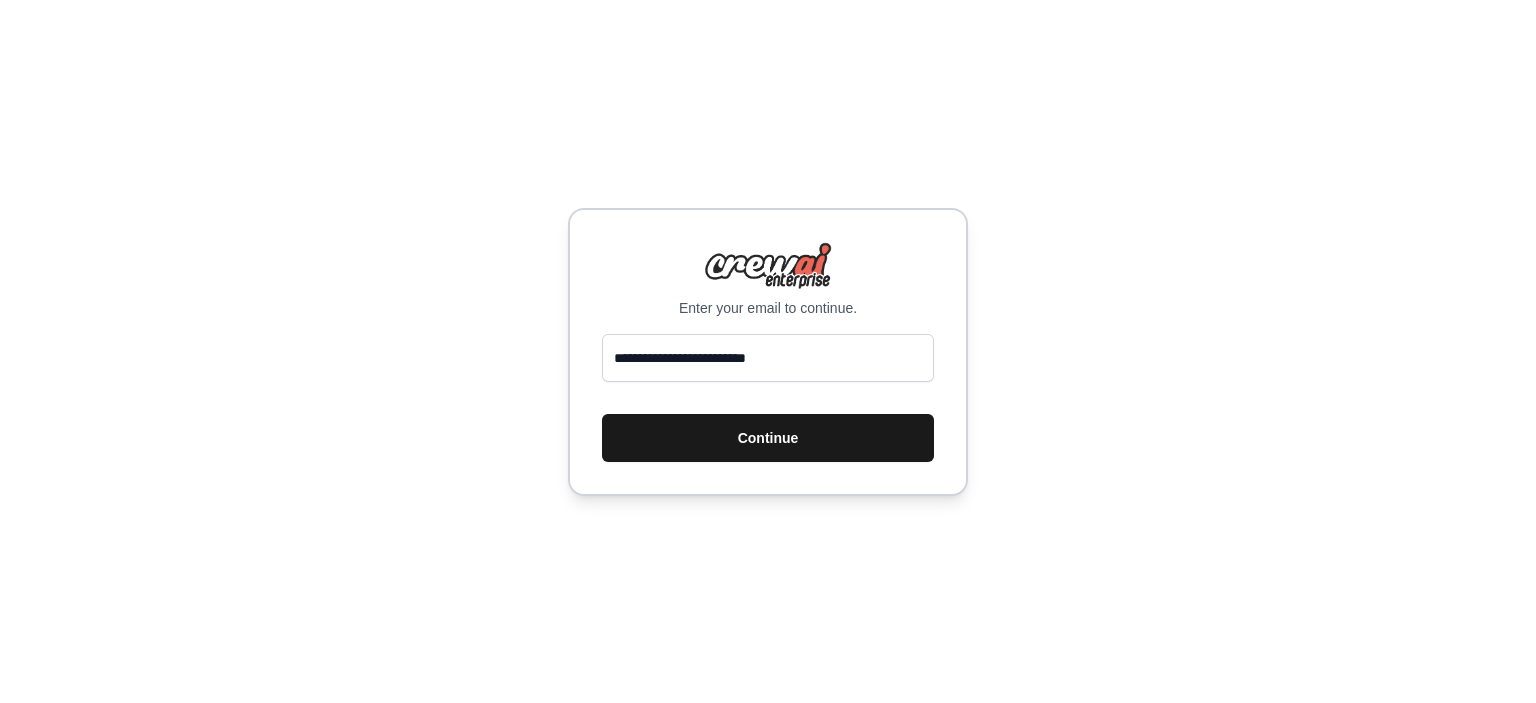 click on "Continue" at bounding box center (768, 438) 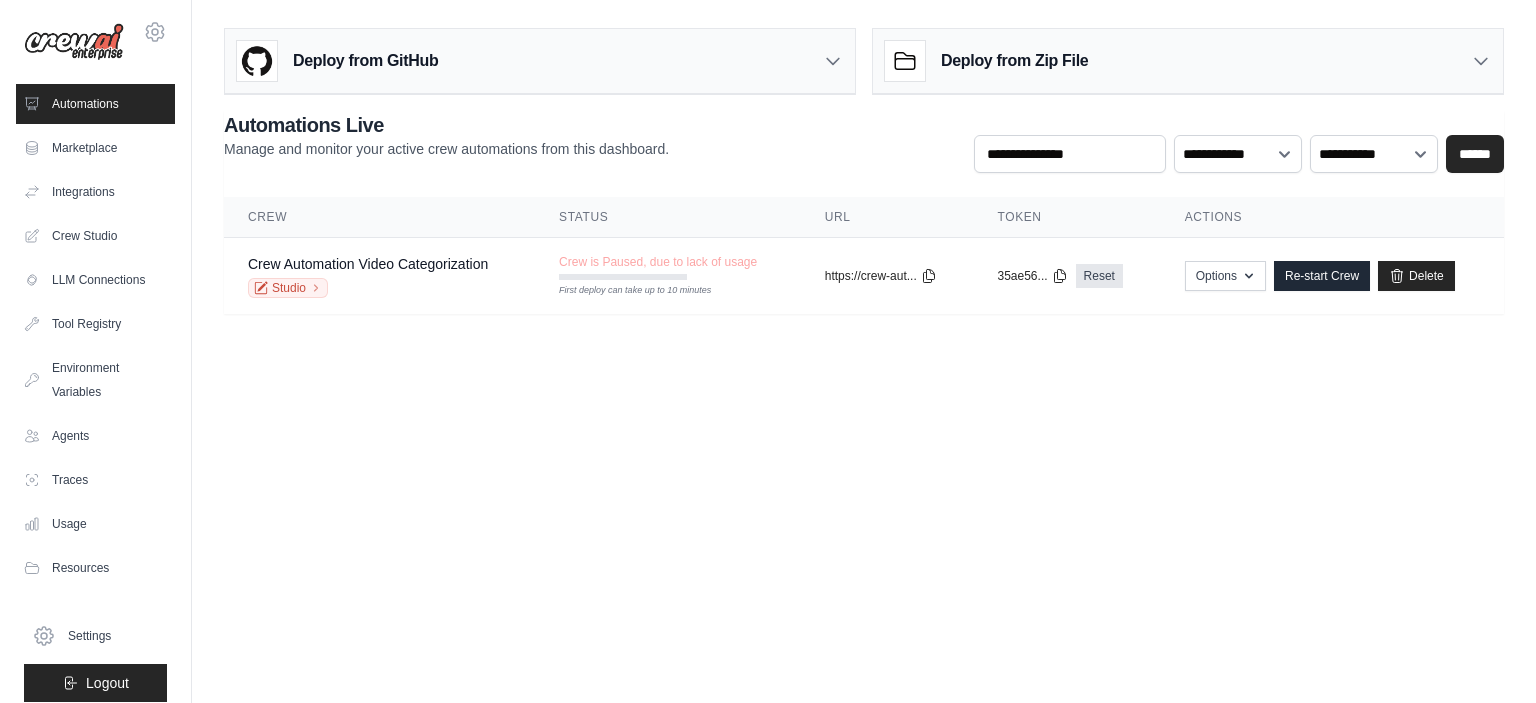 scroll, scrollTop: 0, scrollLeft: 0, axis: both 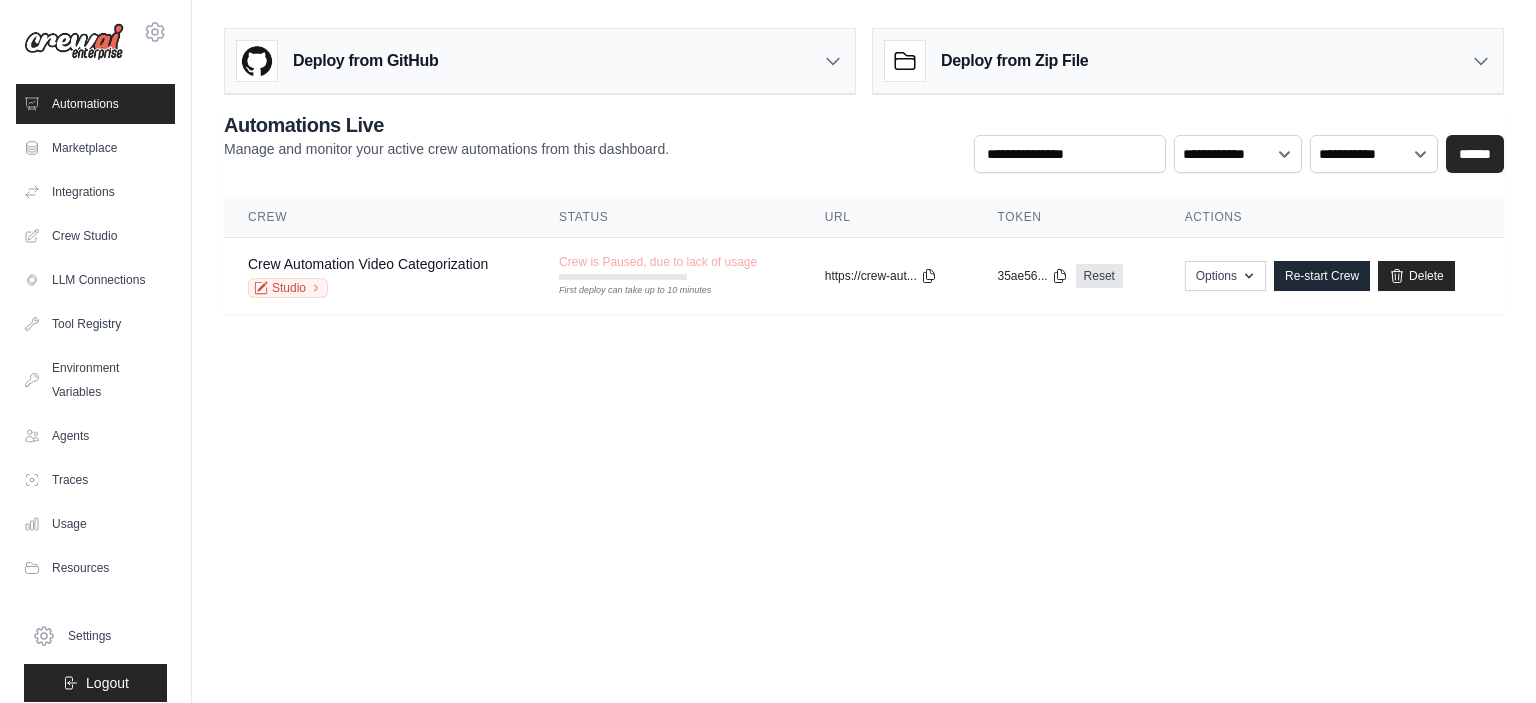 click on "Automations" at bounding box center [95, 104] 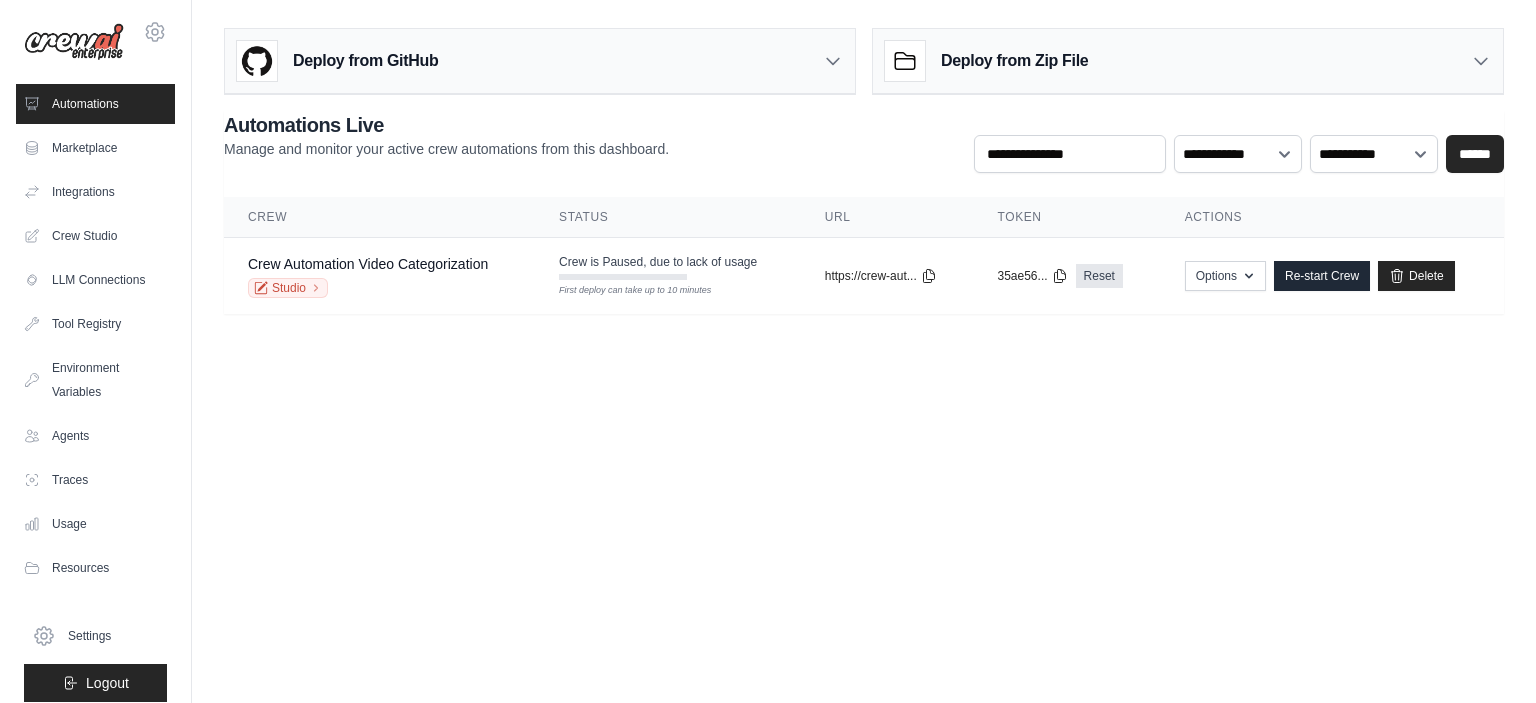 click on "Automations" at bounding box center (95, 104) 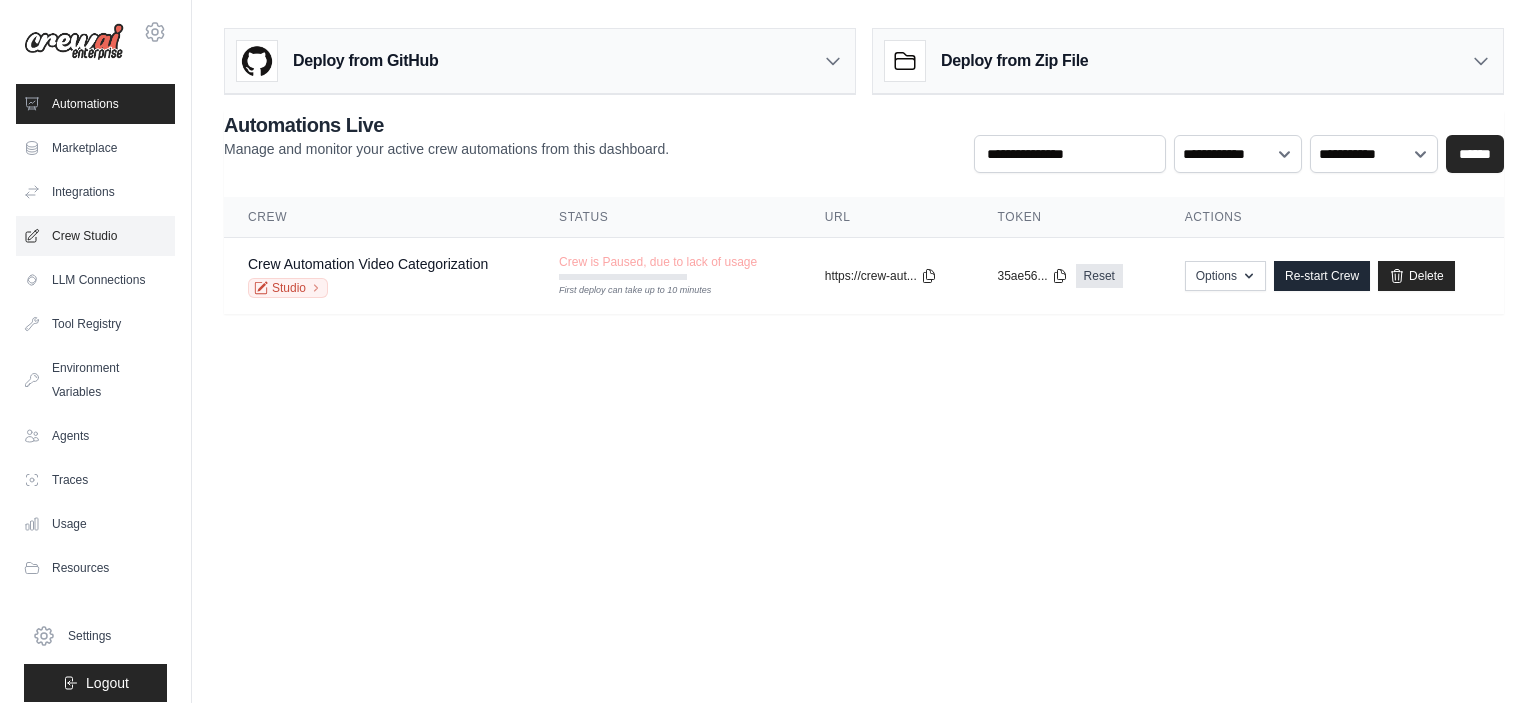 click on "Crew Studio" at bounding box center (95, 236) 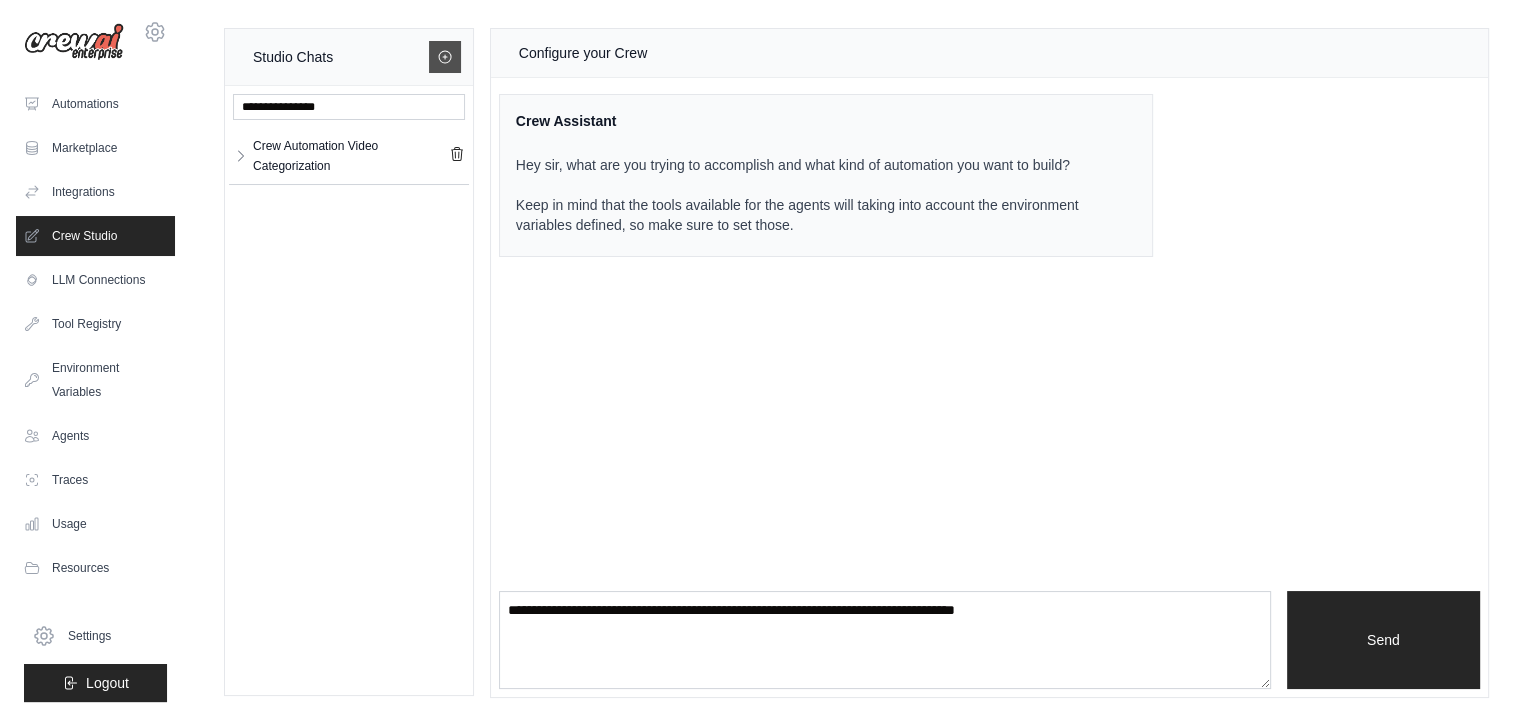 click 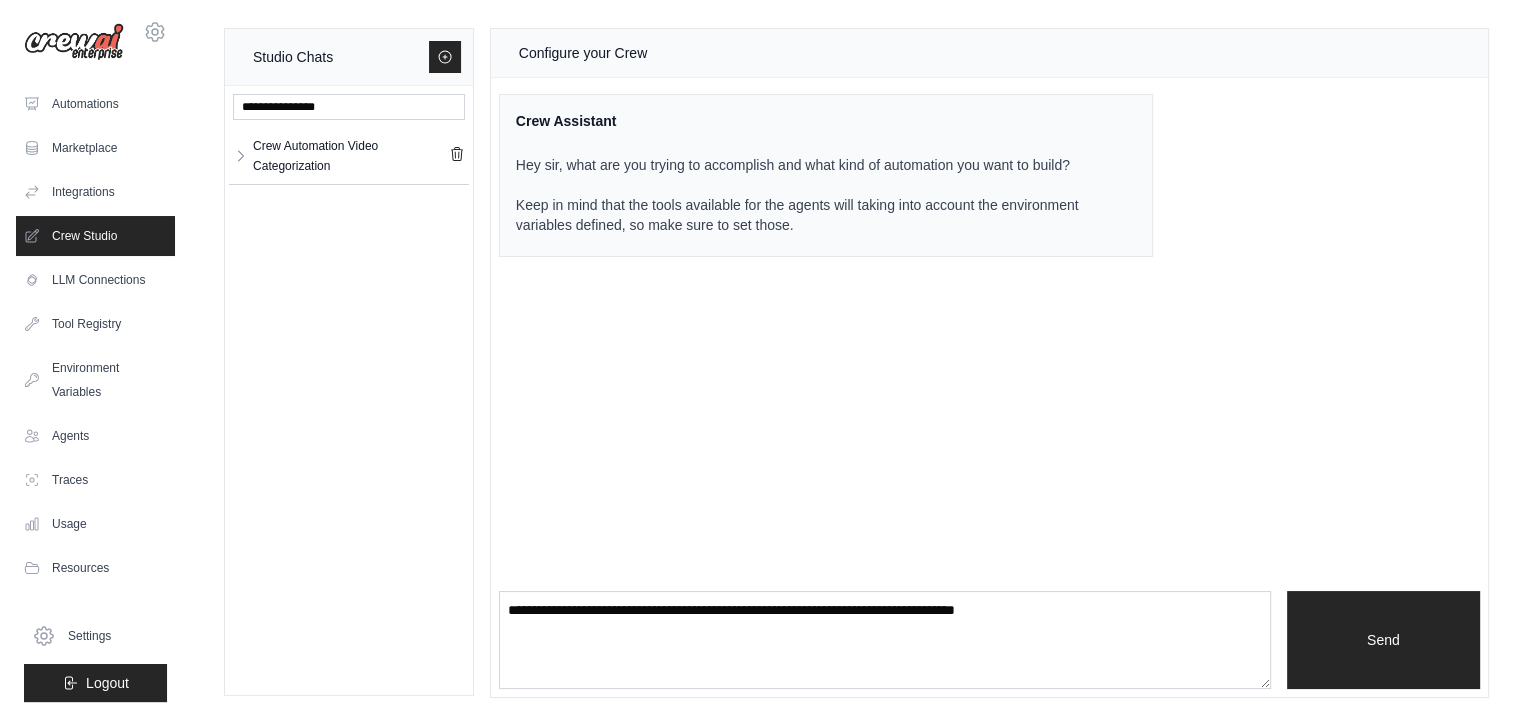 click 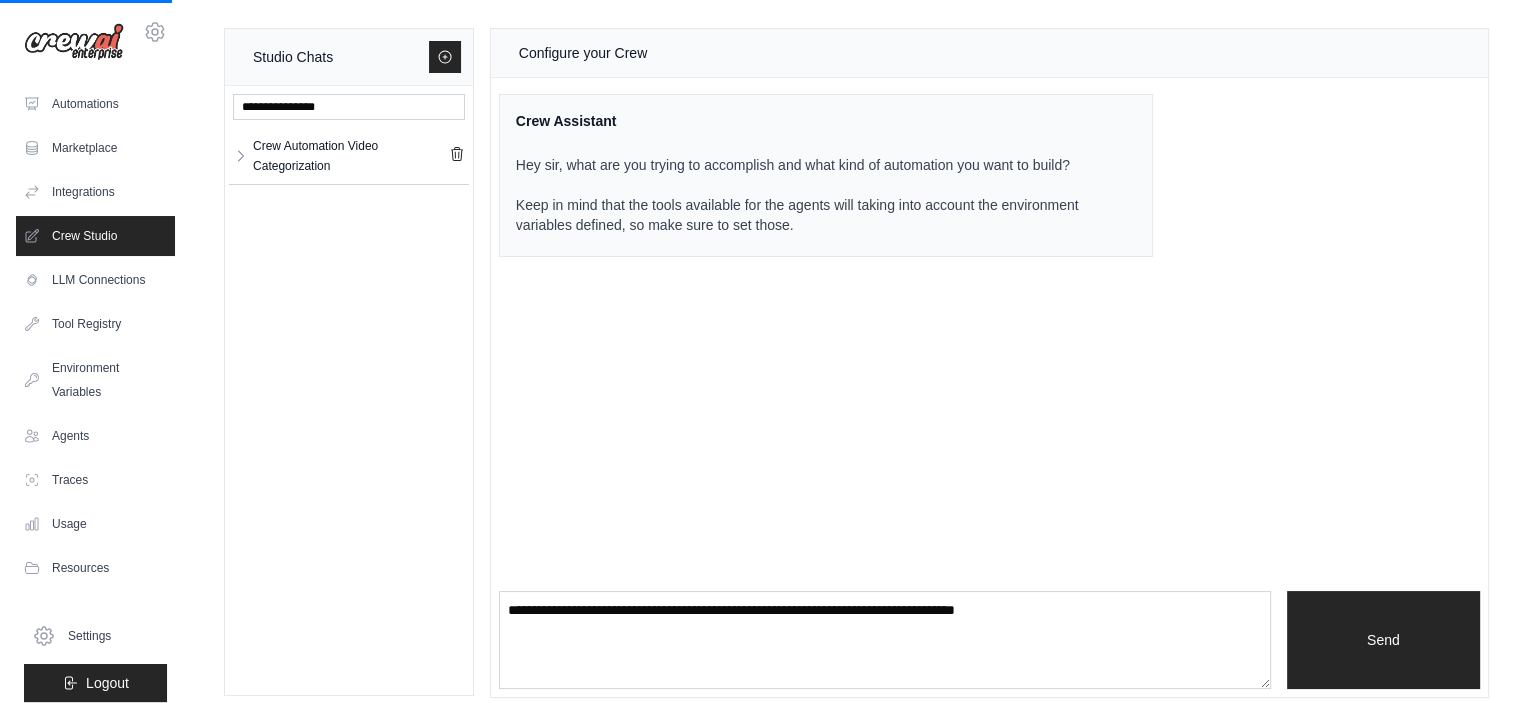 click 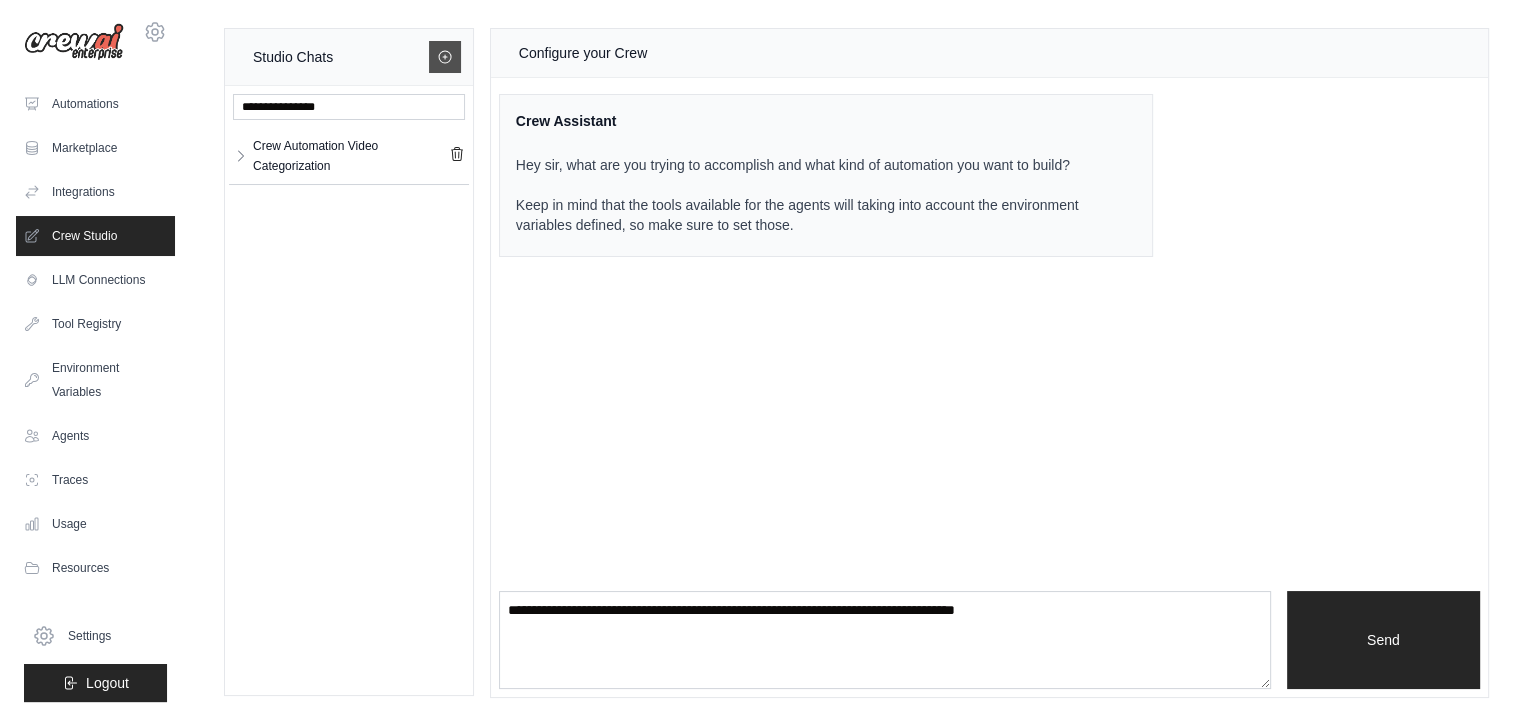 click 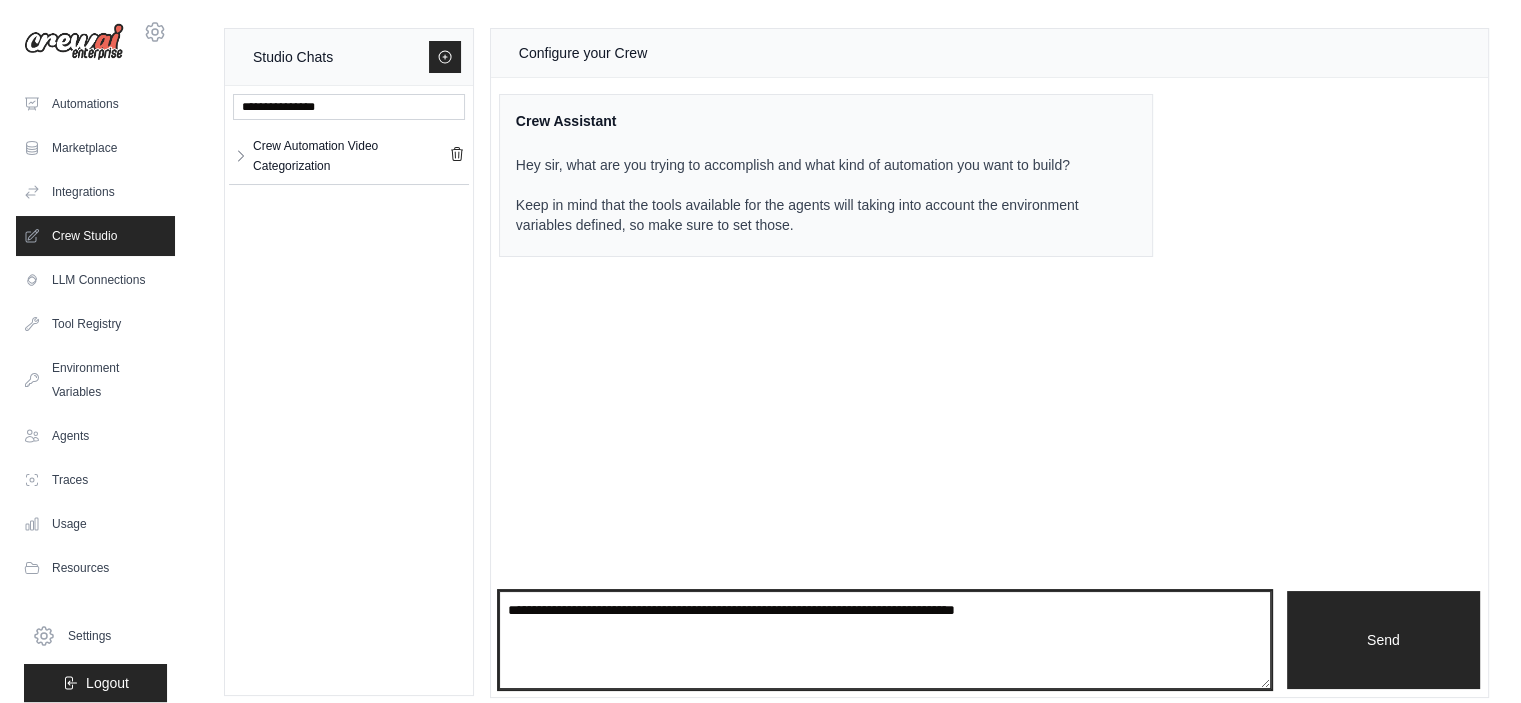 click at bounding box center (885, 640) 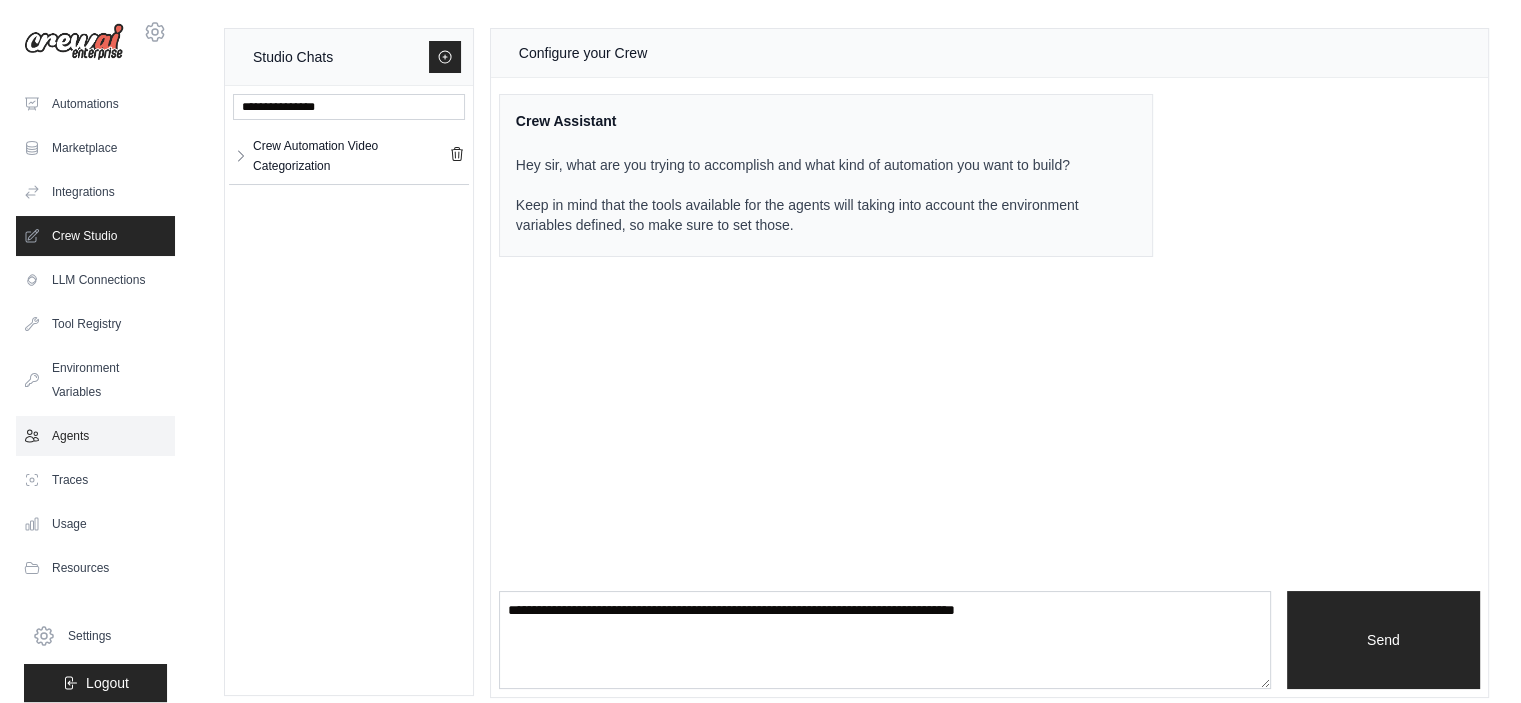 click on "Agents" at bounding box center [95, 436] 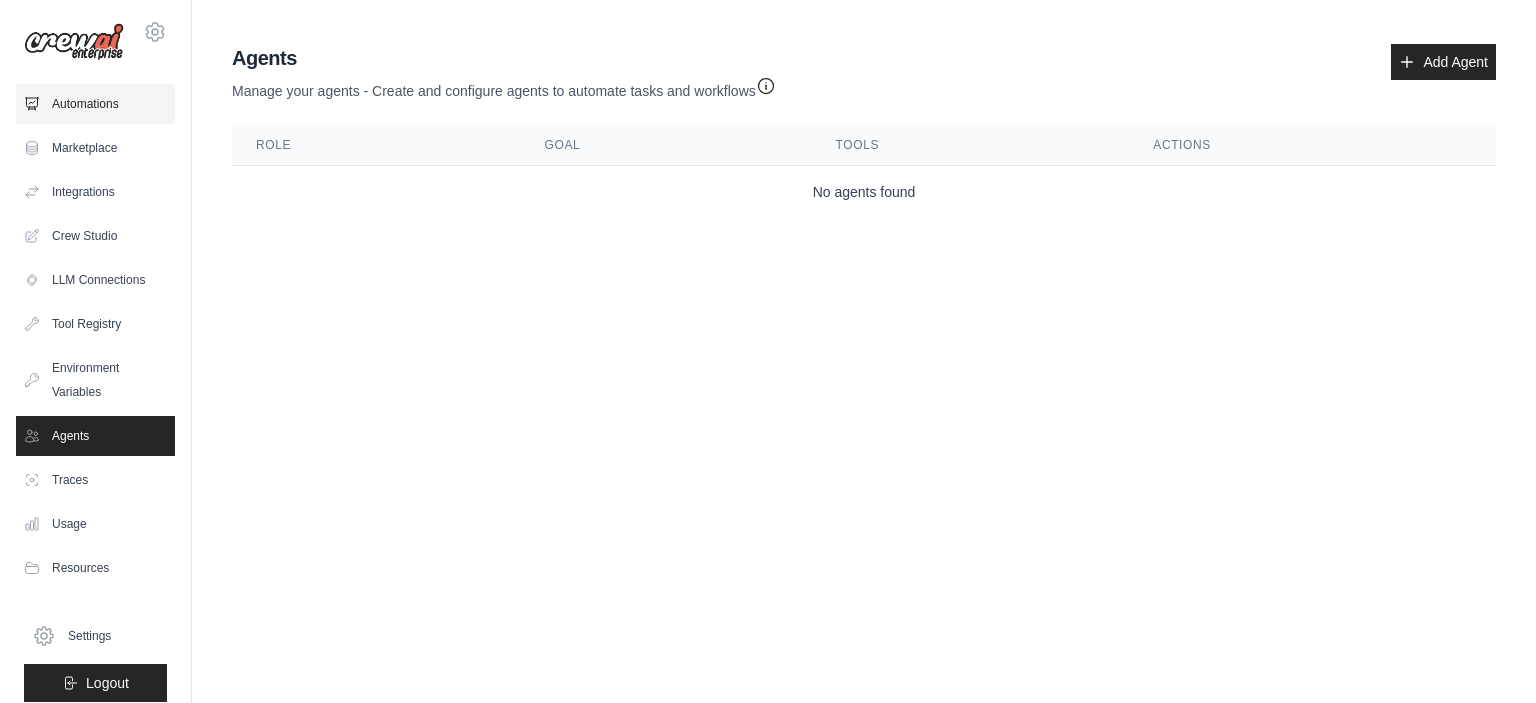 click on "Automations" at bounding box center [95, 104] 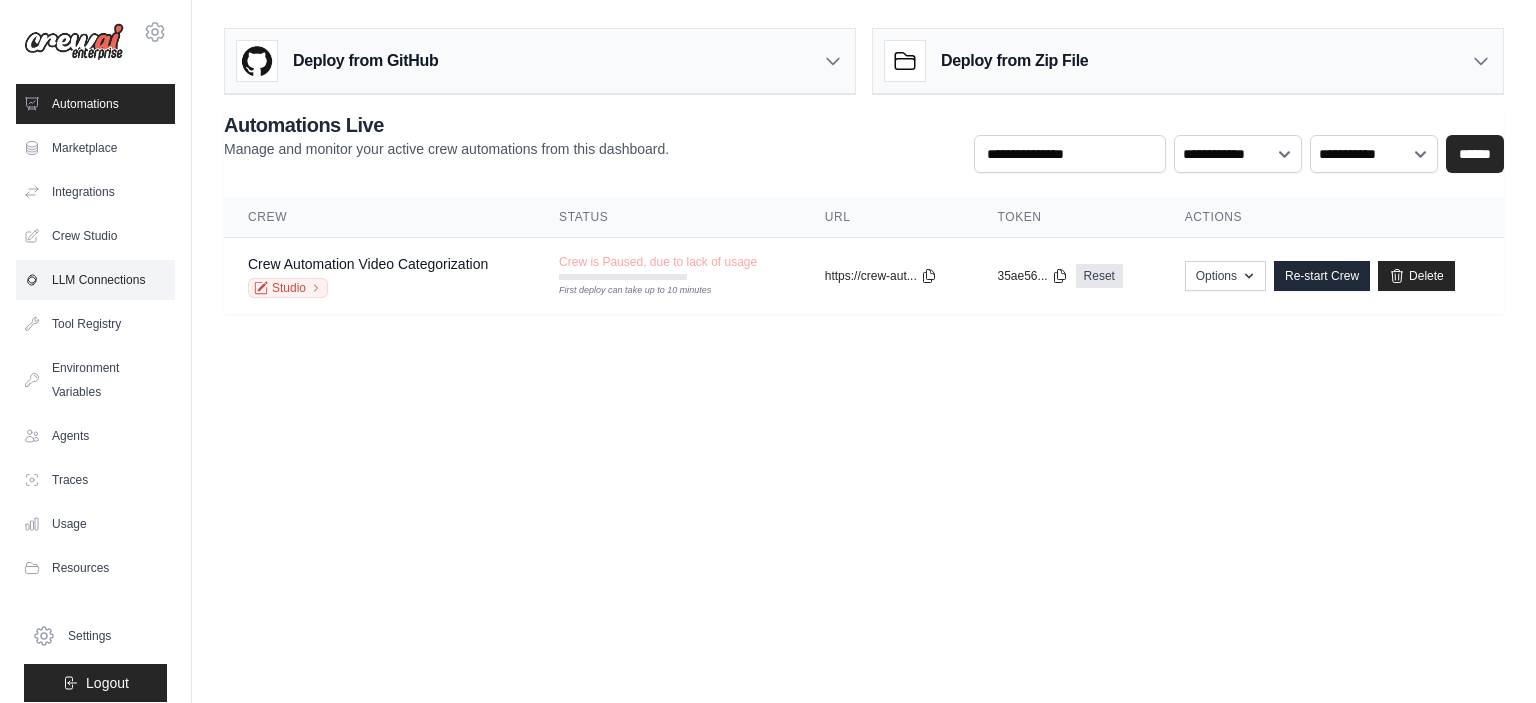 click on "LLM Connections" at bounding box center [95, 280] 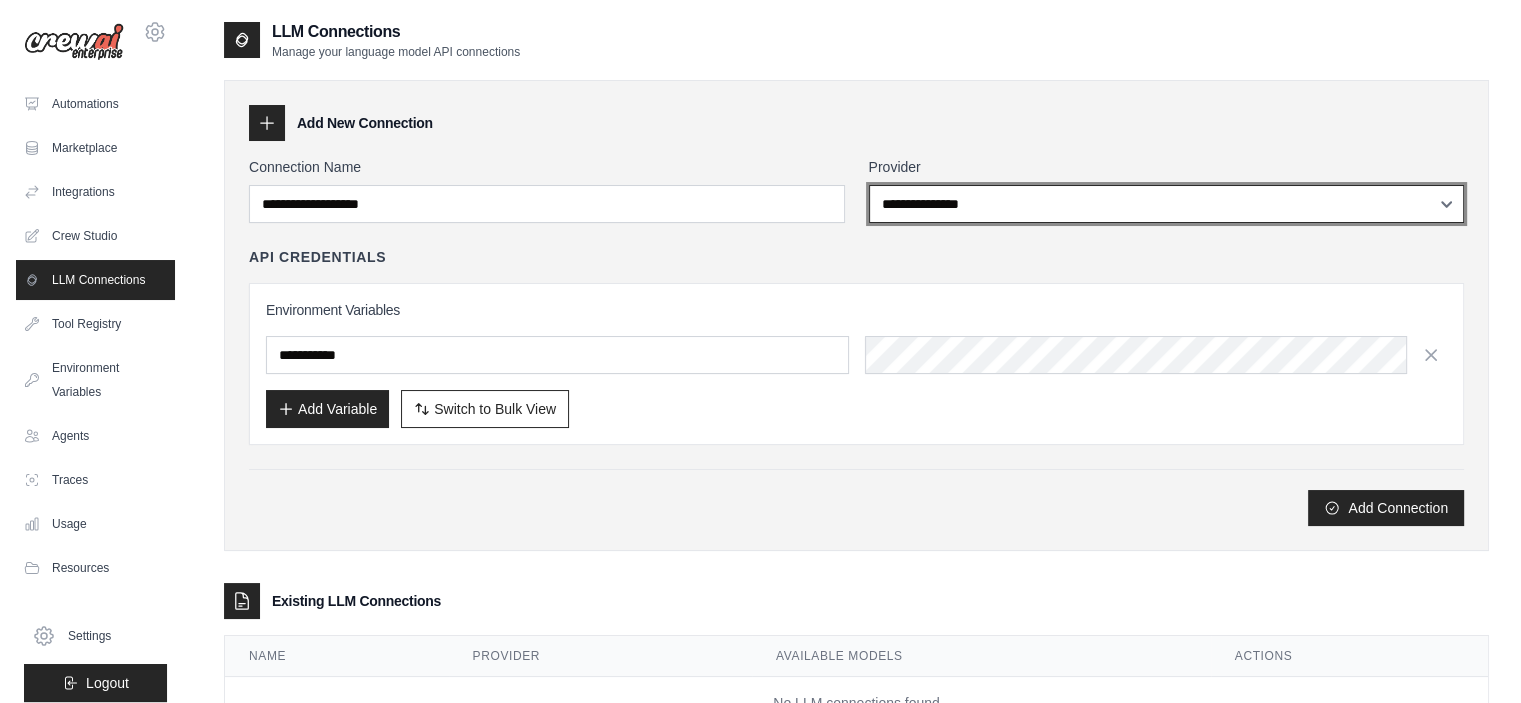 click on "**********" at bounding box center [1167, 204] 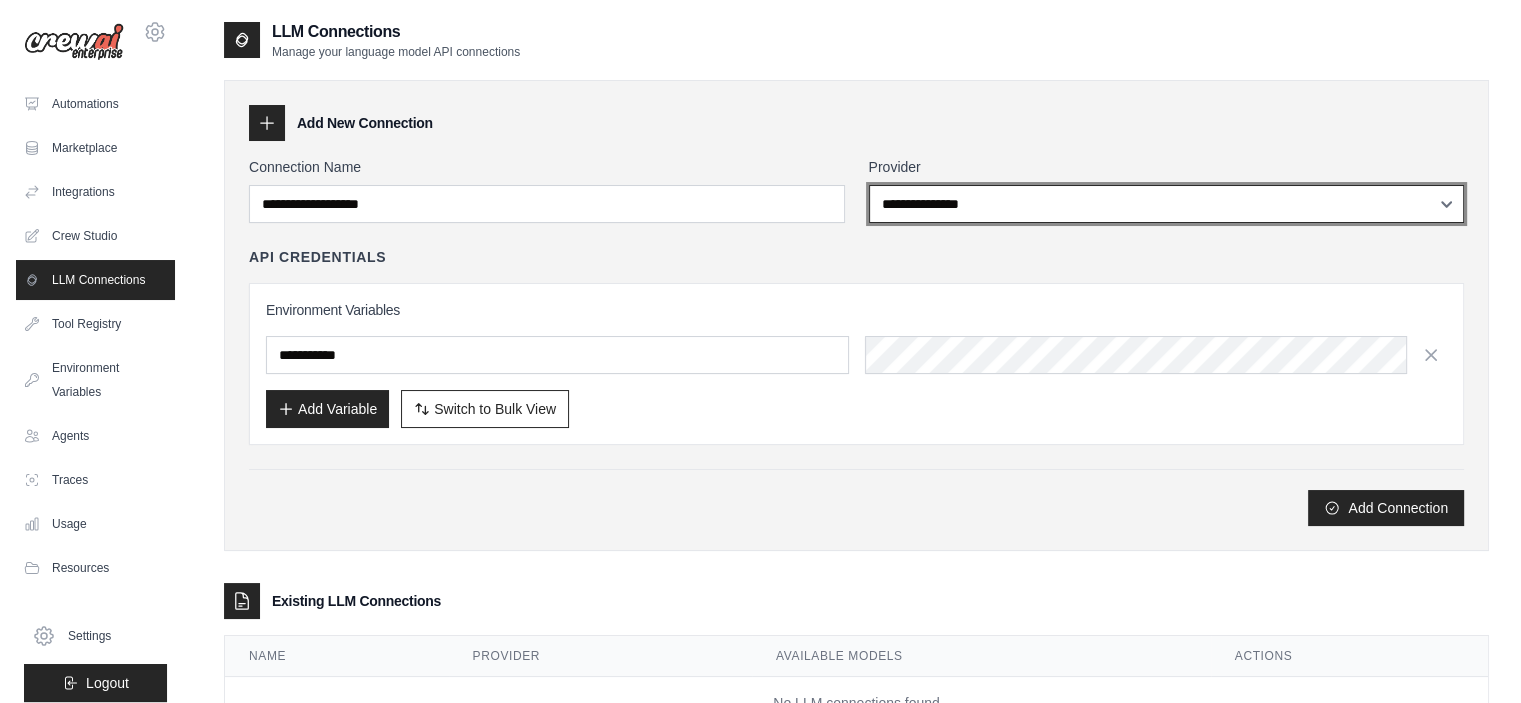 select on "******" 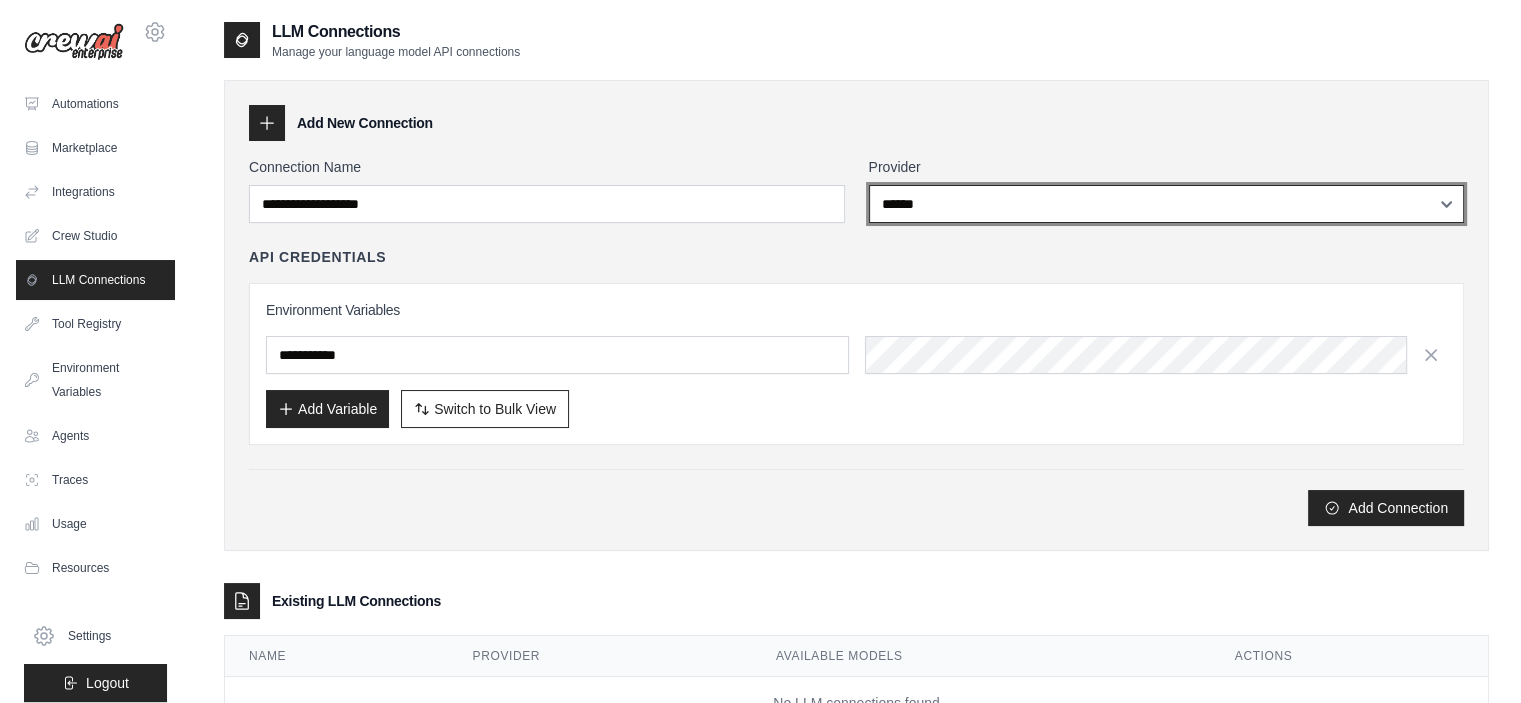 click on "**********" at bounding box center [1167, 204] 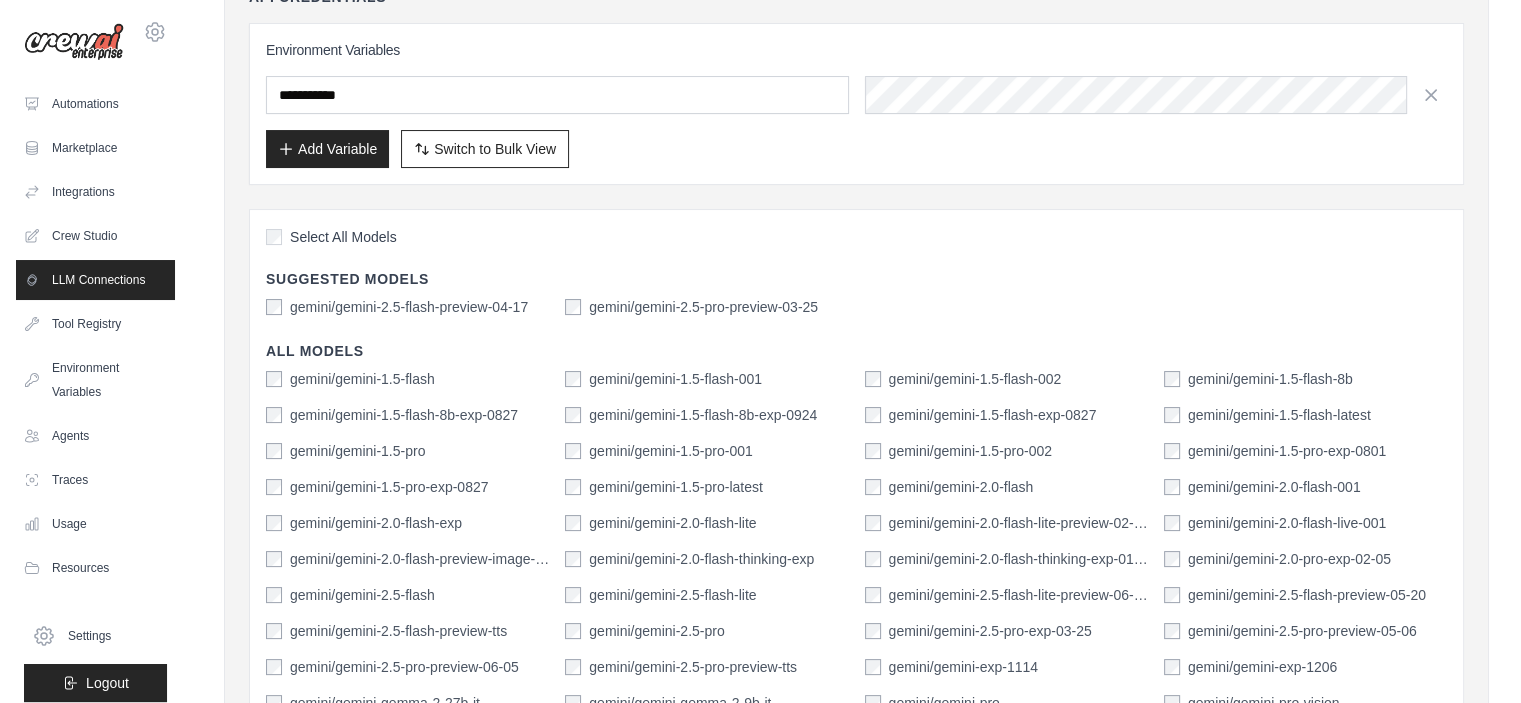 scroll, scrollTop: 0, scrollLeft: 0, axis: both 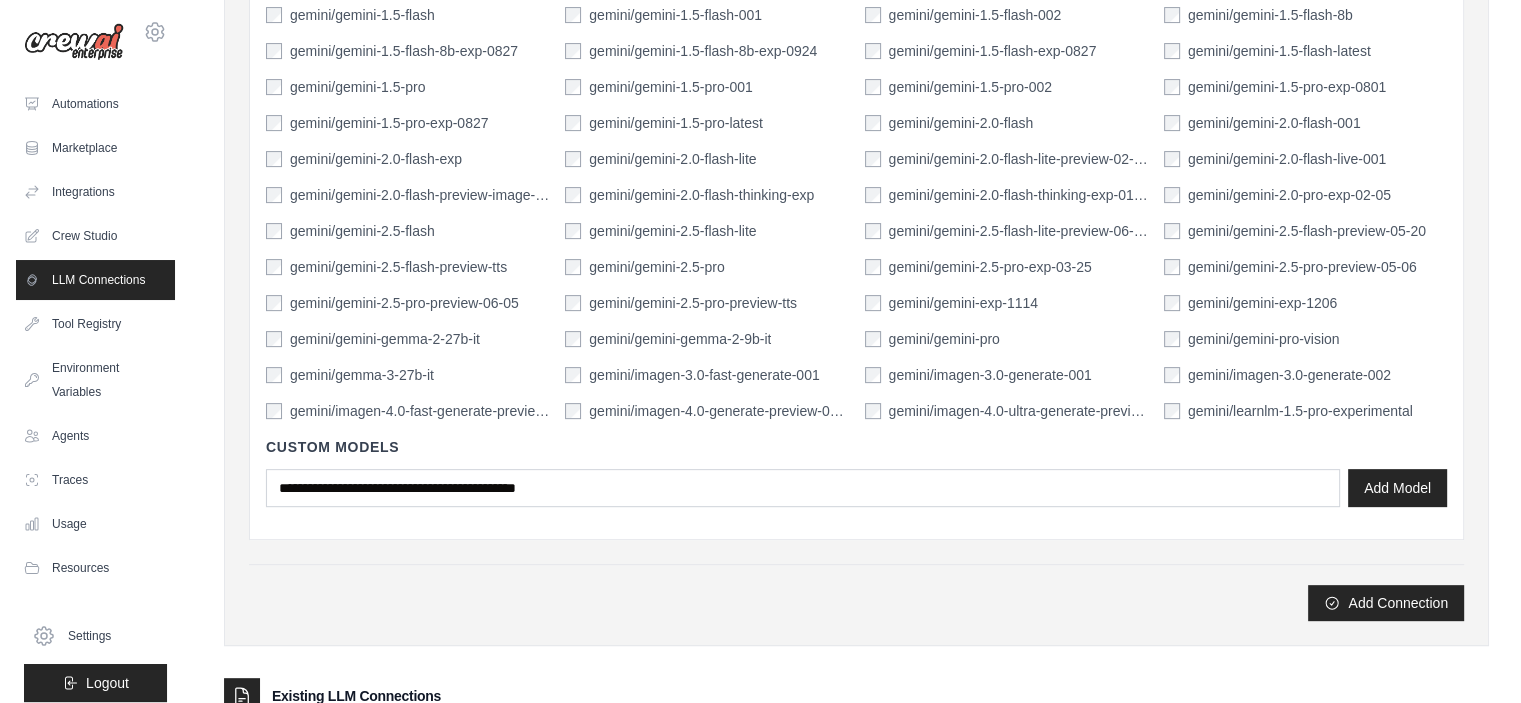 click on "Custom Models
Add Model" at bounding box center (856, 472) 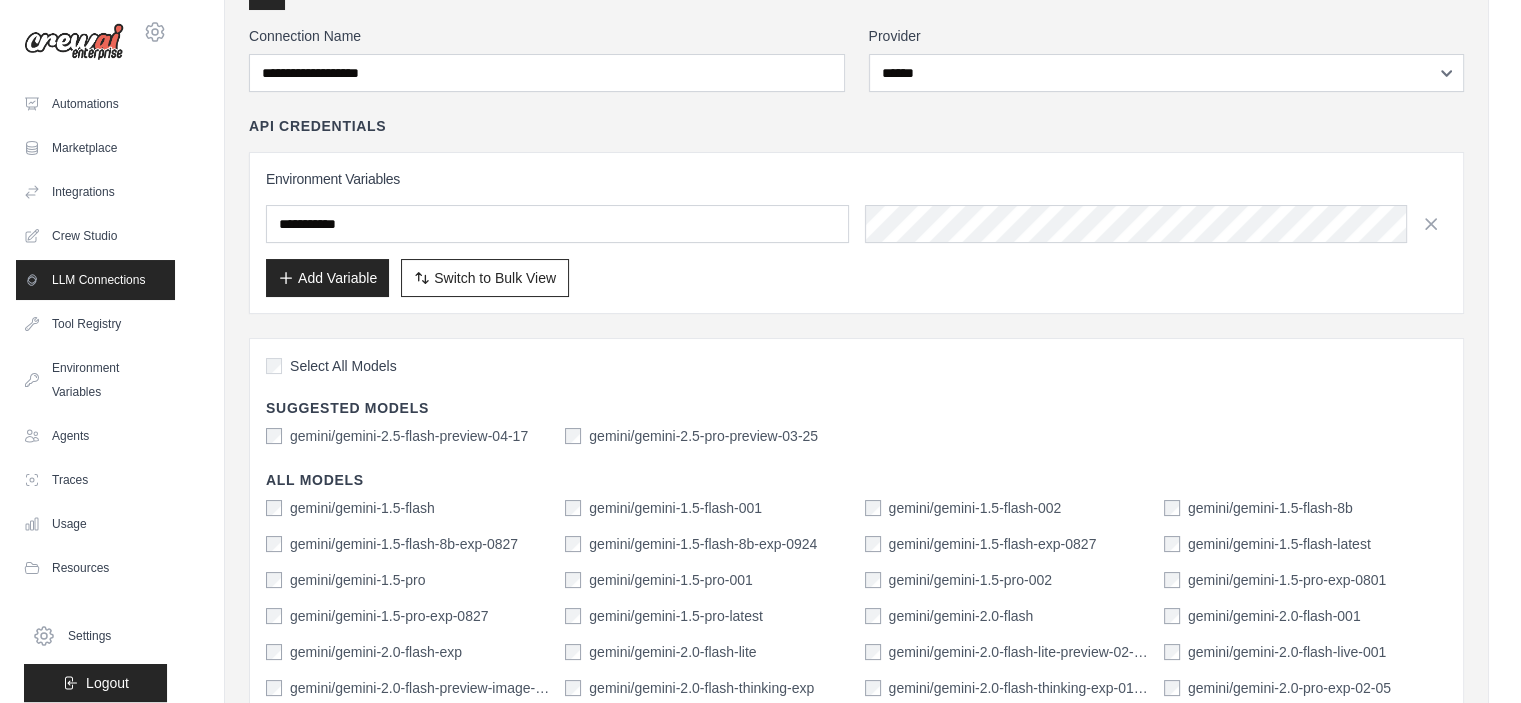 scroll, scrollTop: 0, scrollLeft: 0, axis: both 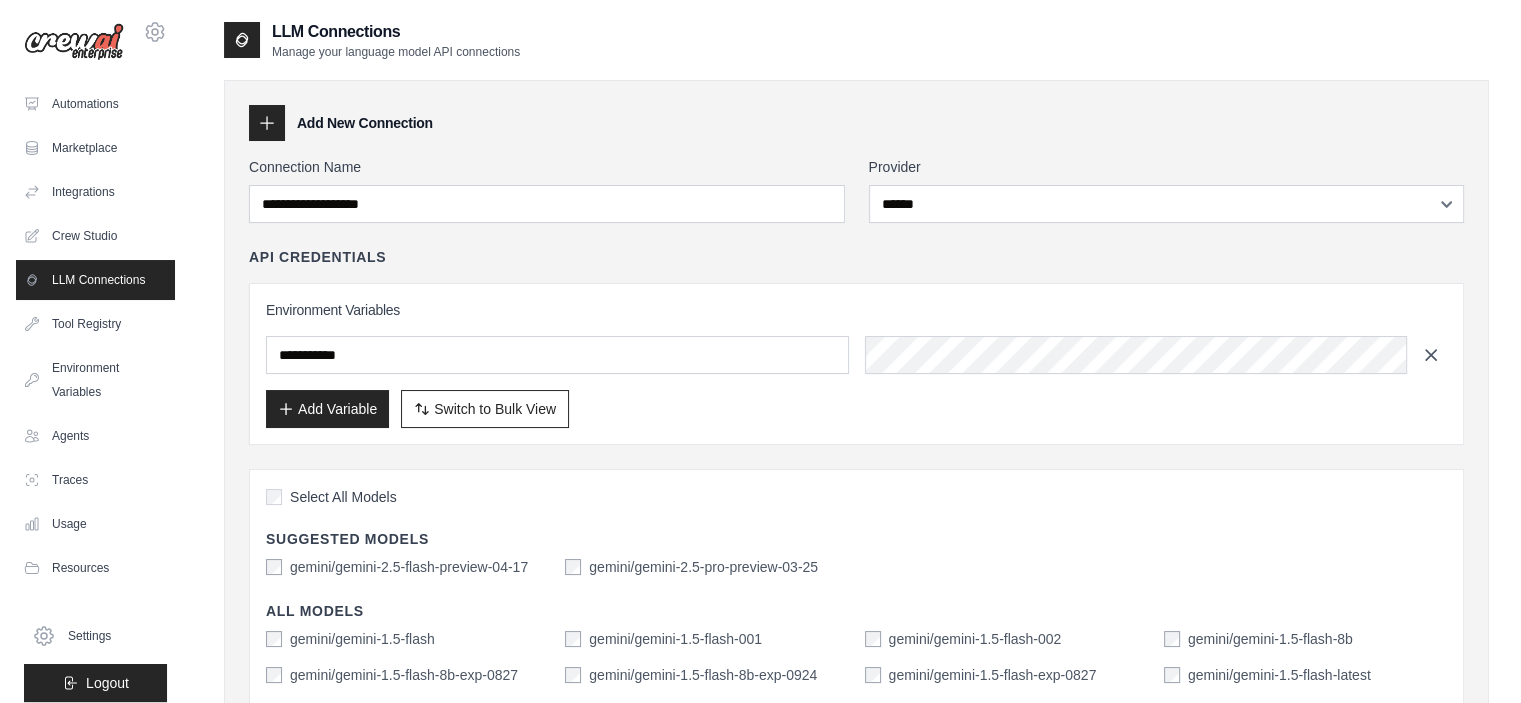 click 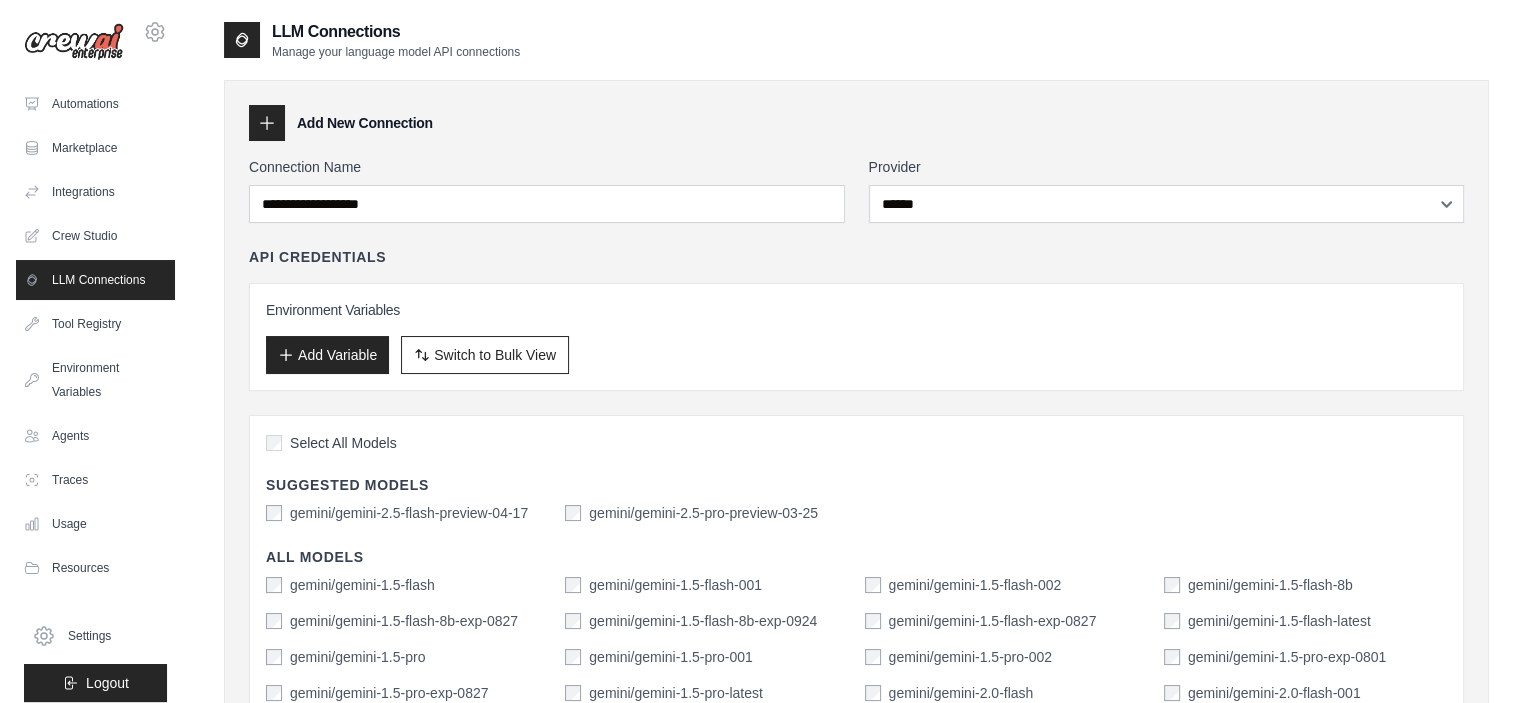 click on "Add Variable" at bounding box center (327, 355) 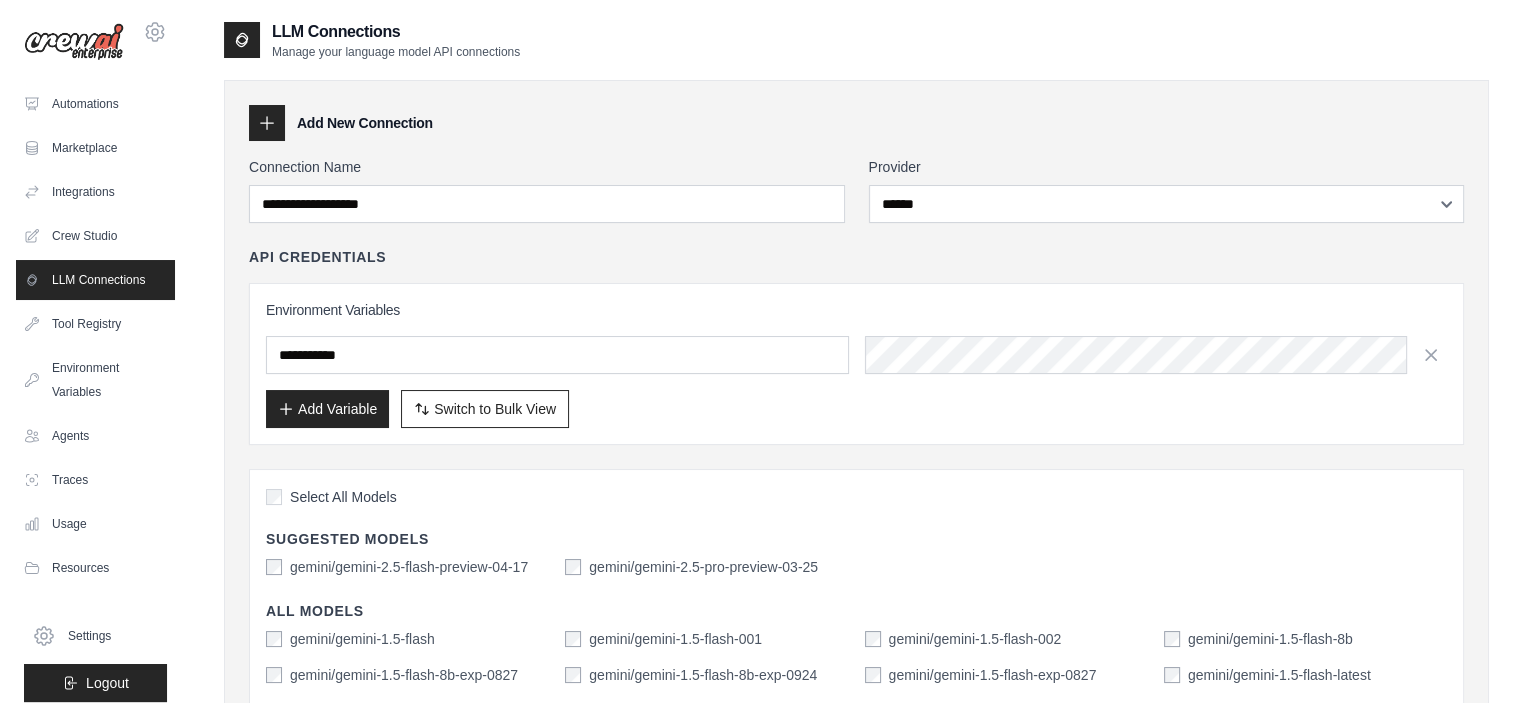 click at bounding box center (557, 355) 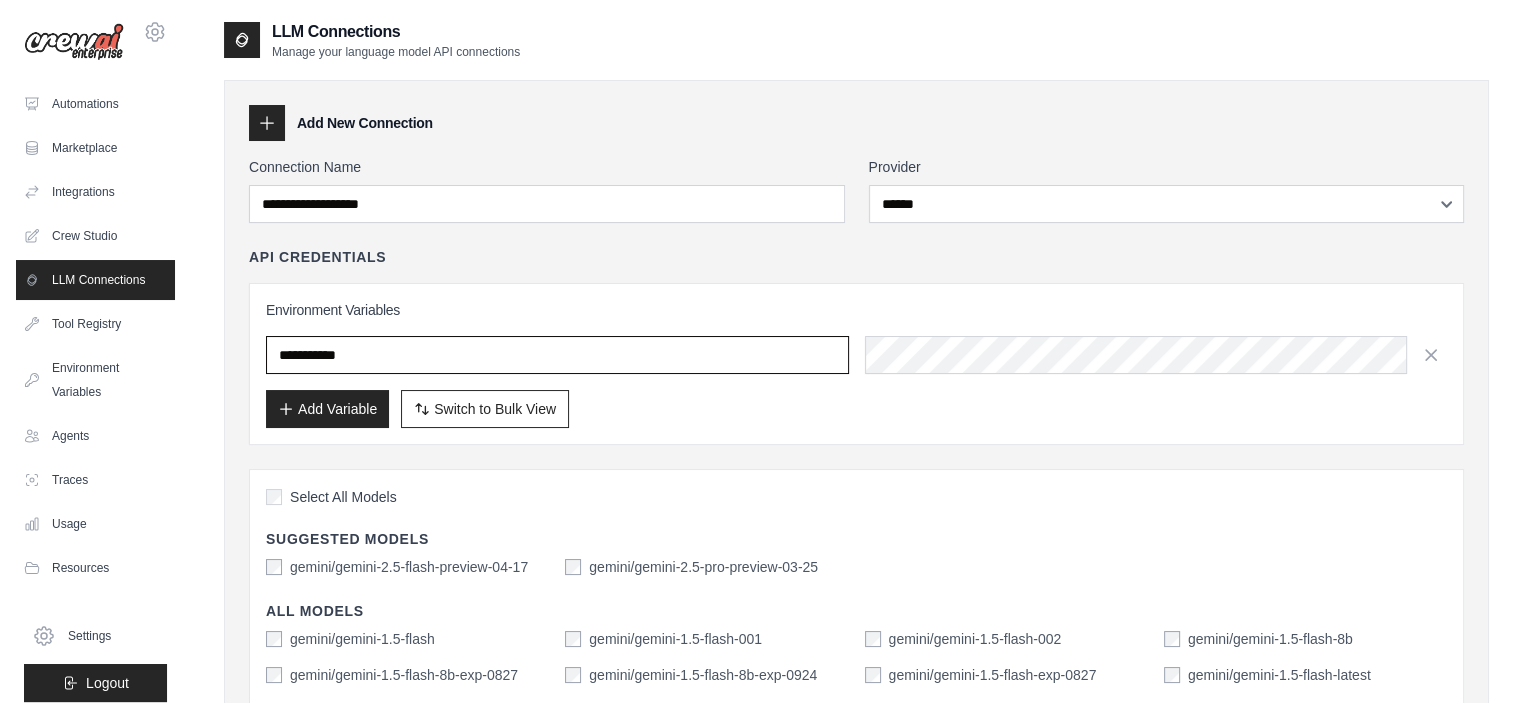click at bounding box center (557, 355) 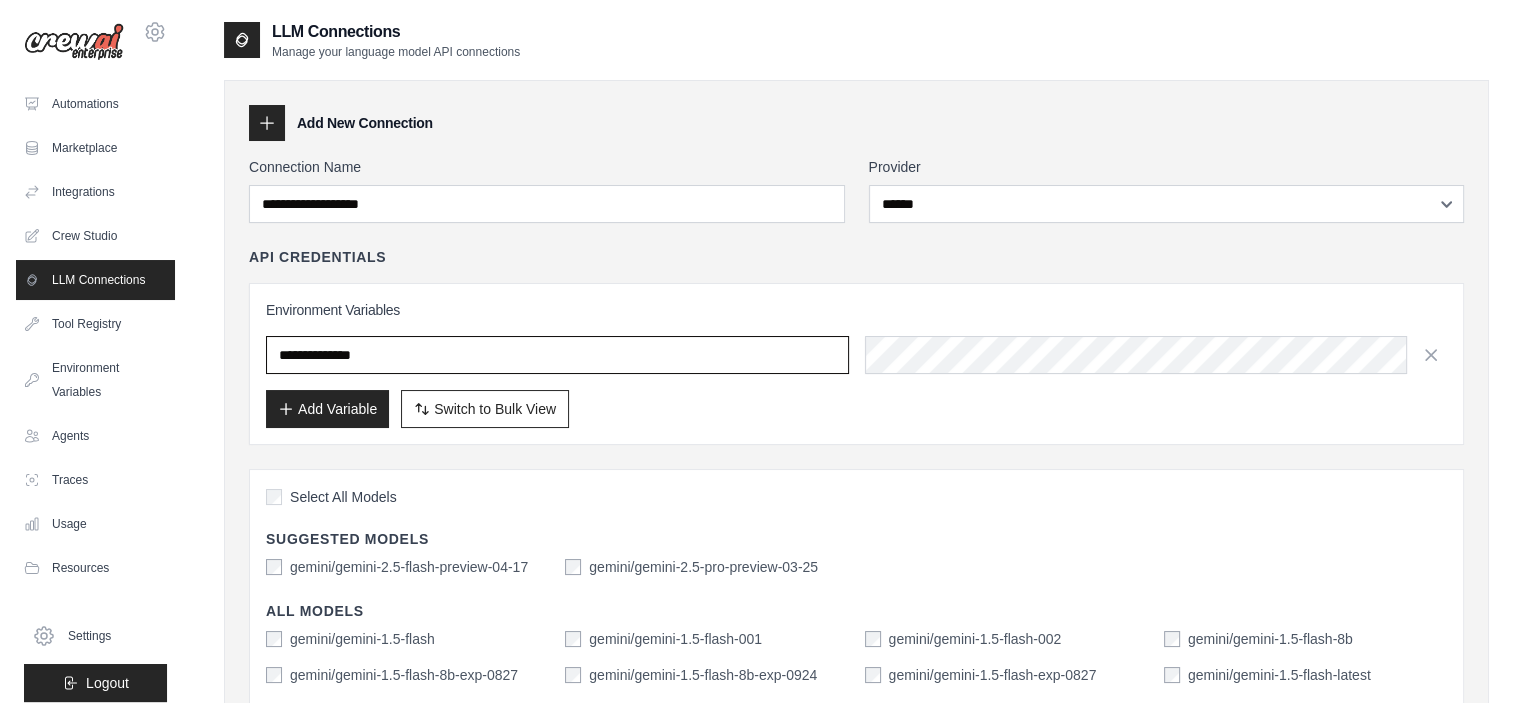 type on "**********" 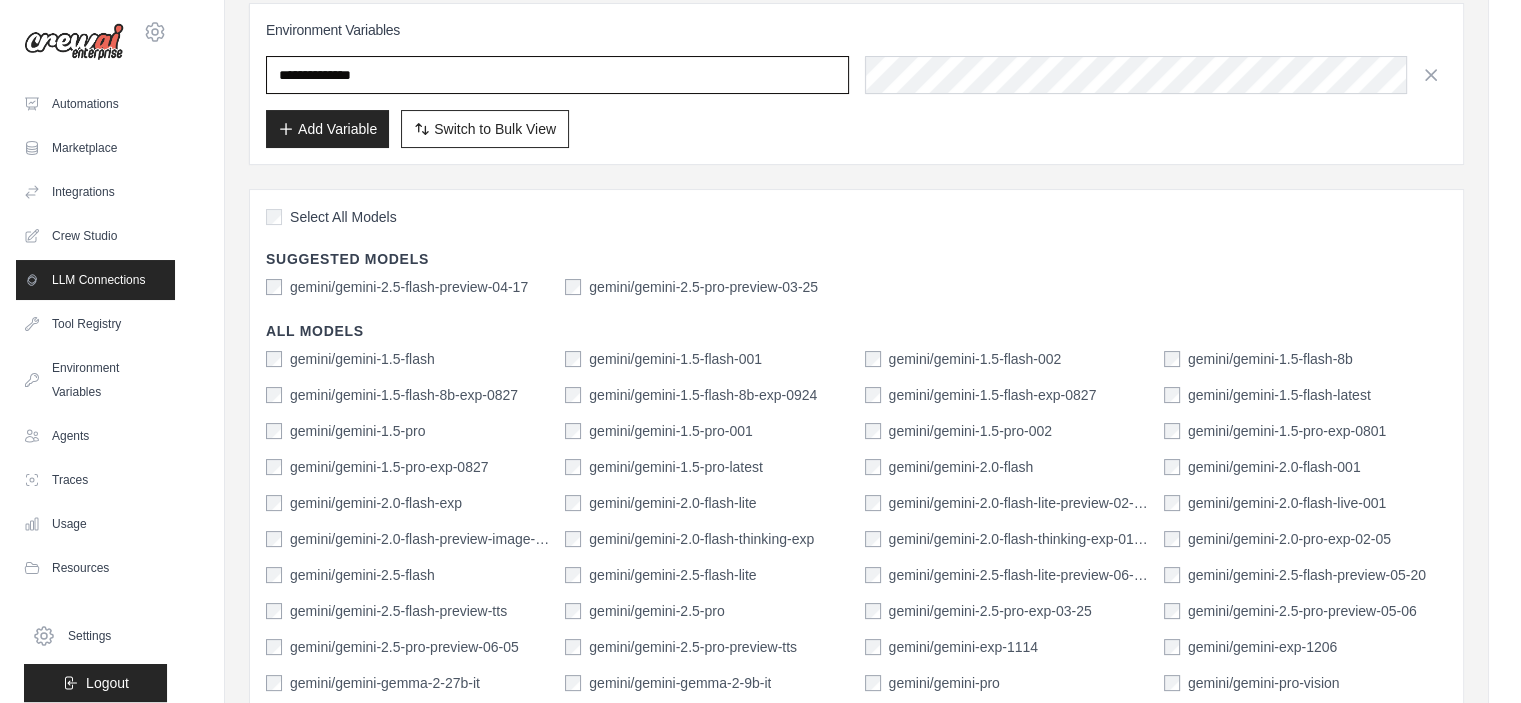 scroll, scrollTop: 280, scrollLeft: 0, axis: vertical 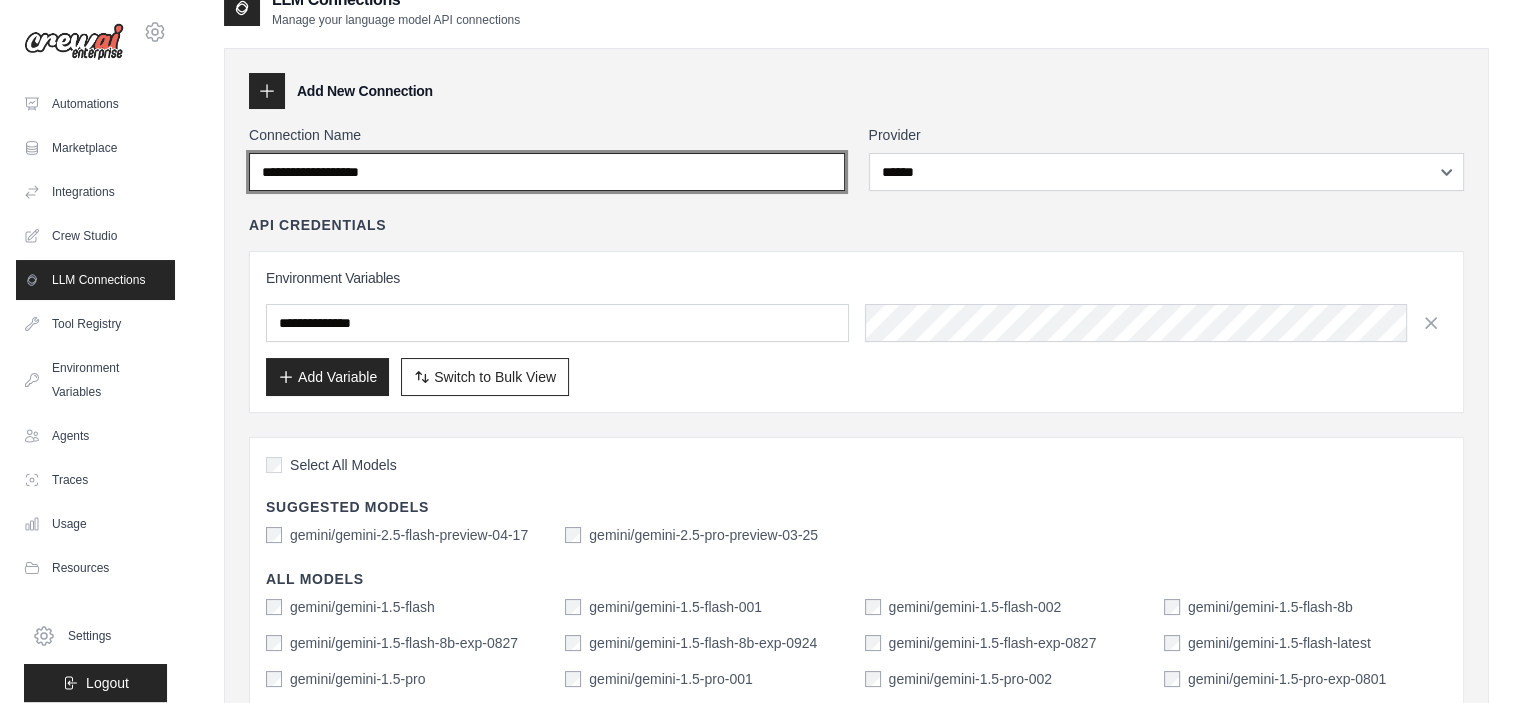 click on "Connection Name" at bounding box center (547, 172) 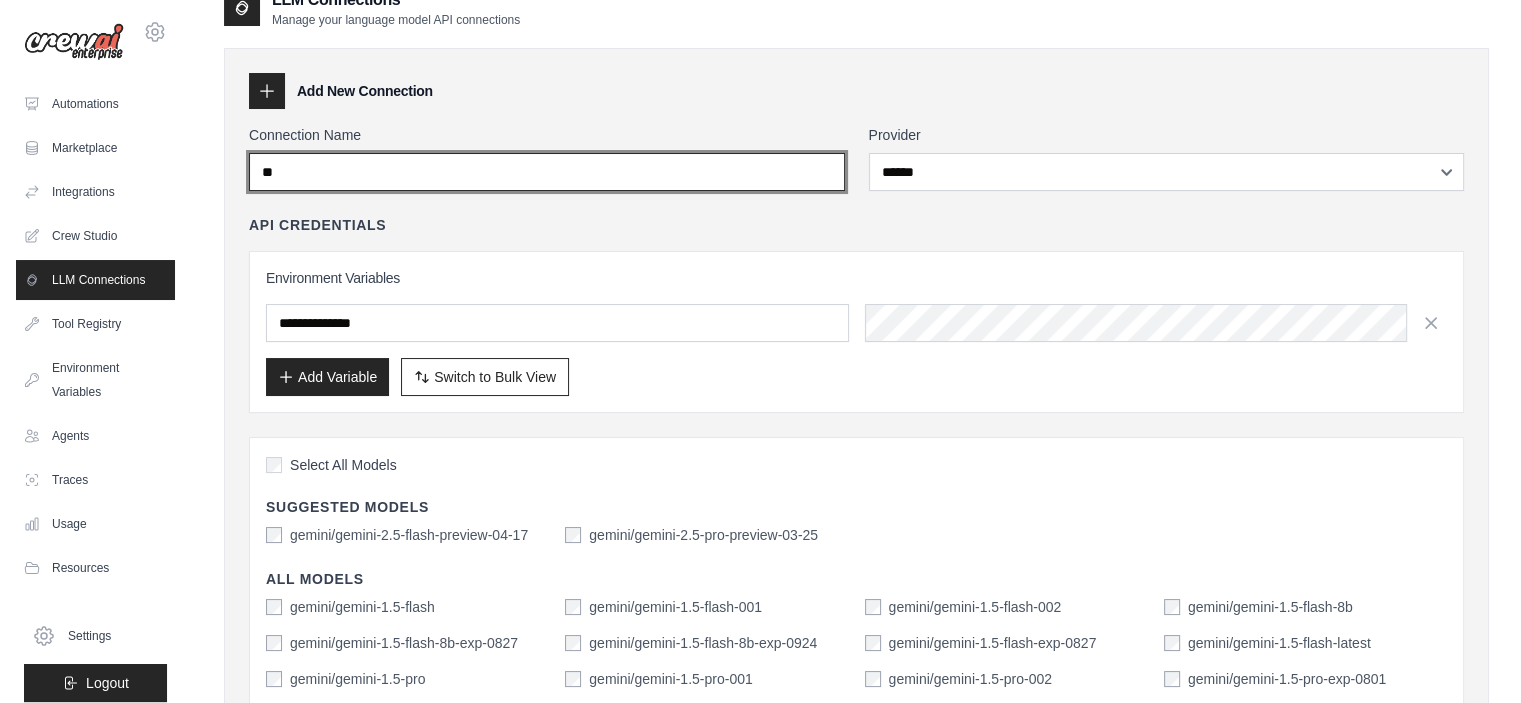 type on "*" 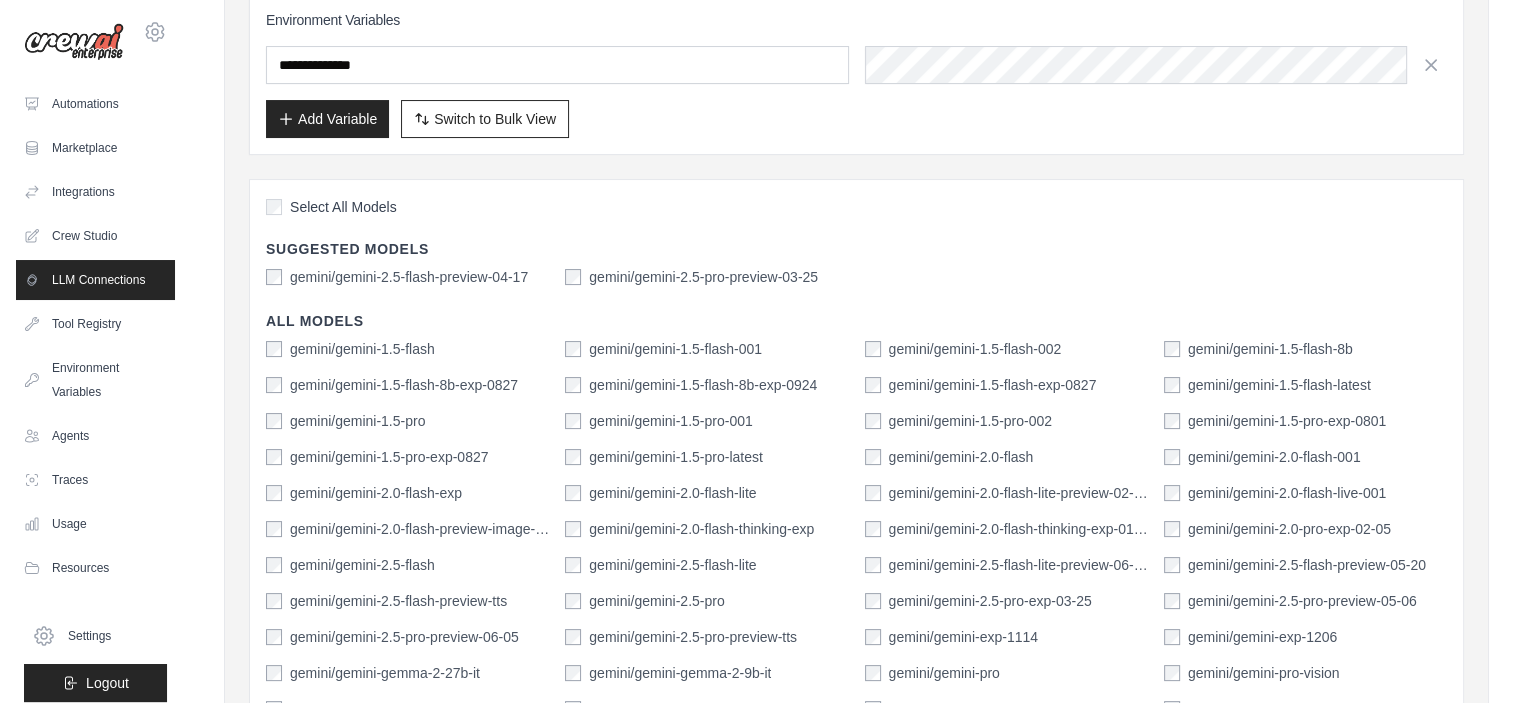 scroll, scrollTop: 794, scrollLeft: 0, axis: vertical 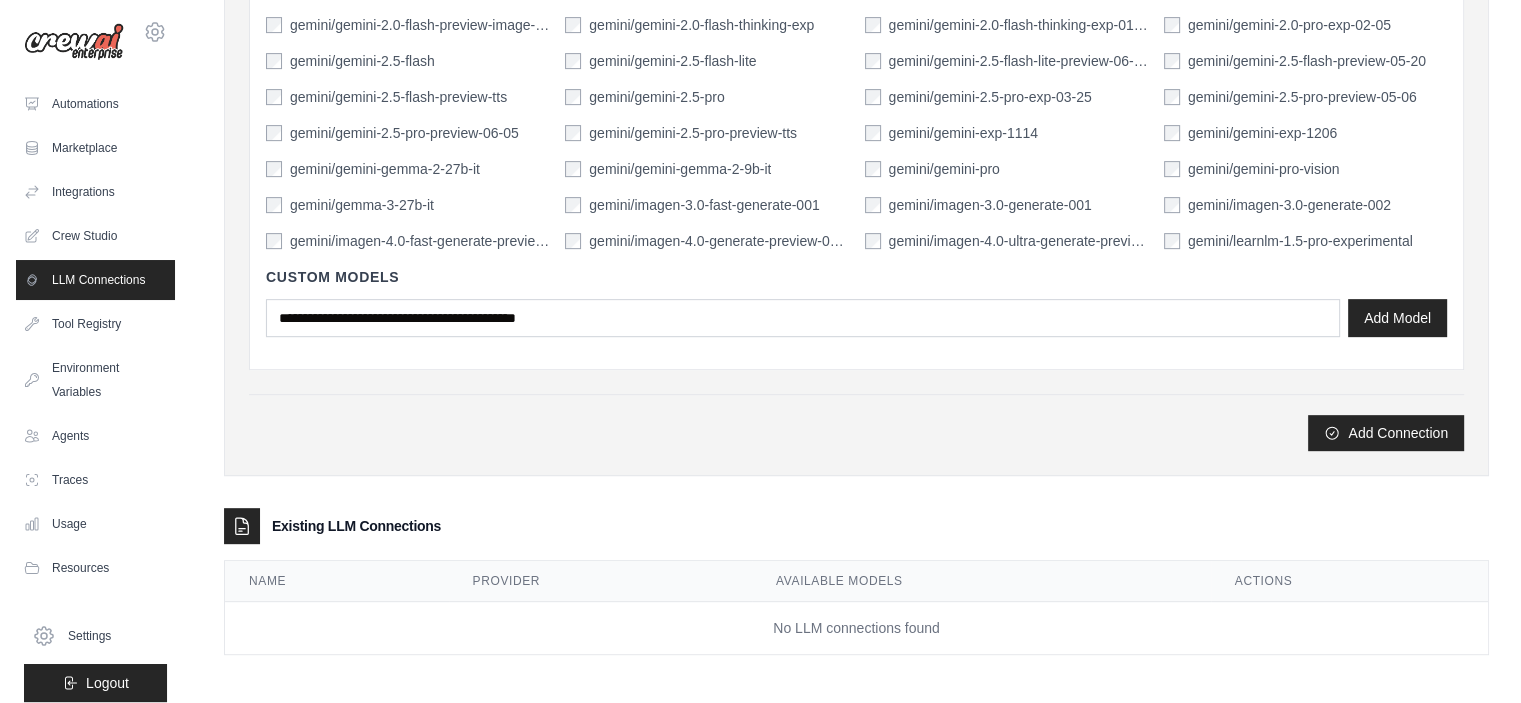 type on "**********" 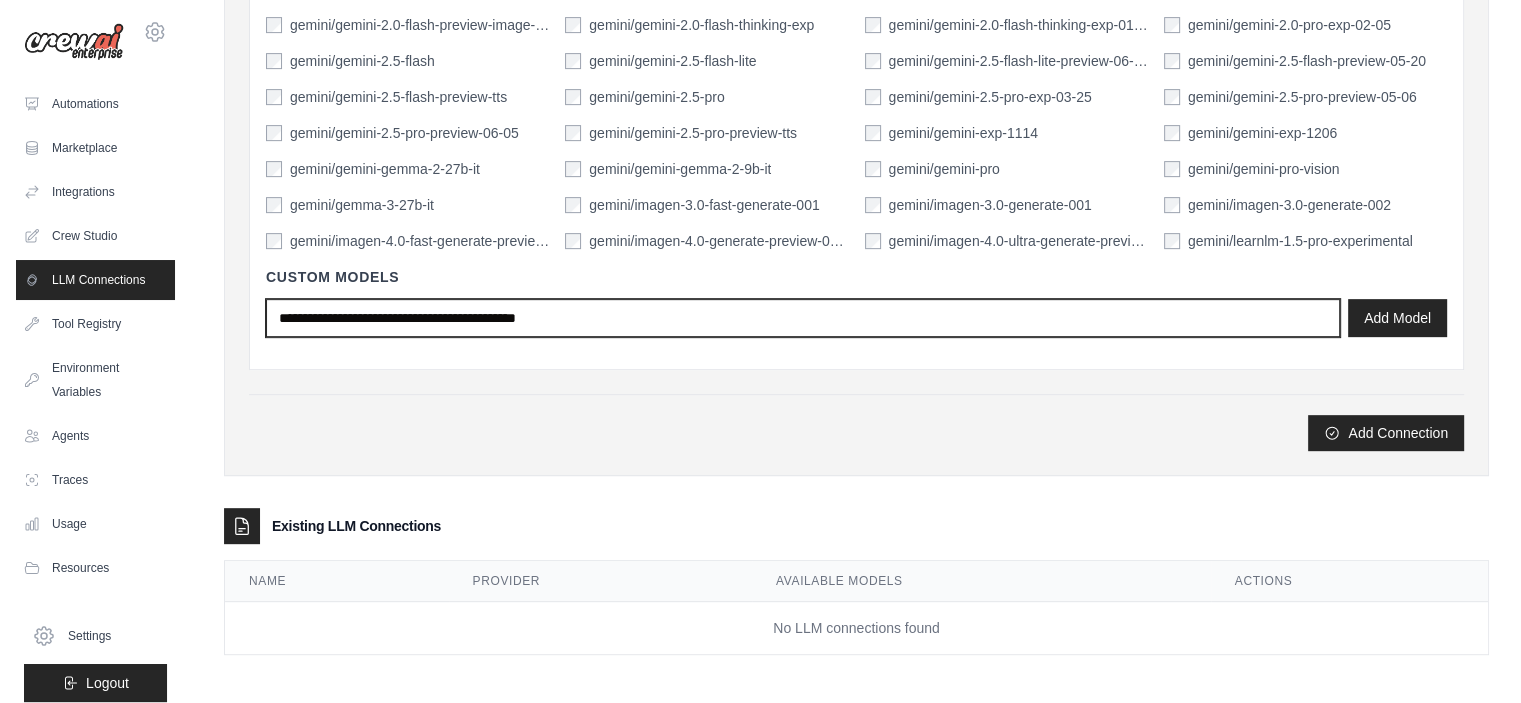 click at bounding box center (803, 318) 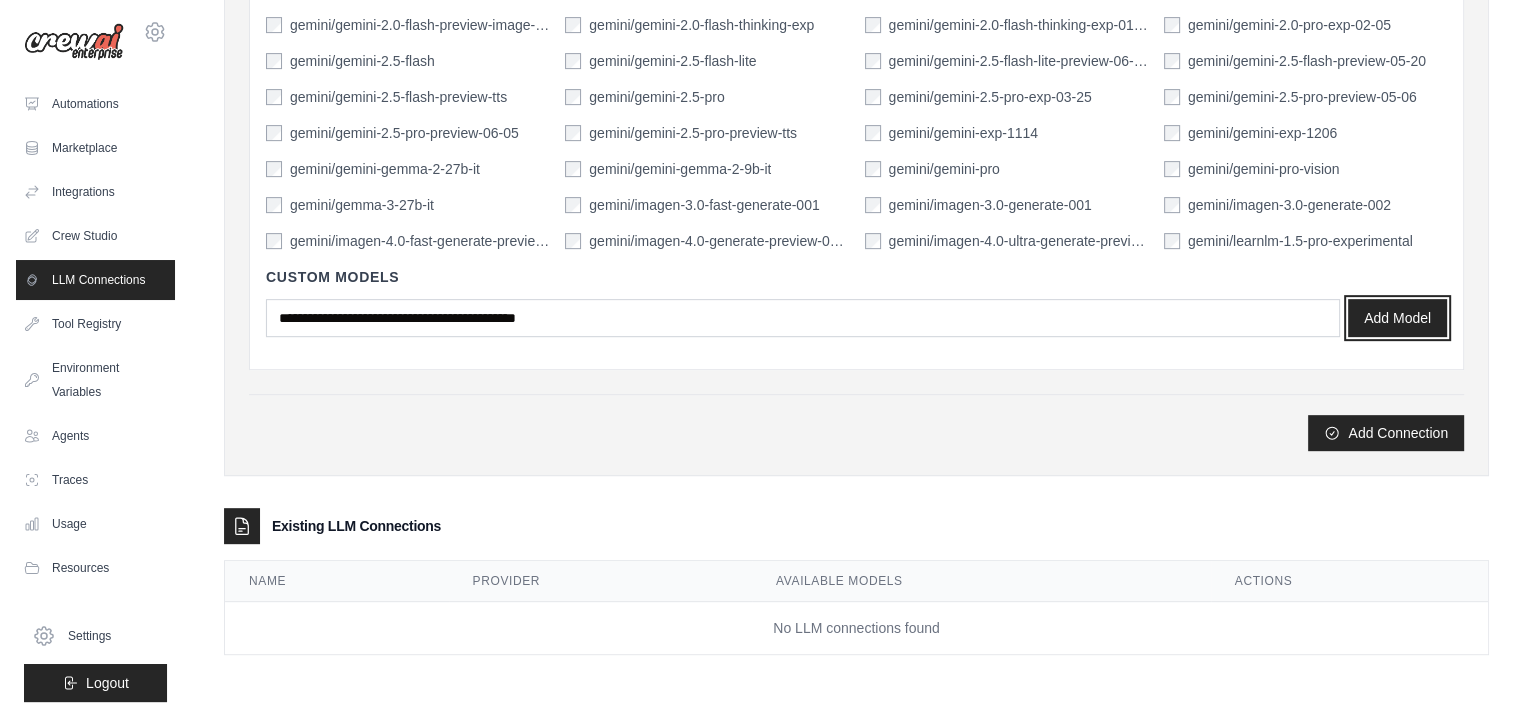 click on "Add Model" at bounding box center [1397, 318] 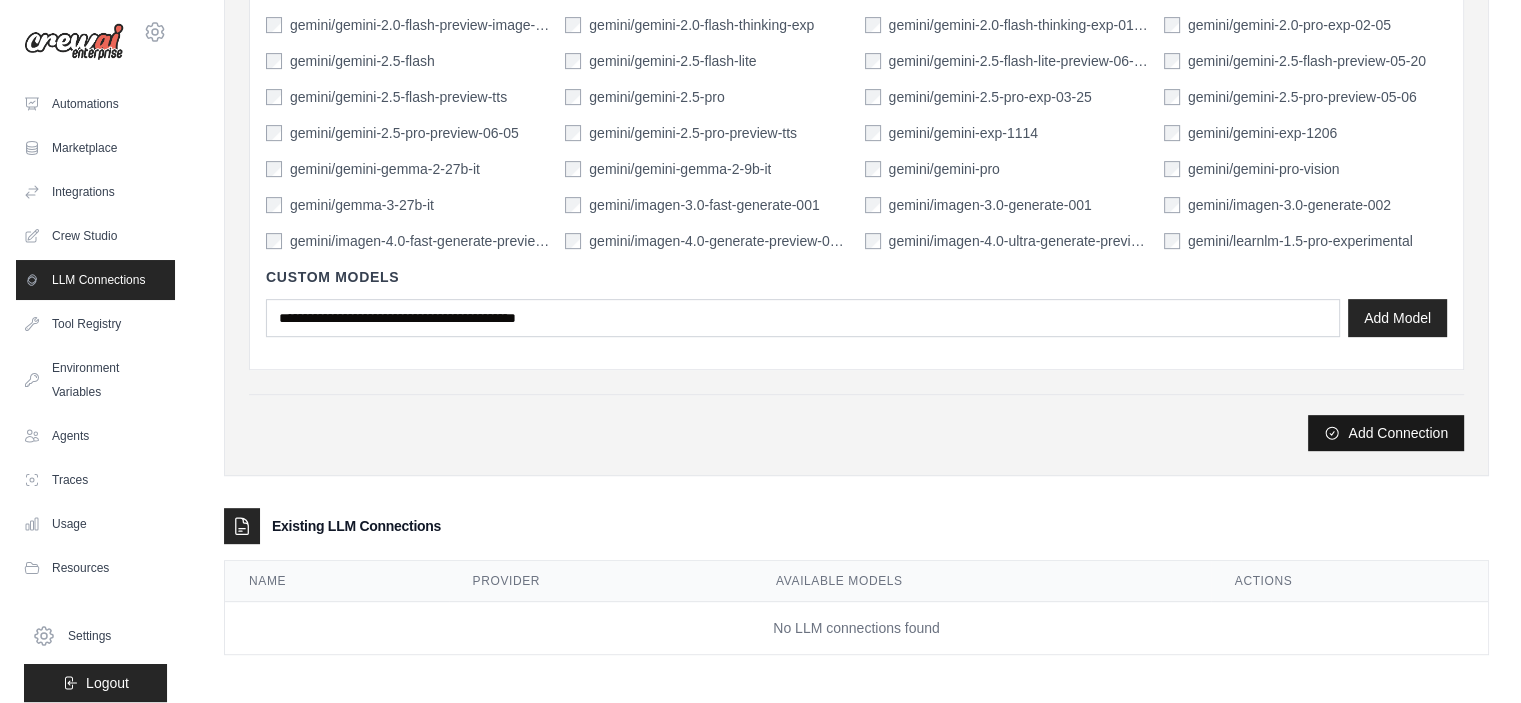 click 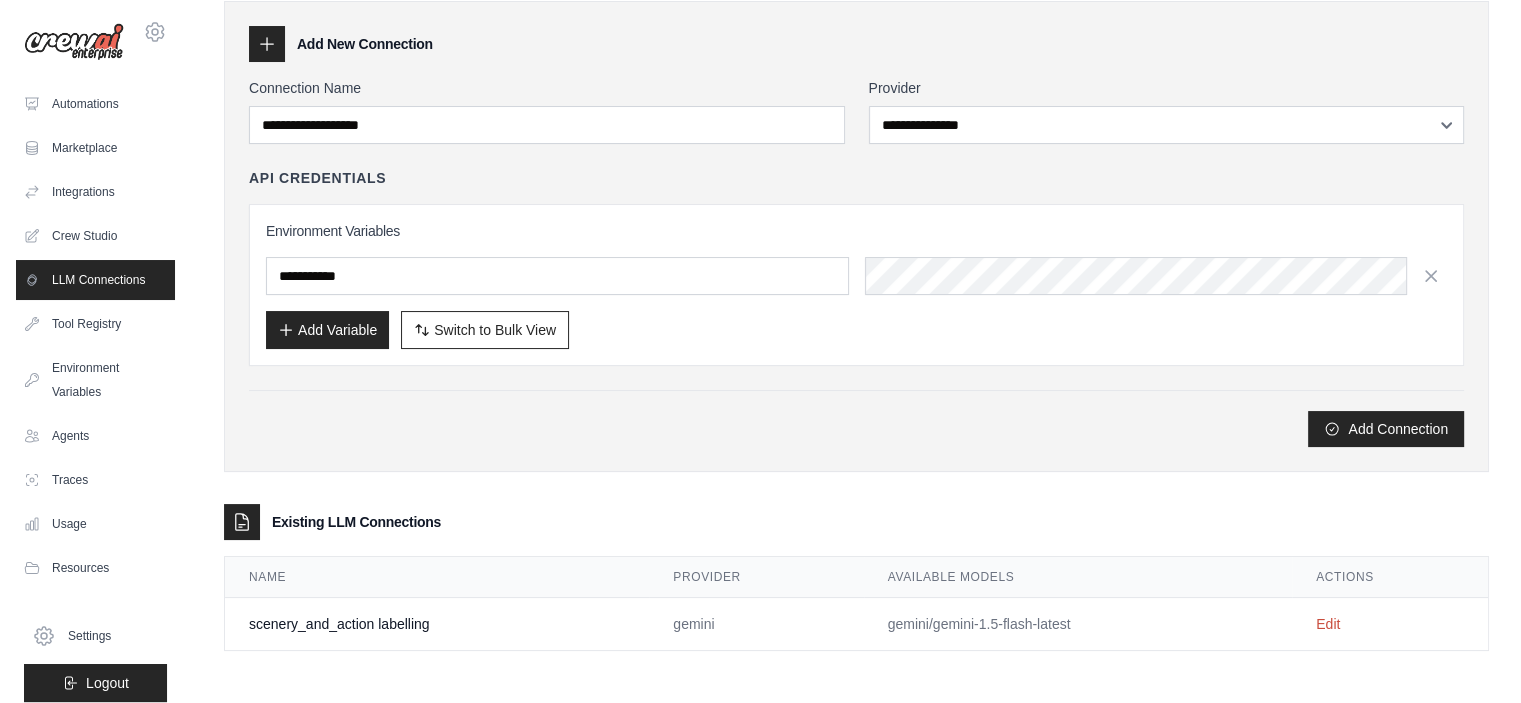 scroll, scrollTop: 0, scrollLeft: 0, axis: both 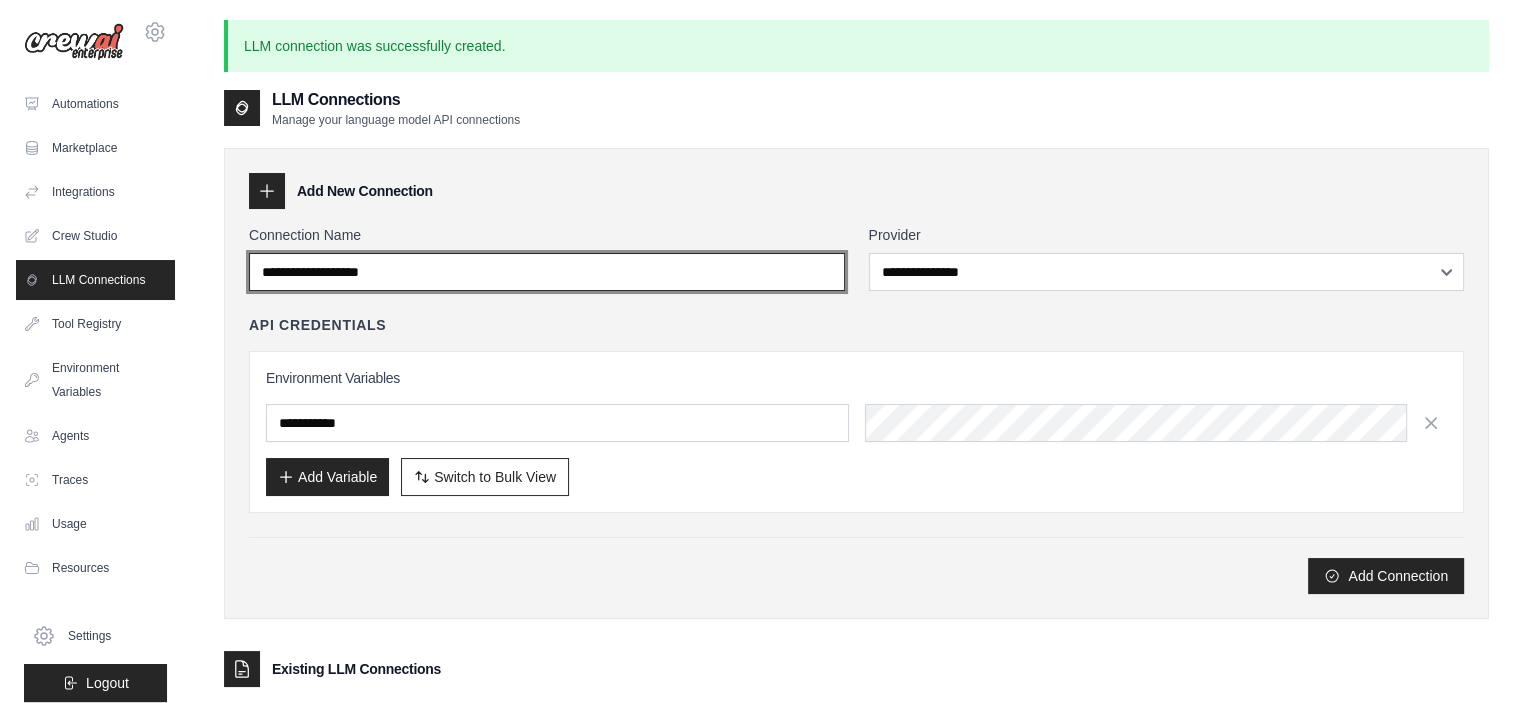 click on "Connection Name" at bounding box center [547, 272] 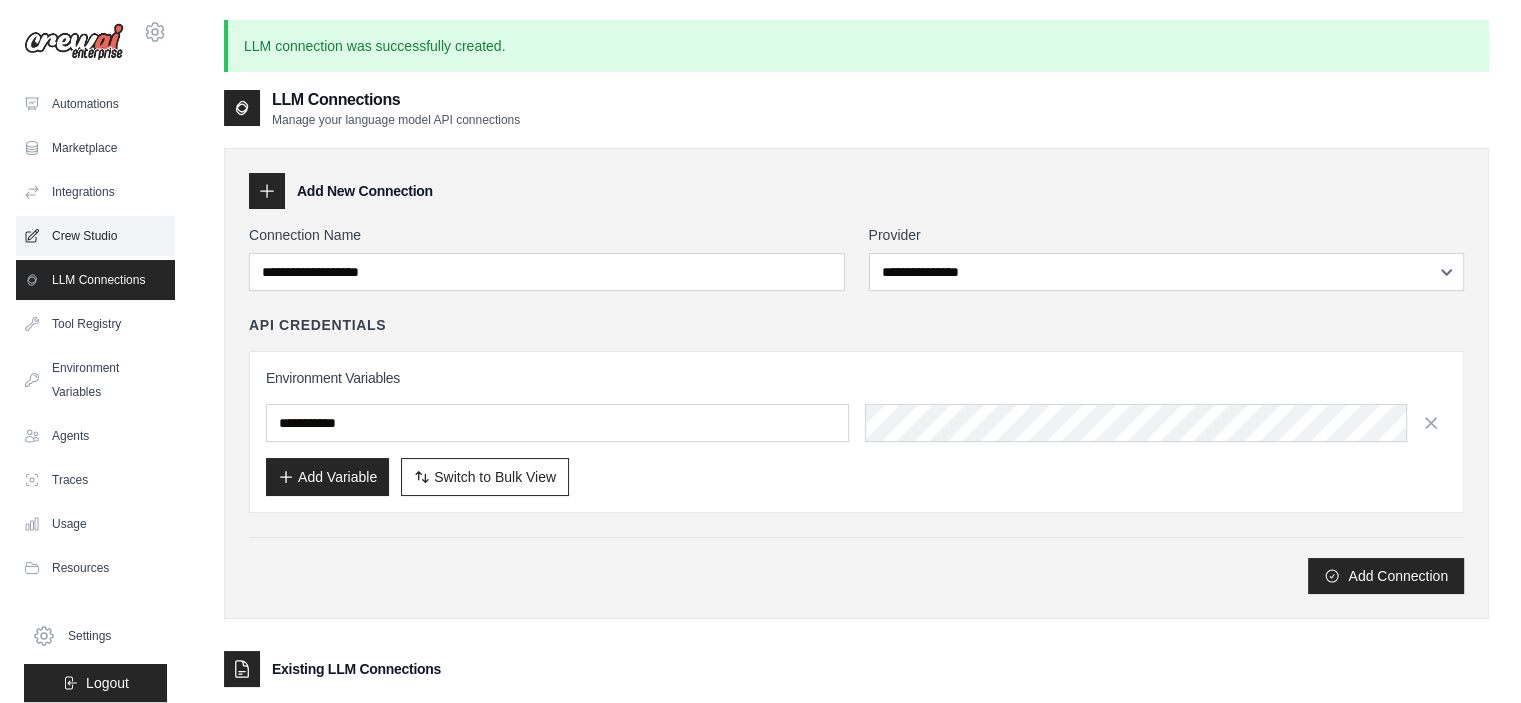 click on "Crew Studio" at bounding box center [95, 236] 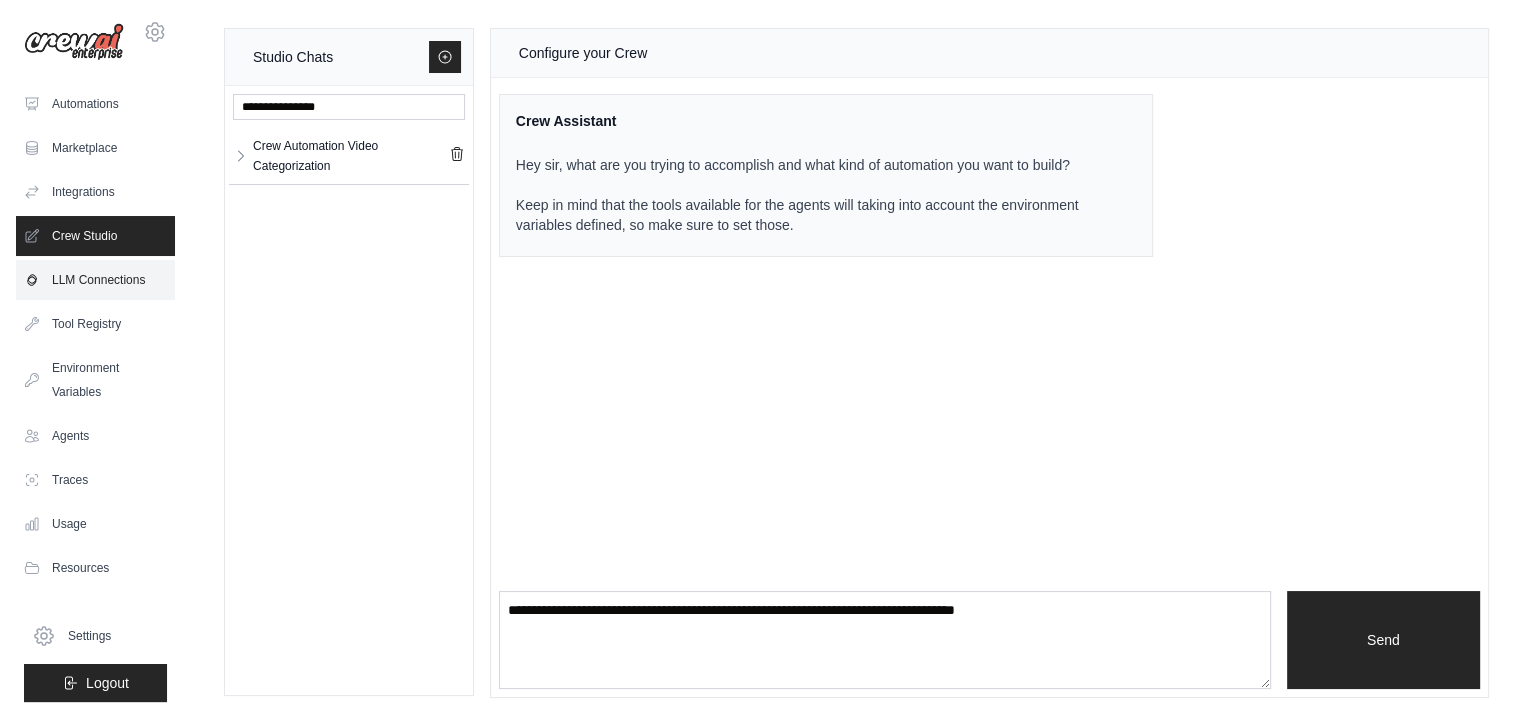 click on "LLM Connections" at bounding box center (95, 280) 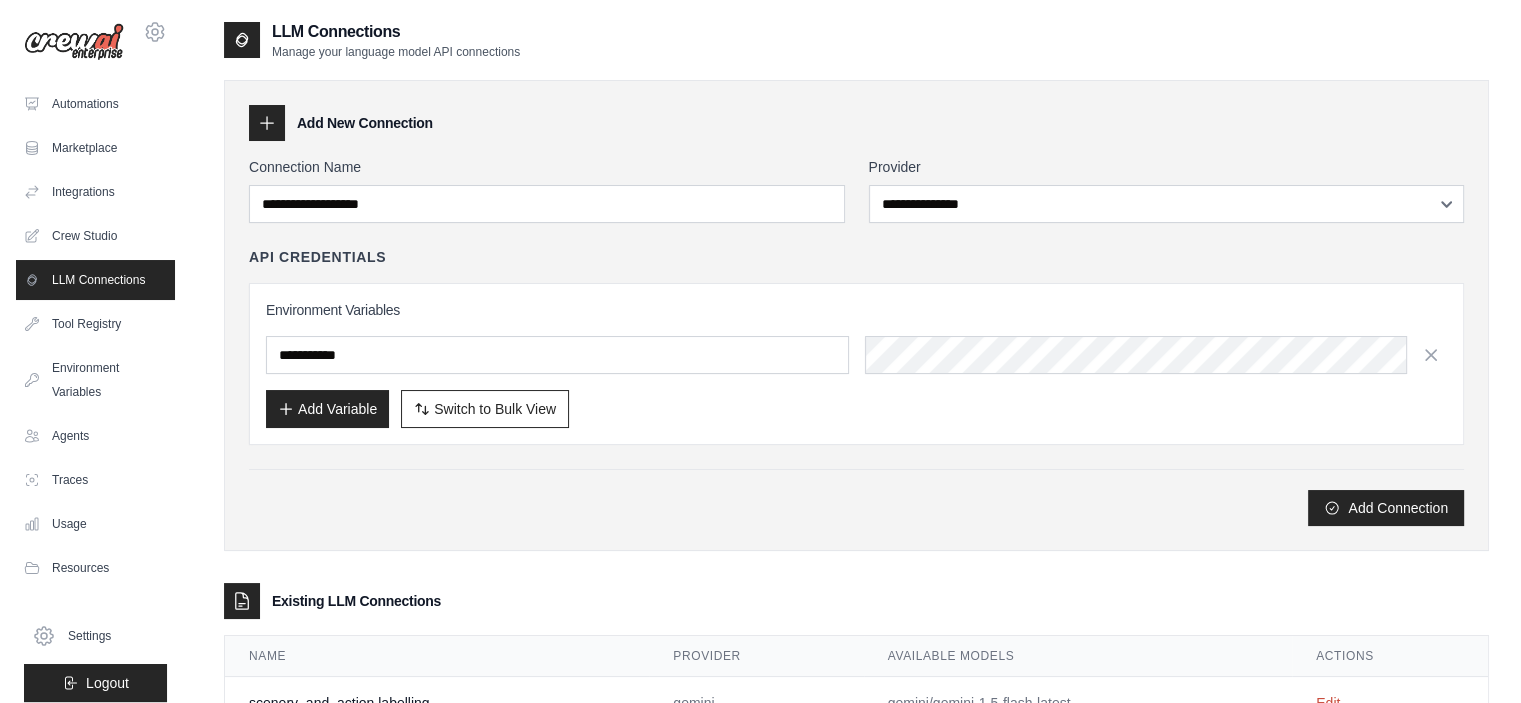 scroll, scrollTop: 76, scrollLeft: 0, axis: vertical 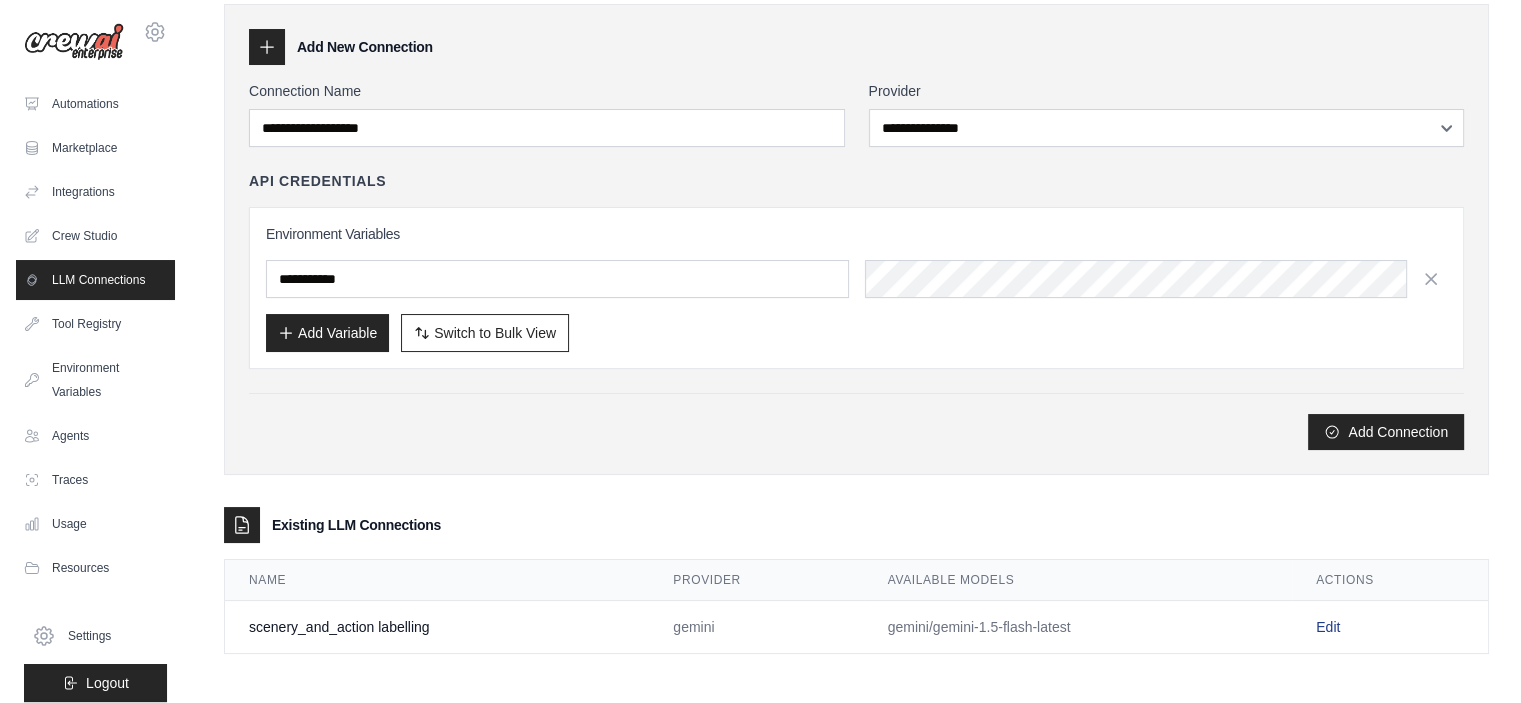 click on "Edit" at bounding box center (1328, 627) 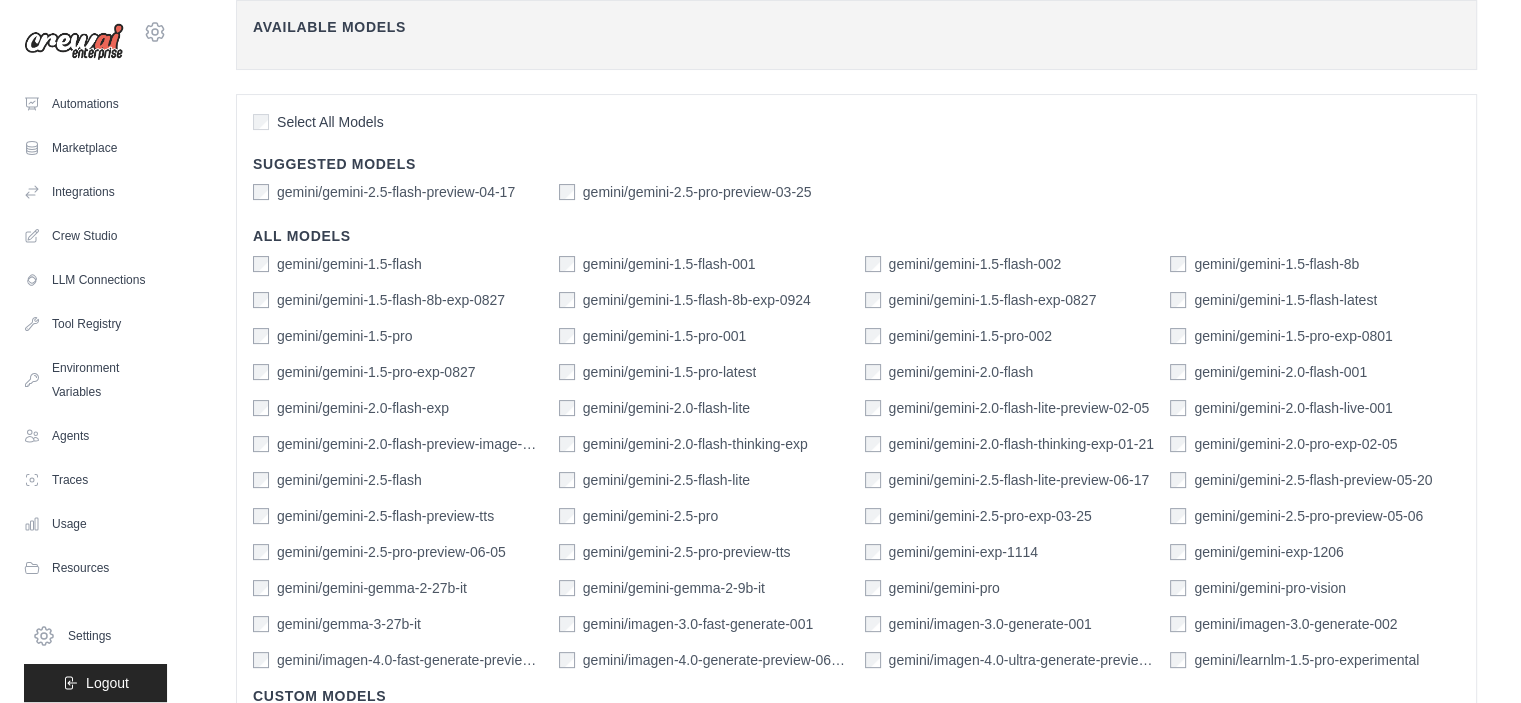 scroll, scrollTop: 384, scrollLeft: 0, axis: vertical 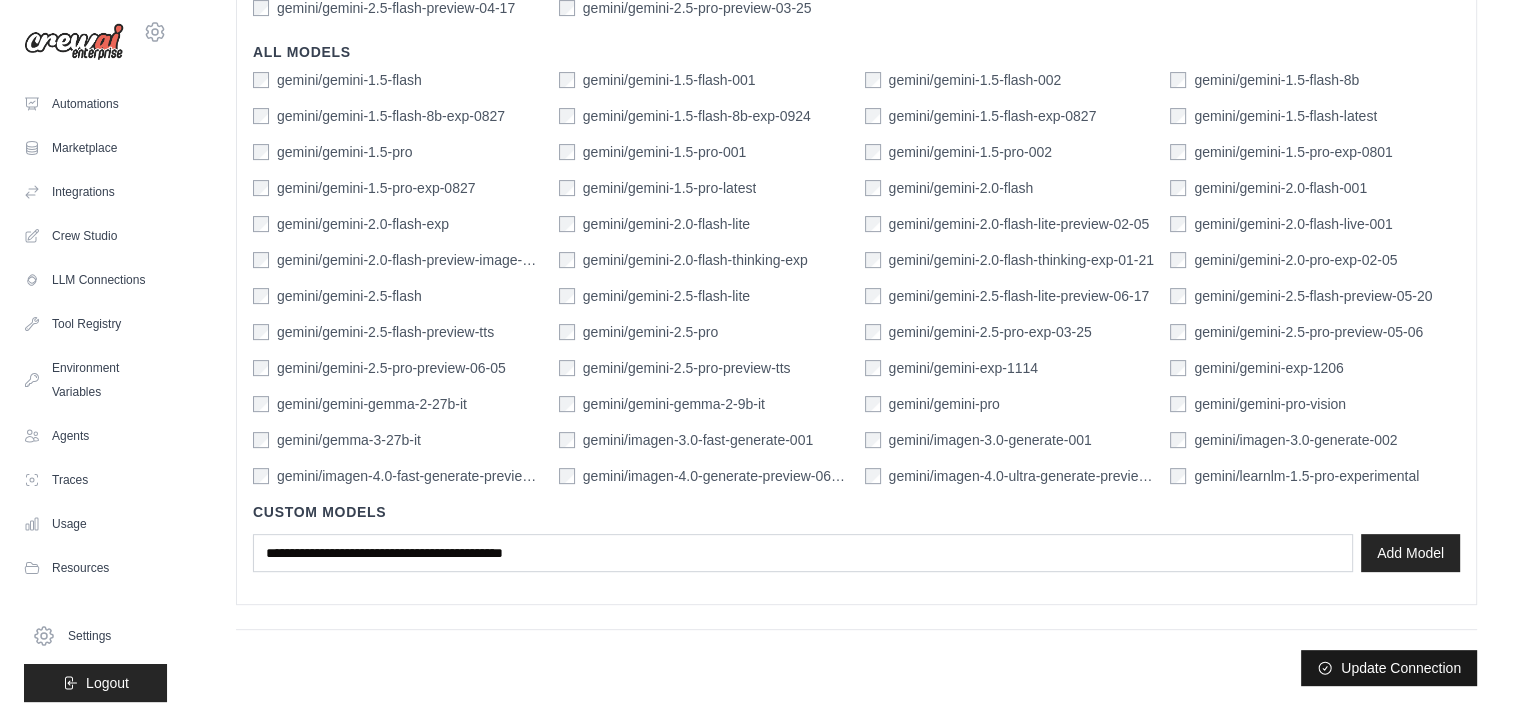 click on "Update Connection" at bounding box center (1389, 668) 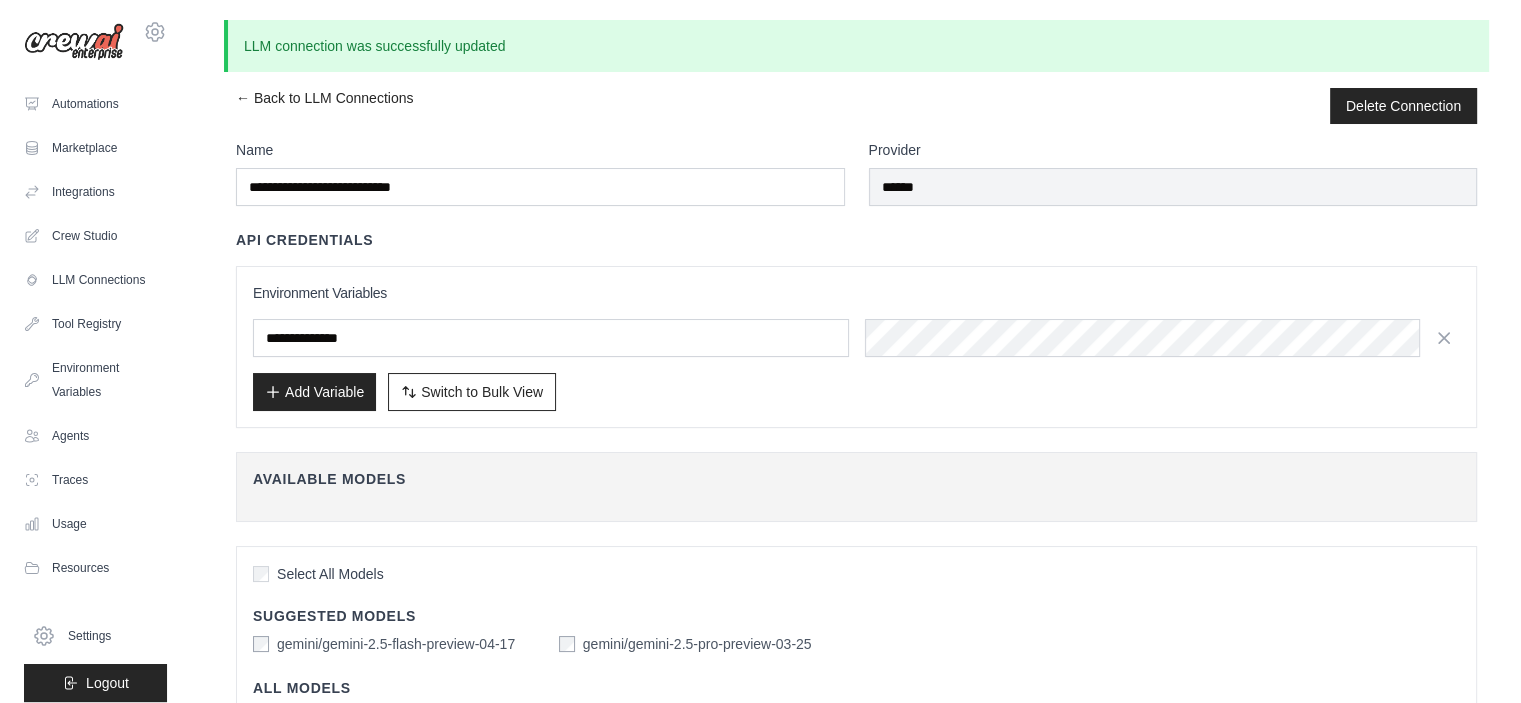 scroll, scrollTop: 636, scrollLeft: 0, axis: vertical 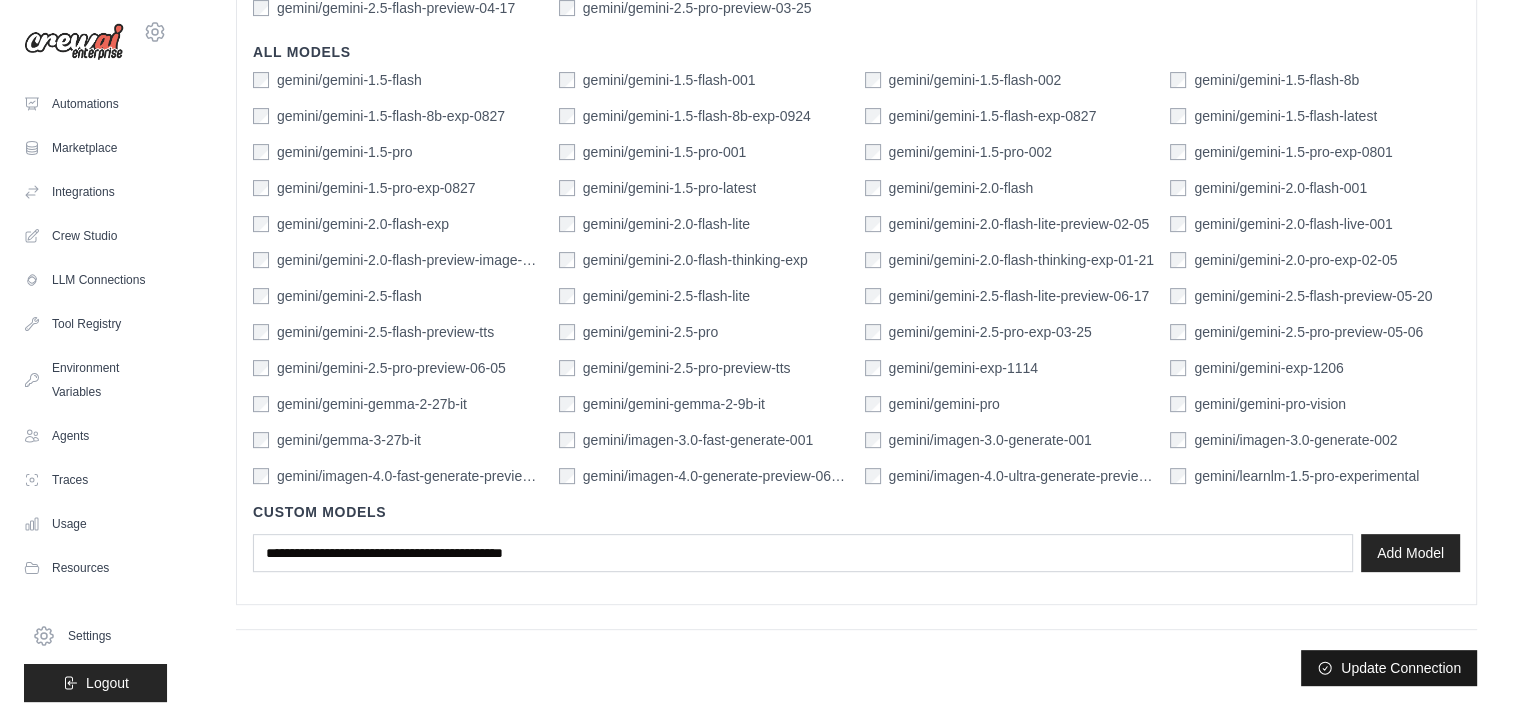click on "Update Connection" at bounding box center (1389, 668) 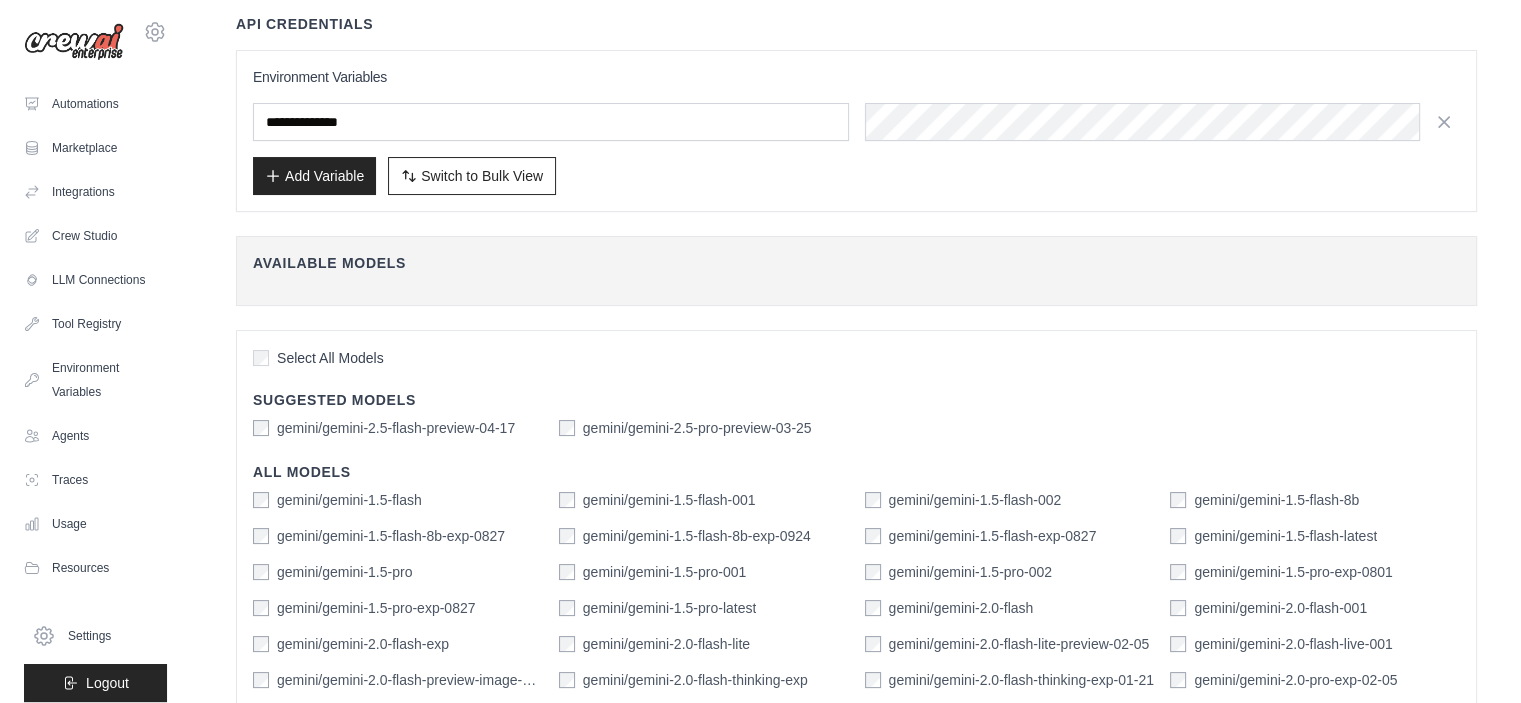 scroll, scrollTop: 152, scrollLeft: 0, axis: vertical 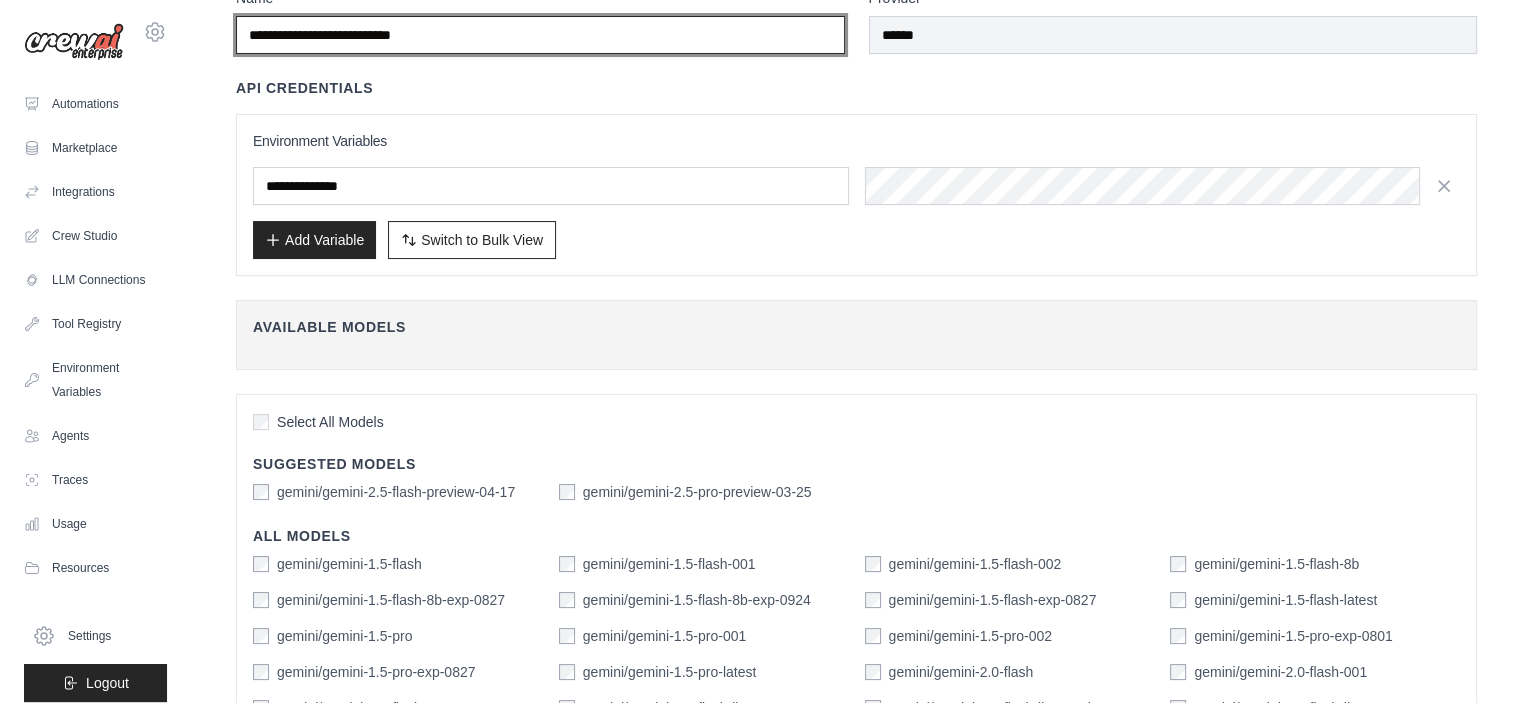click on "**********" at bounding box center [540, 35] 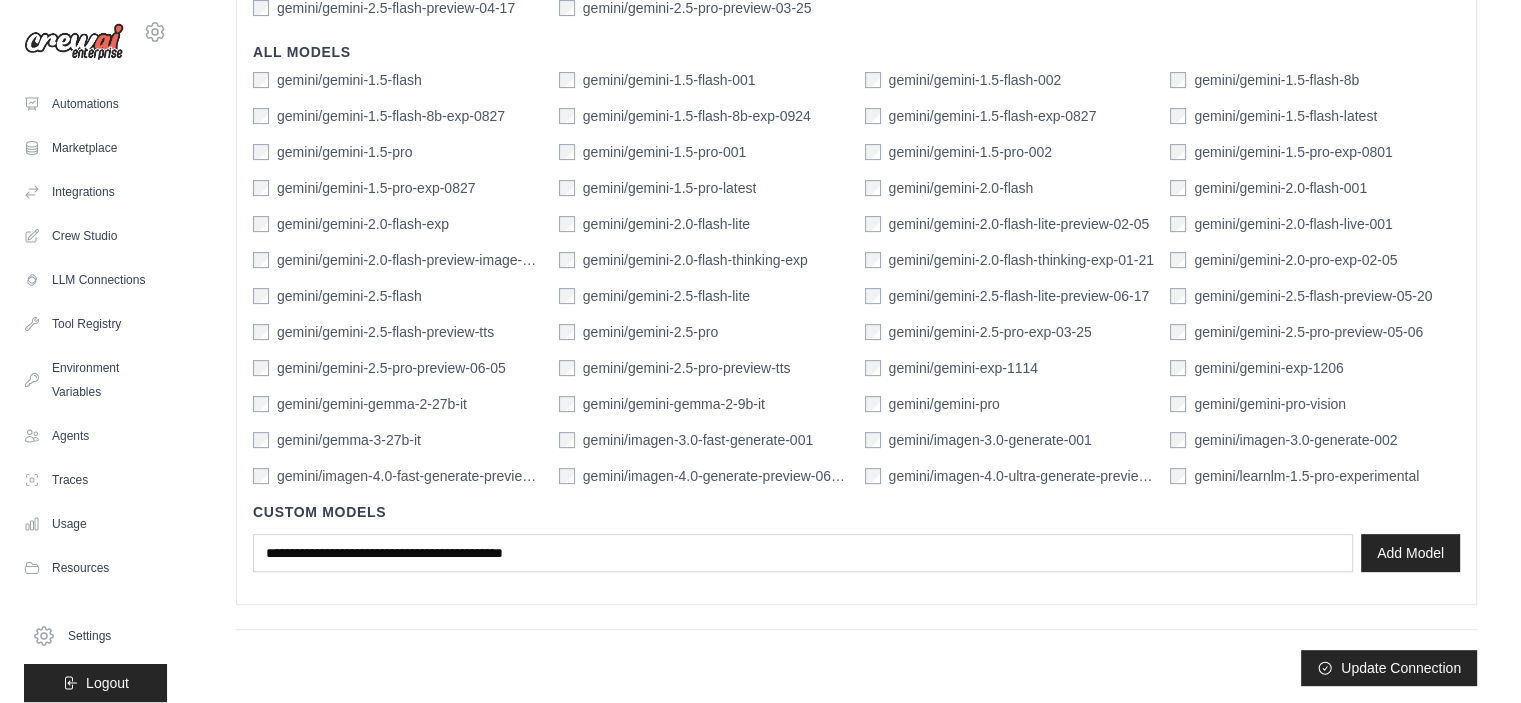 scroll, scrollTop: 0, scrollLeft: 0, axis: both 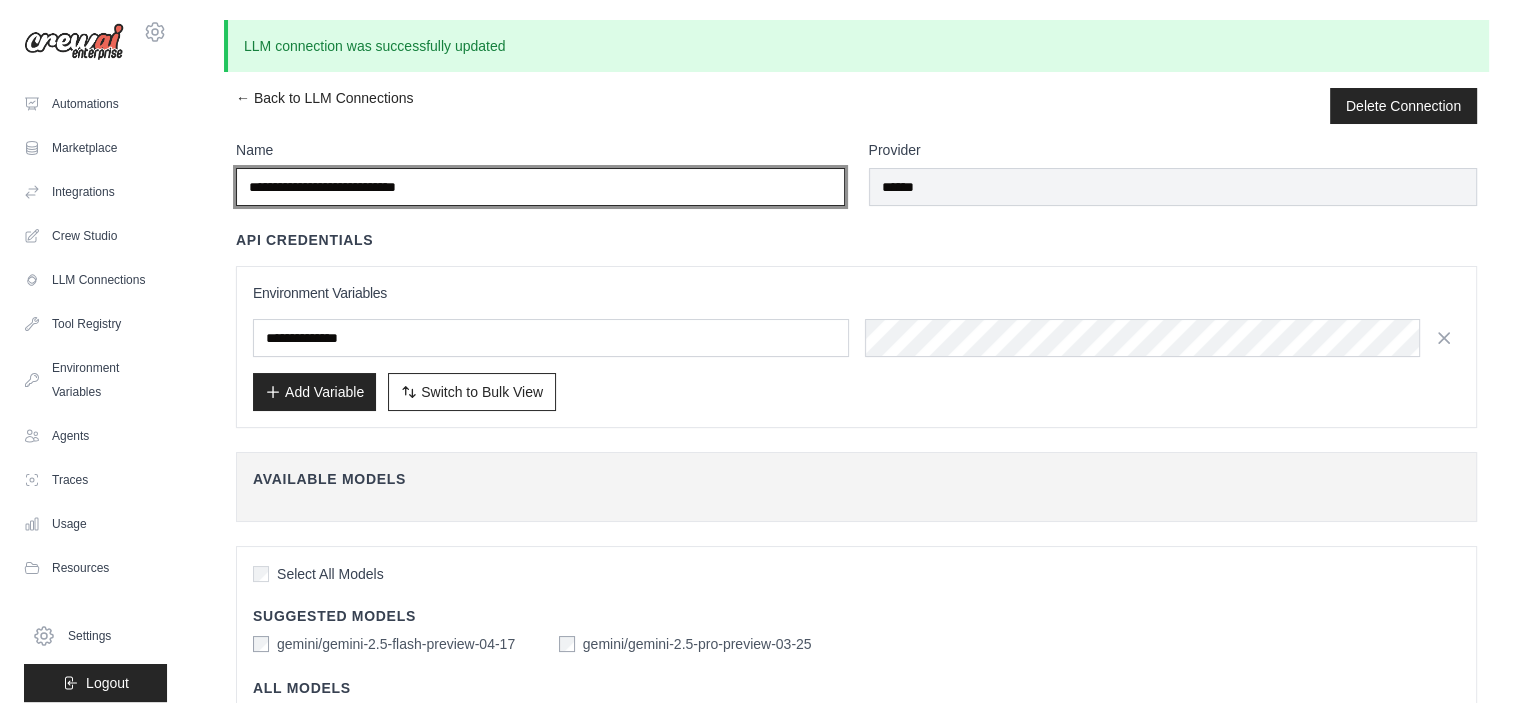 type on "**********" 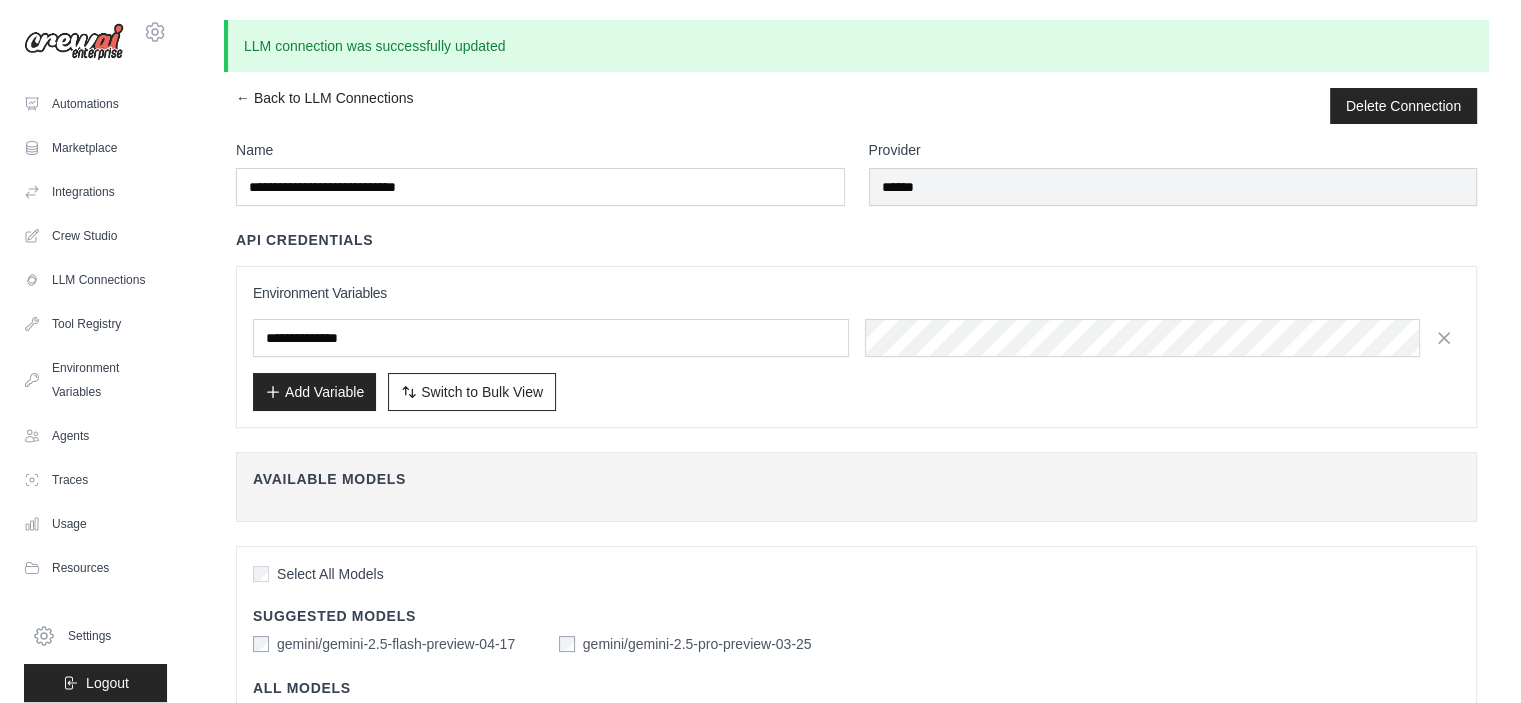 click on "**********" at bounding box center (856, 671) 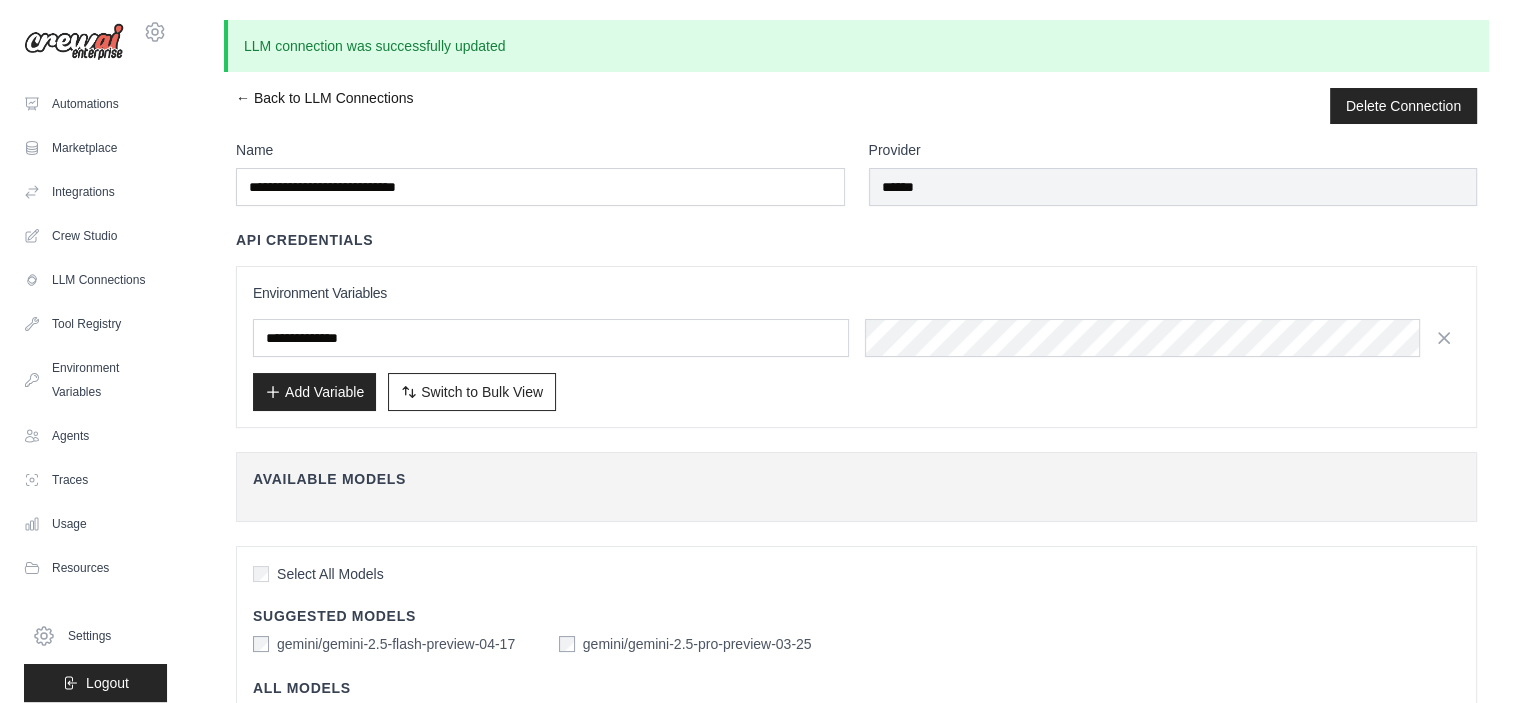 click on "← Back to LLM Connections" at bounding box center (324, 106) 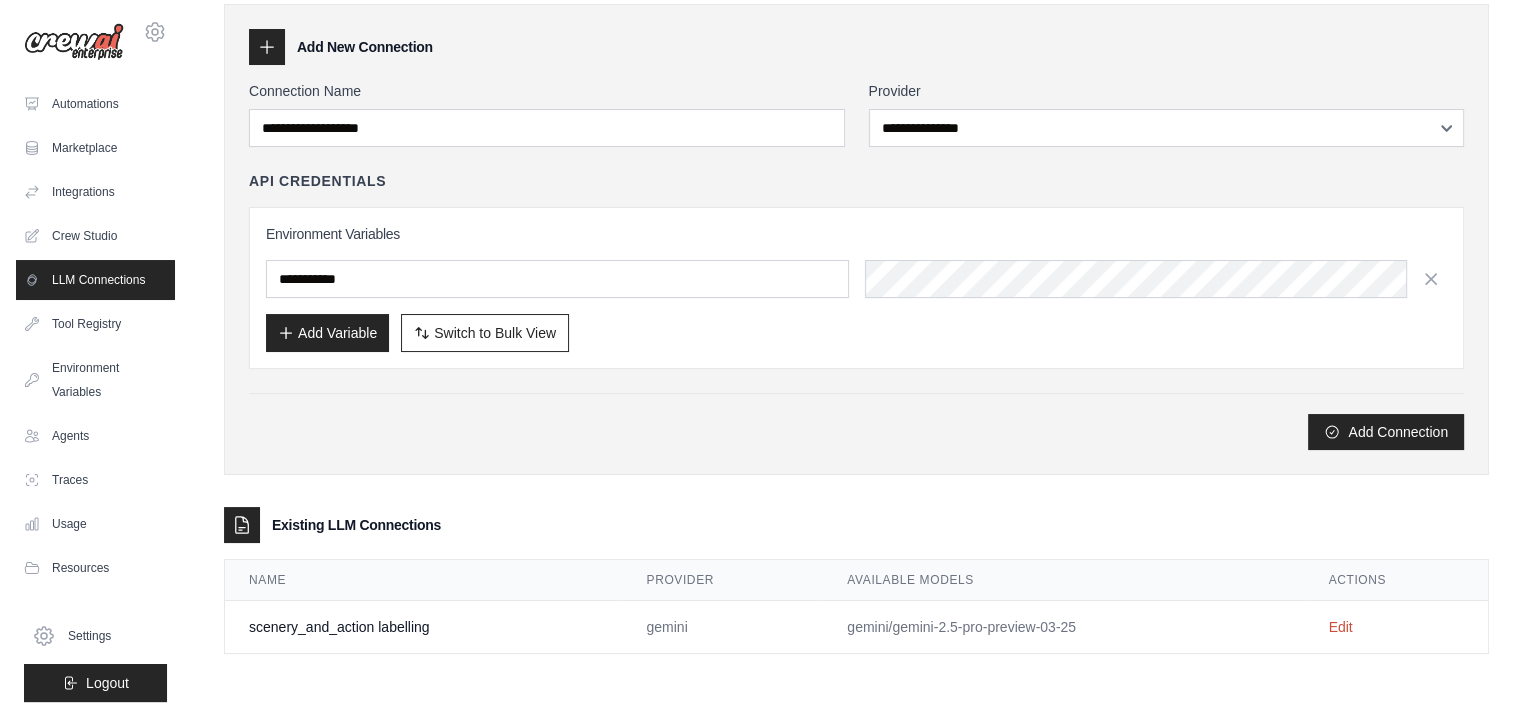 scroll, scrollTop: 0, scrollLeft: 0, axis: both 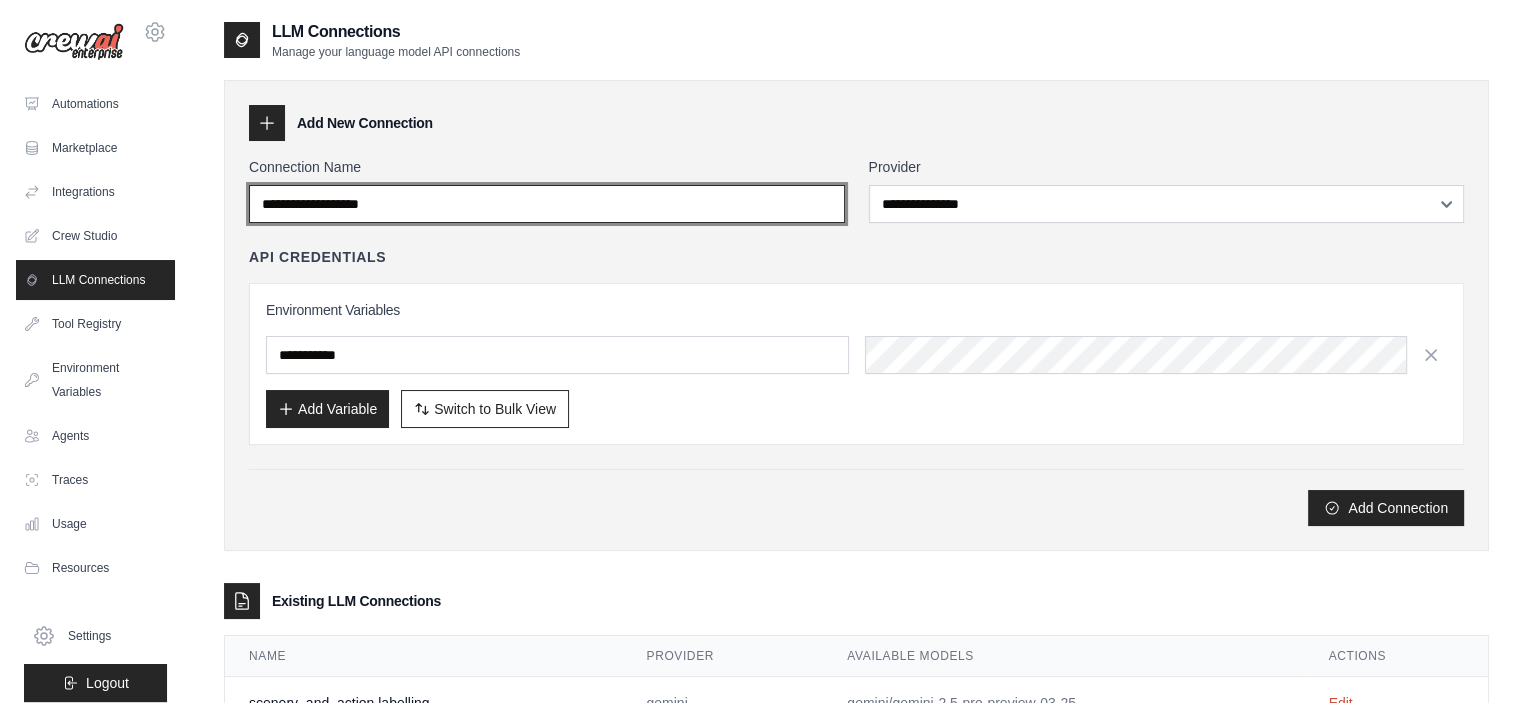click on "Connection Name" at bounding box center (547, 204) 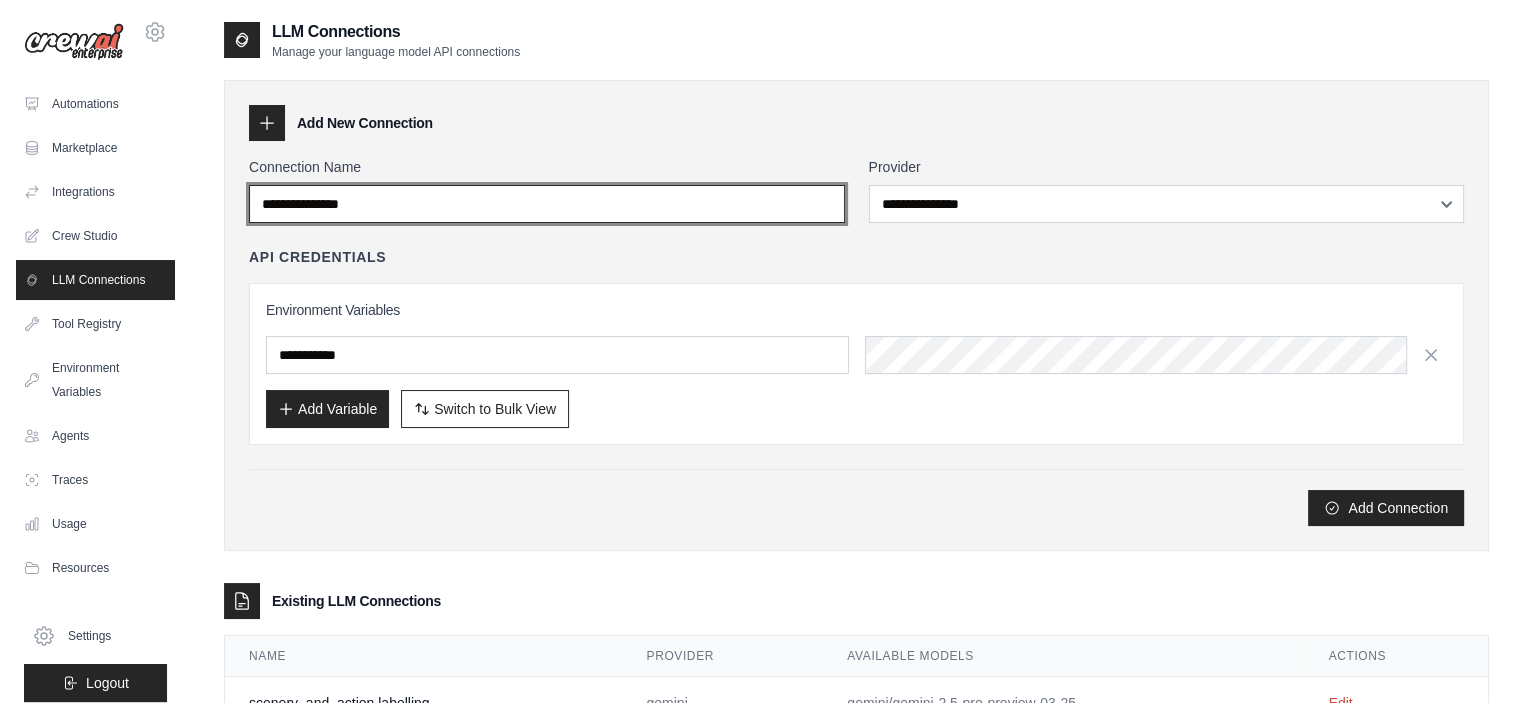type on "**********" 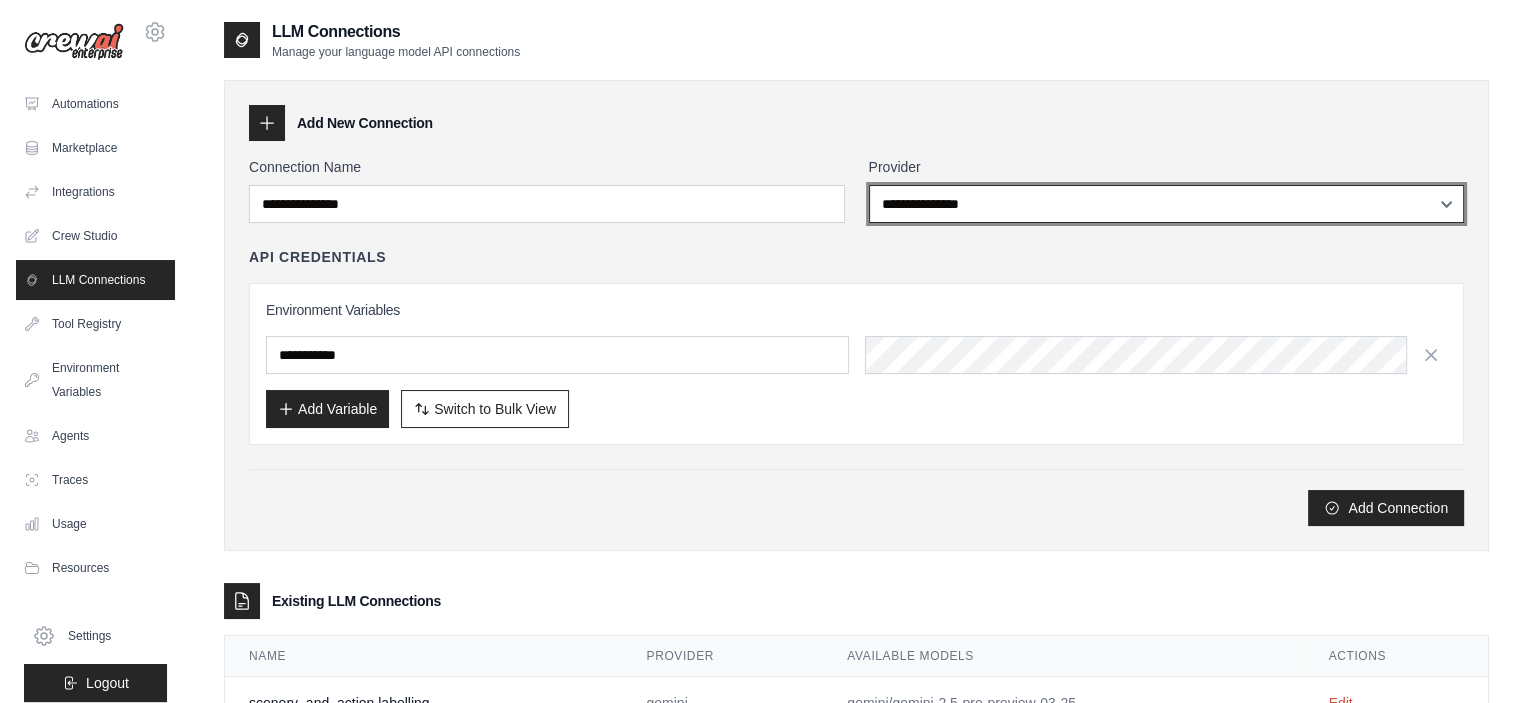 click on "**********" at bounding box center [1167, 204] 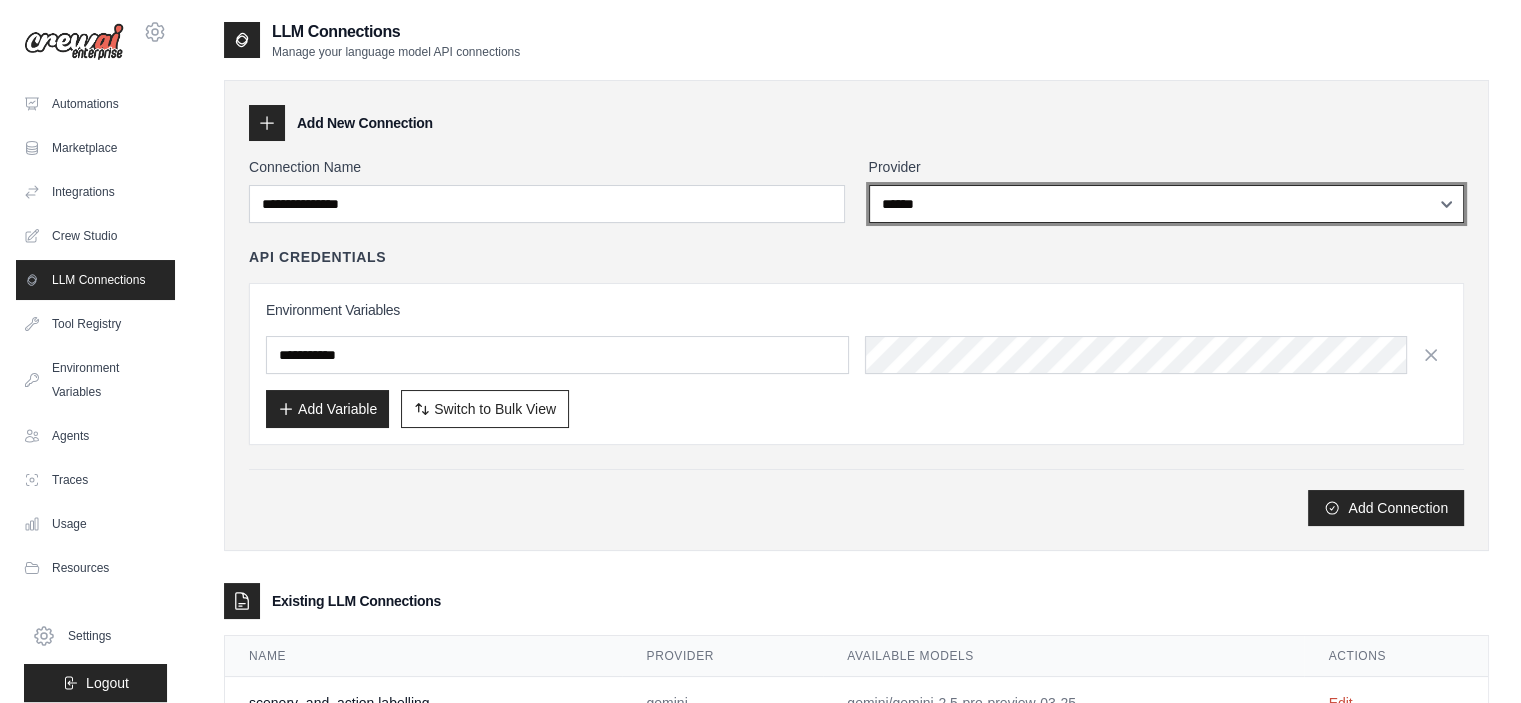 click on "**********" at bounding box center [1167, 204] 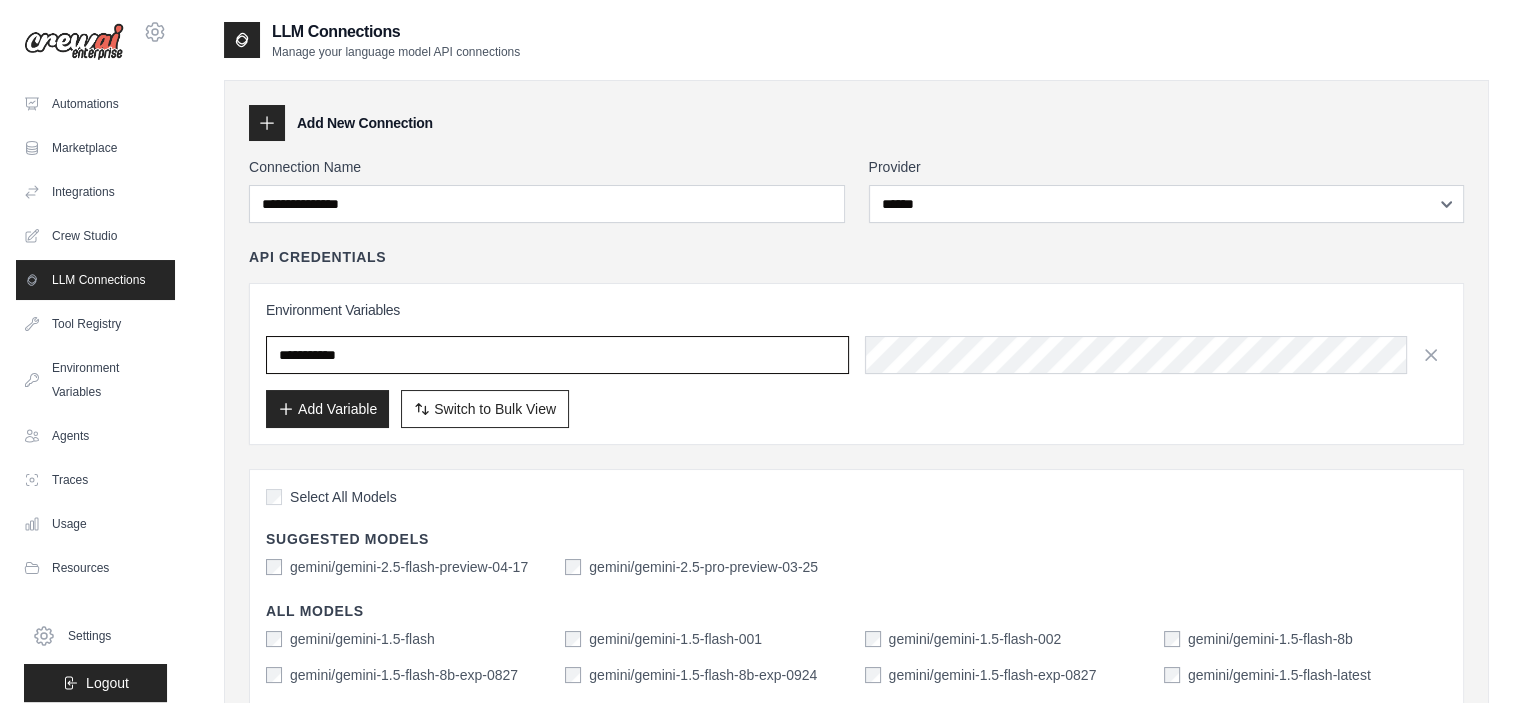 click at bounding box center [557, 355] 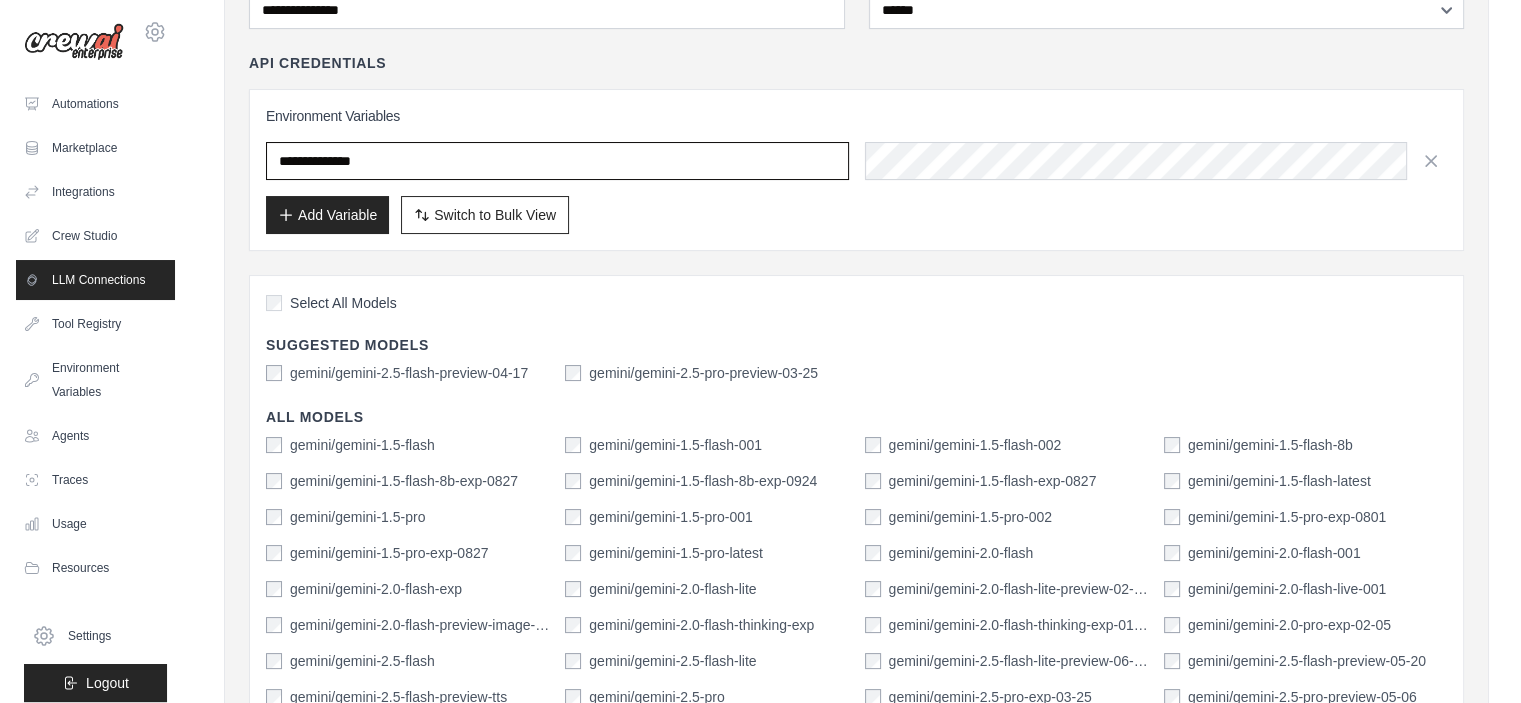 scroll, scrollTop: 202, scrollLeft: 0, axis: vertical 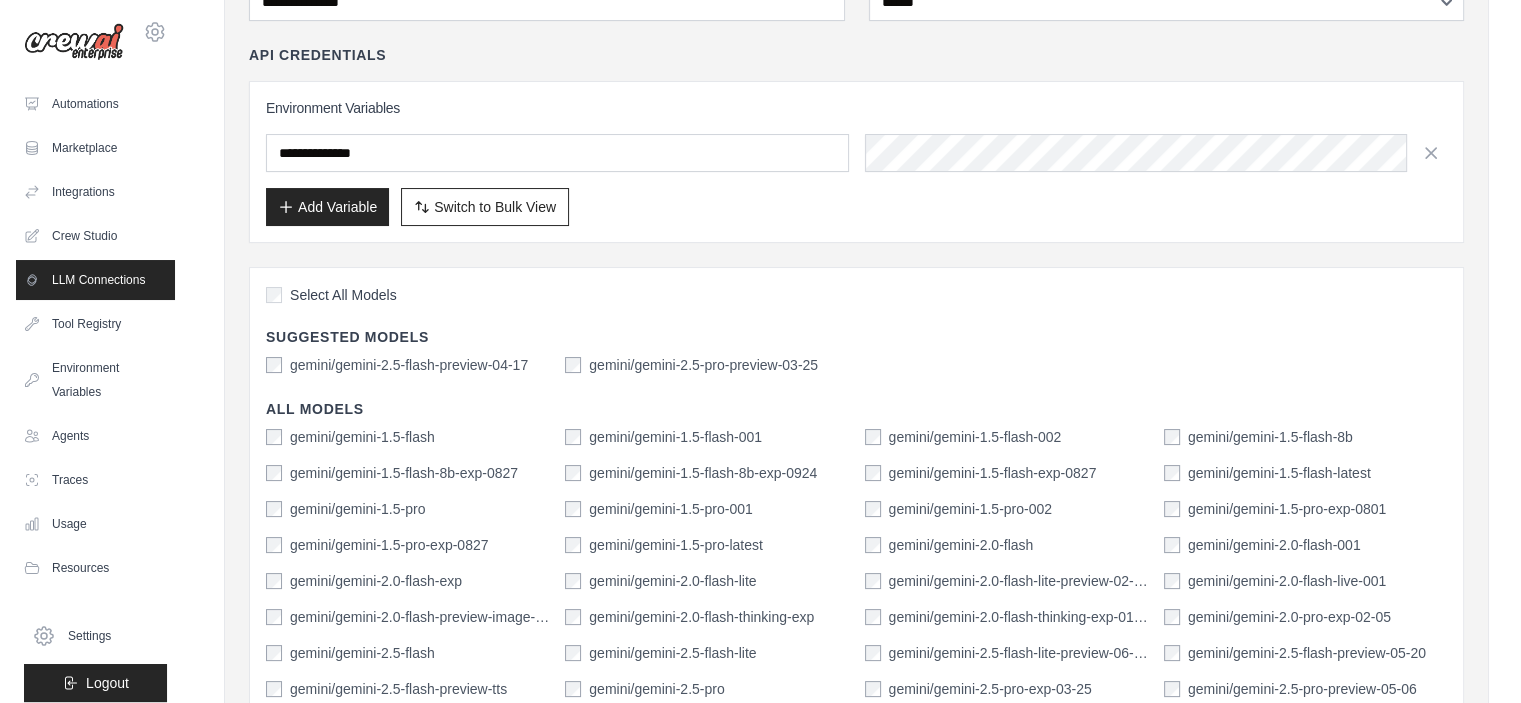 click on "gemini/gemini-1.5-flash-latest" at bounding box center (1267, 473) 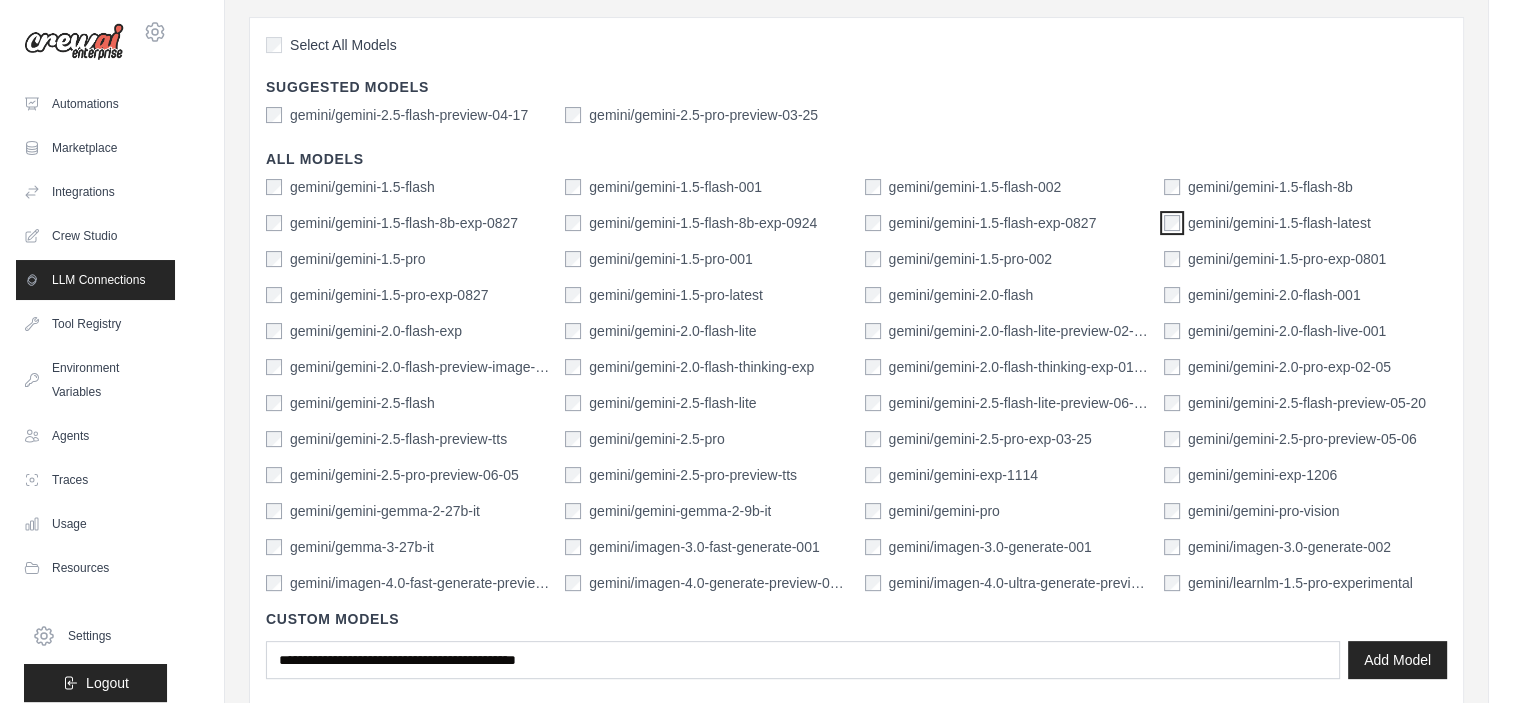 scroll, scrollTop: 794, scrollLeft: 0, axis: vertical 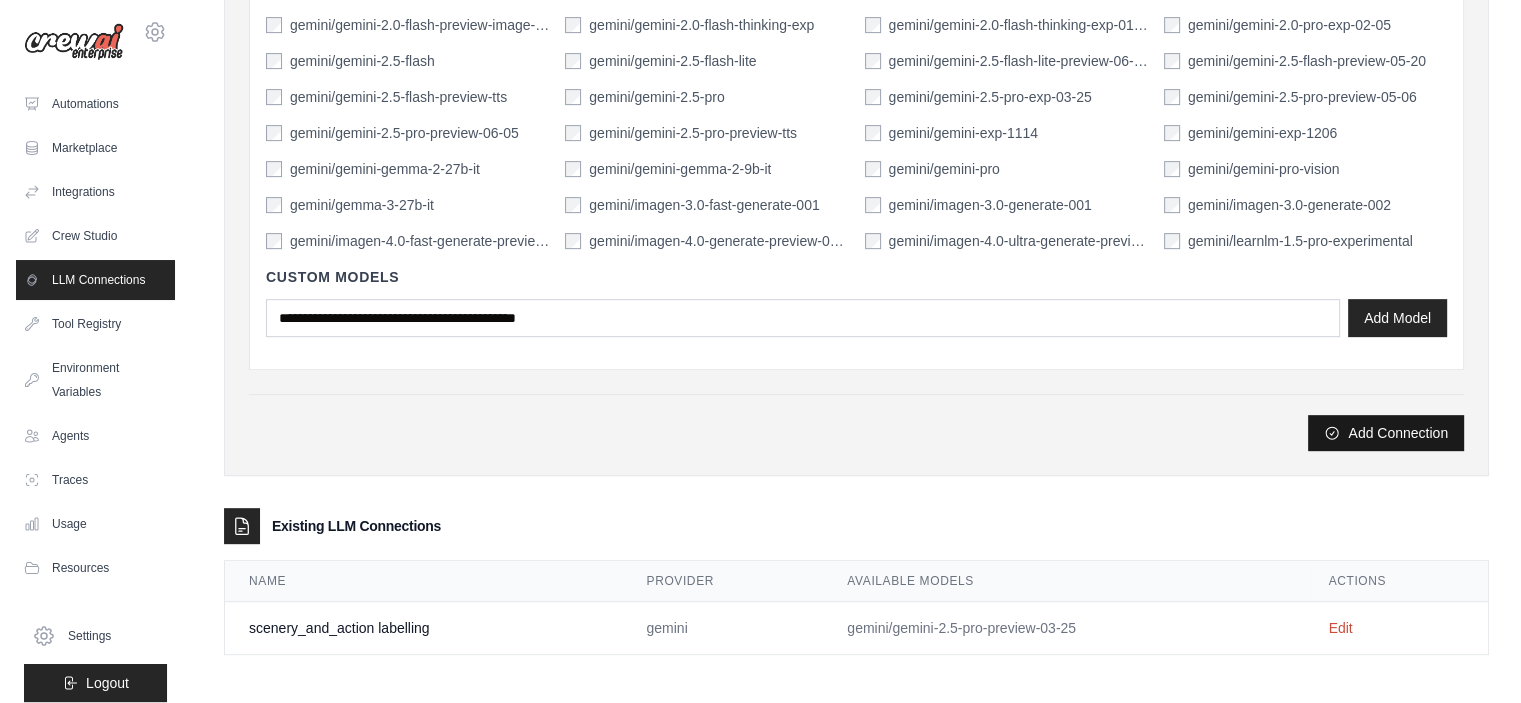 click on "Add Connection" at bounding box center (1386, 433) 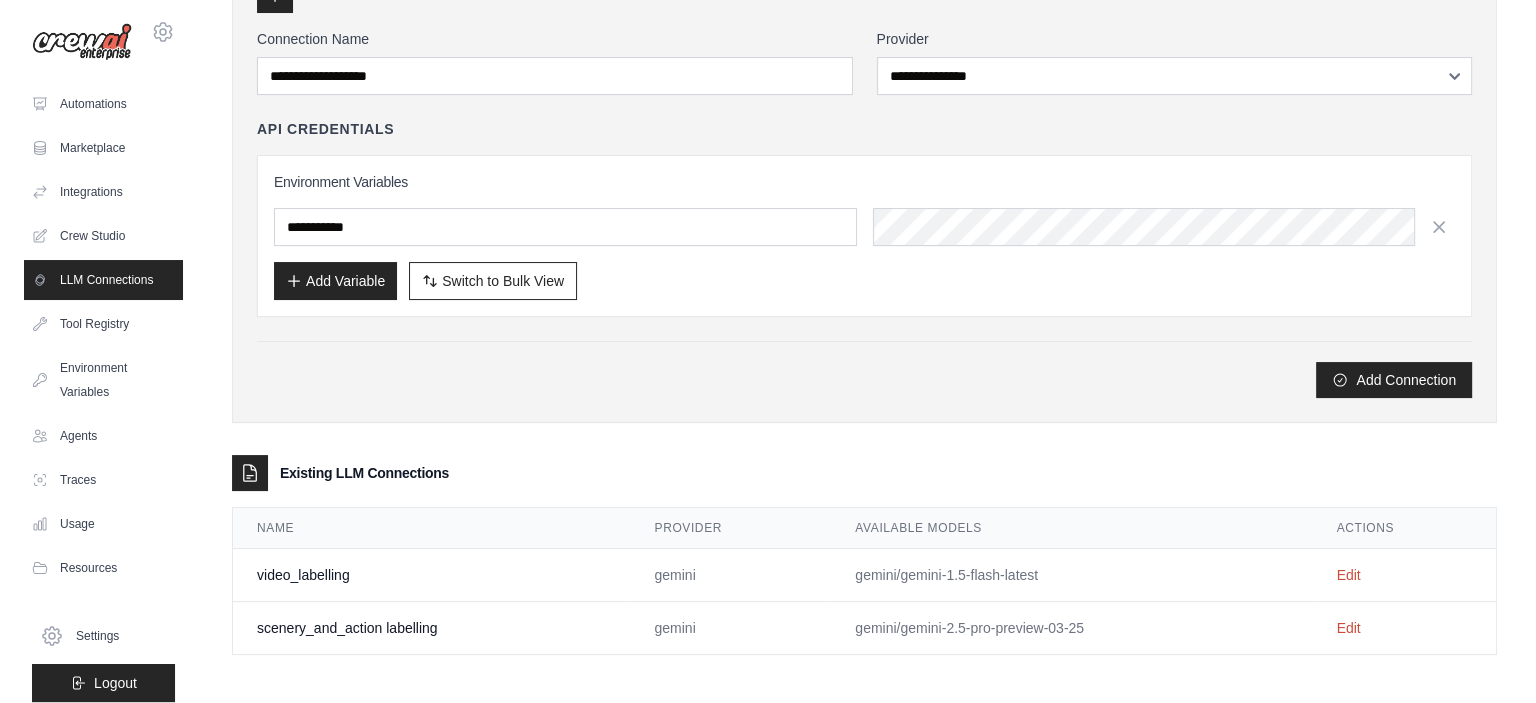 scroll, scrollTop: 0, scrollLeft: 0, axis: both 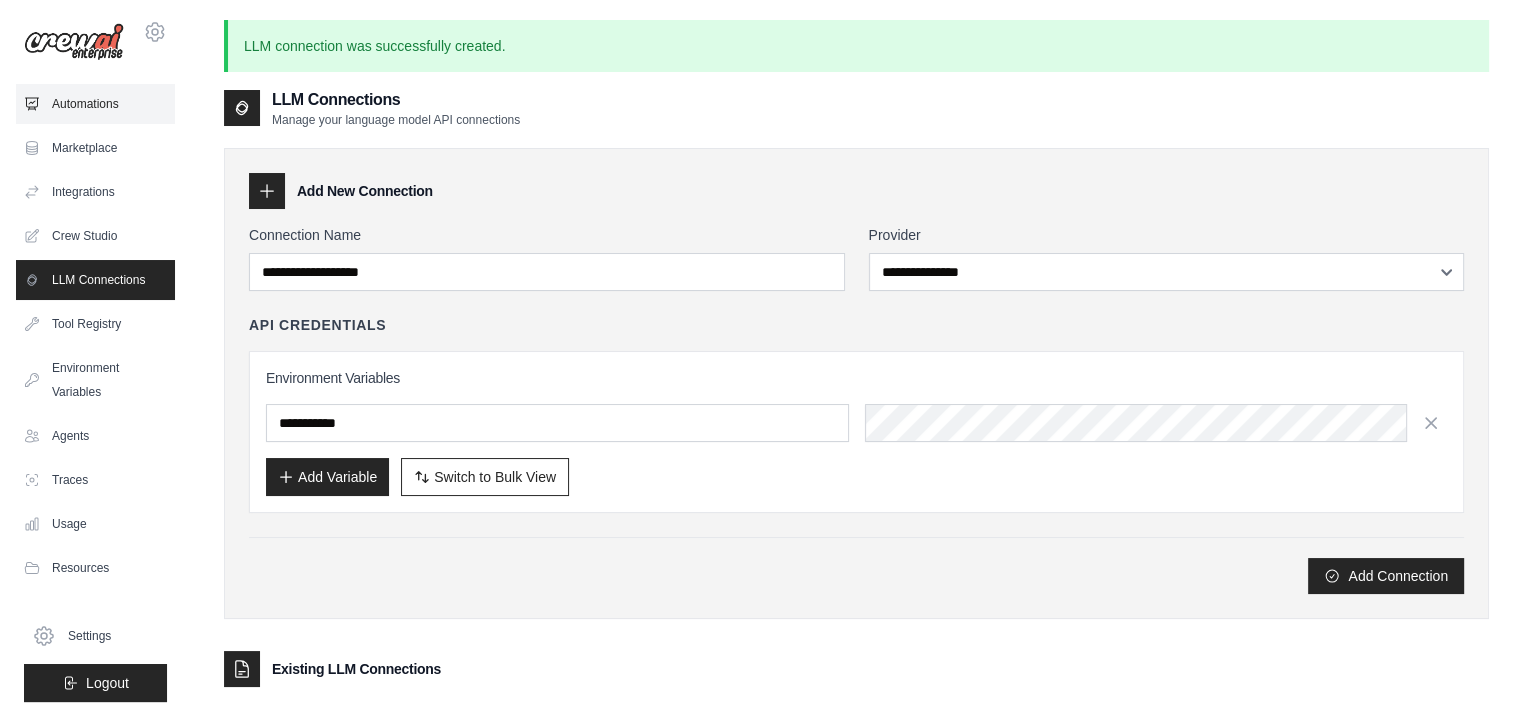 click on "Automations" at bounding box center [95, 104] 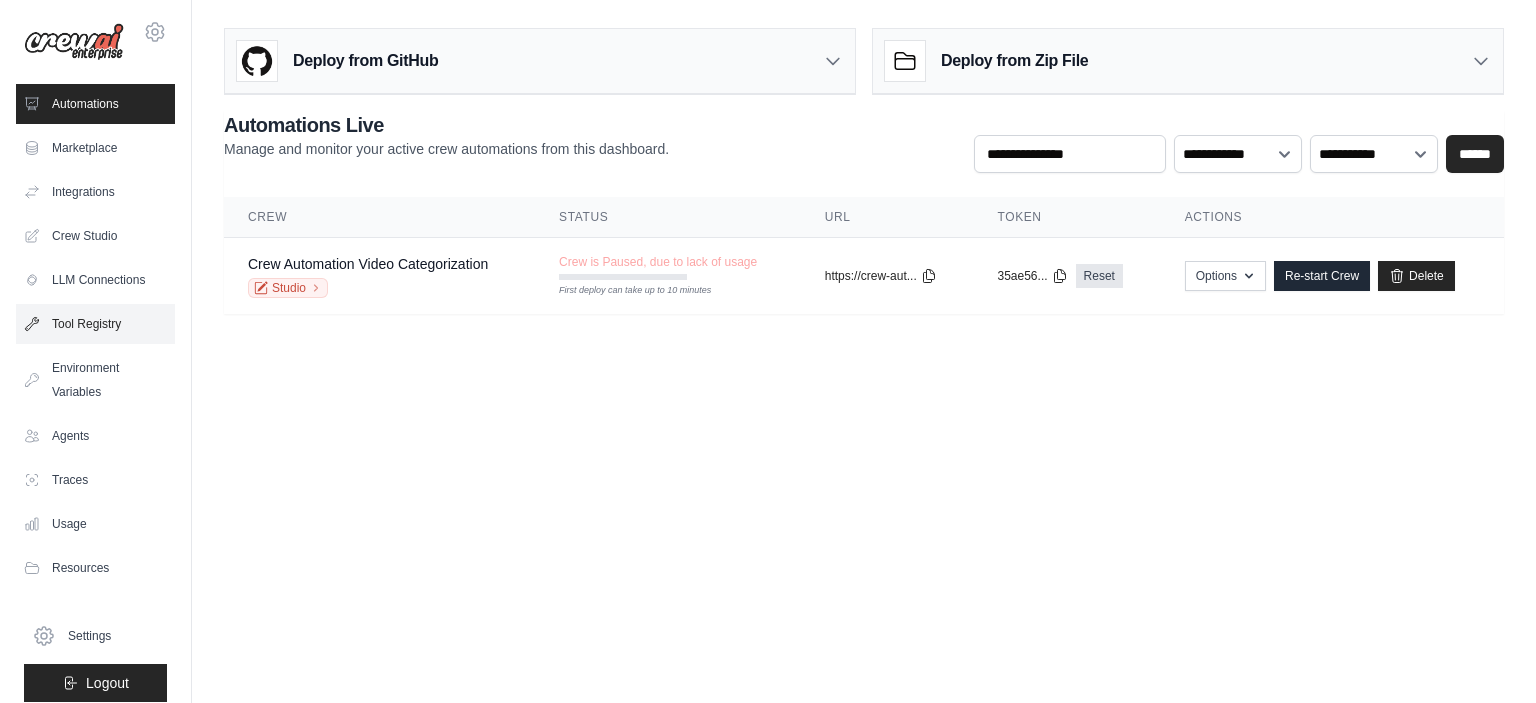 click on "Tool Registry" at bounding box center [95, 324] 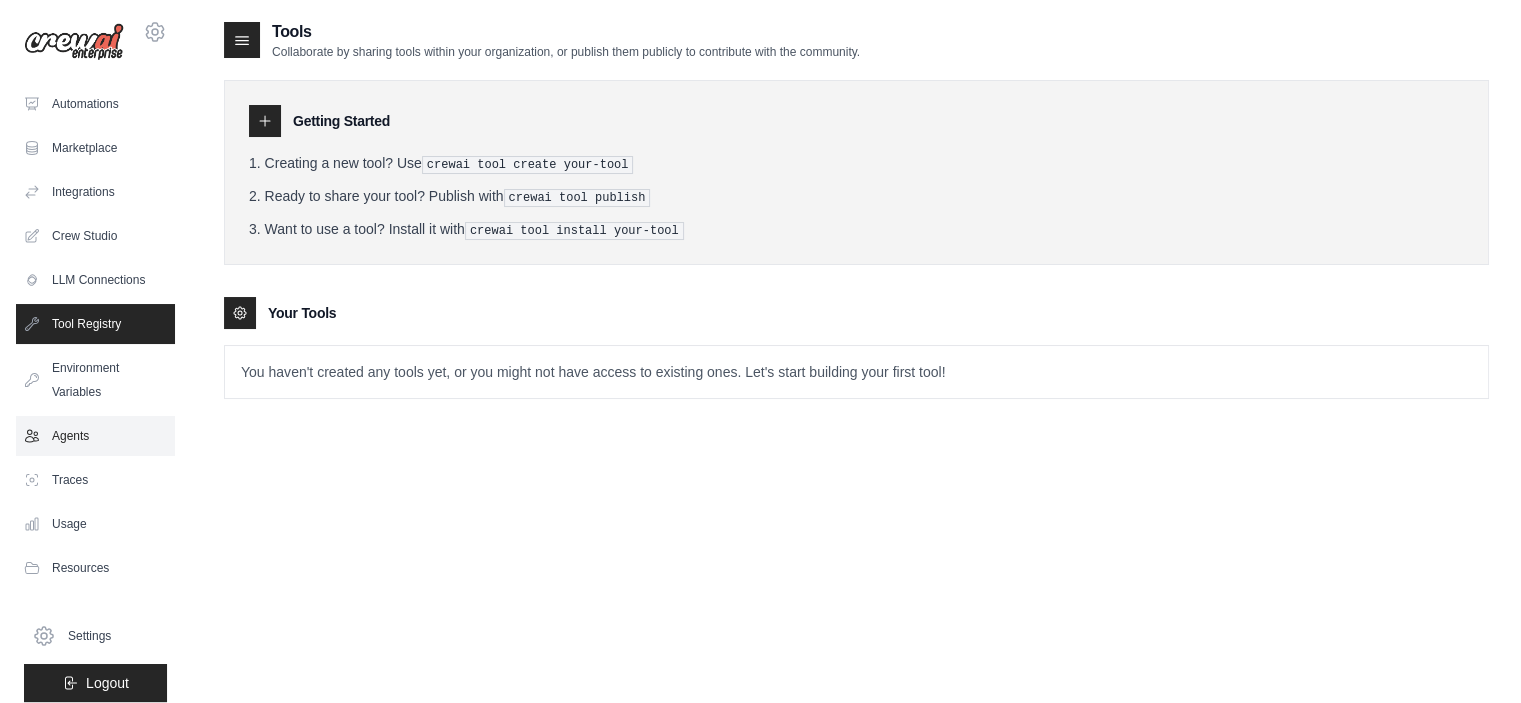 click on "Agents" at bounding box center [95, 436] 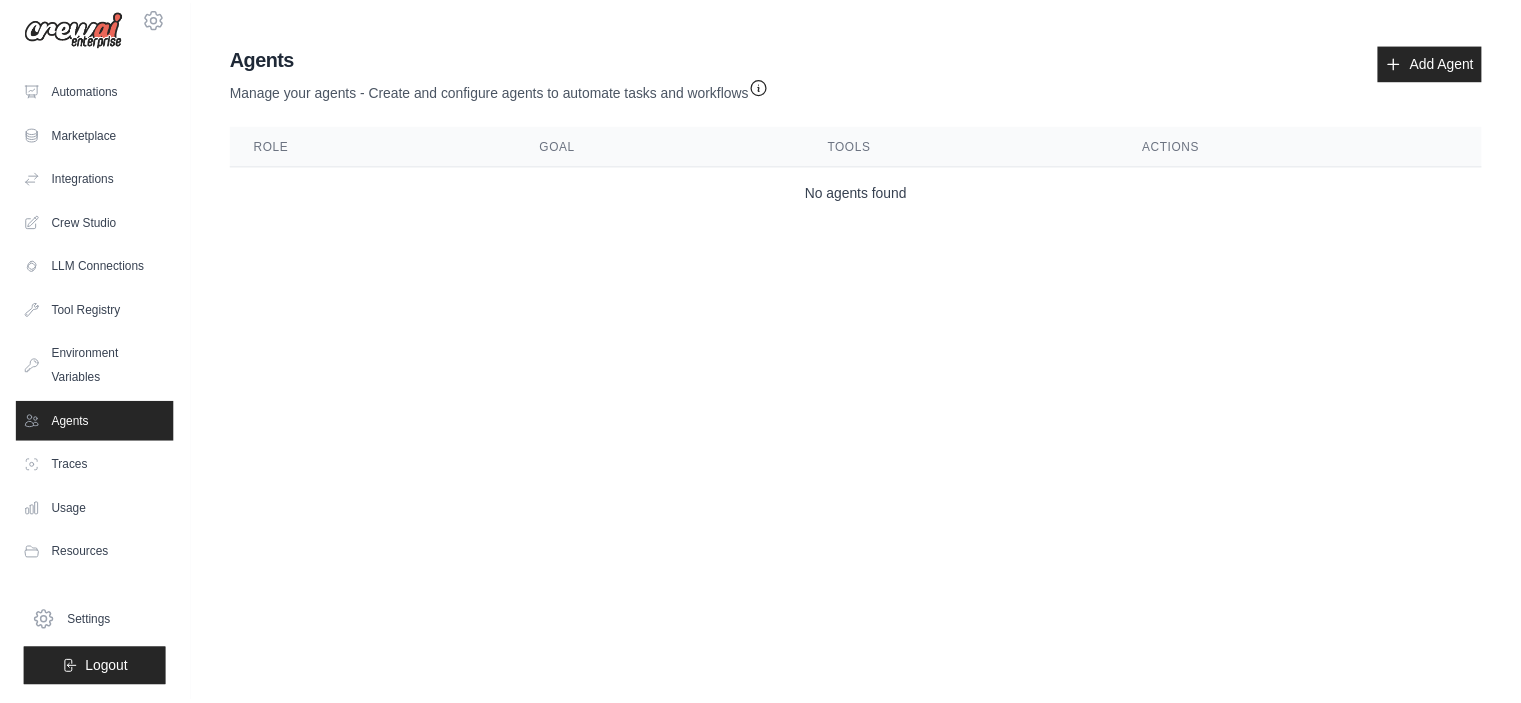scroll, scrollTop: 0, scrollLeft: 0, axis: both 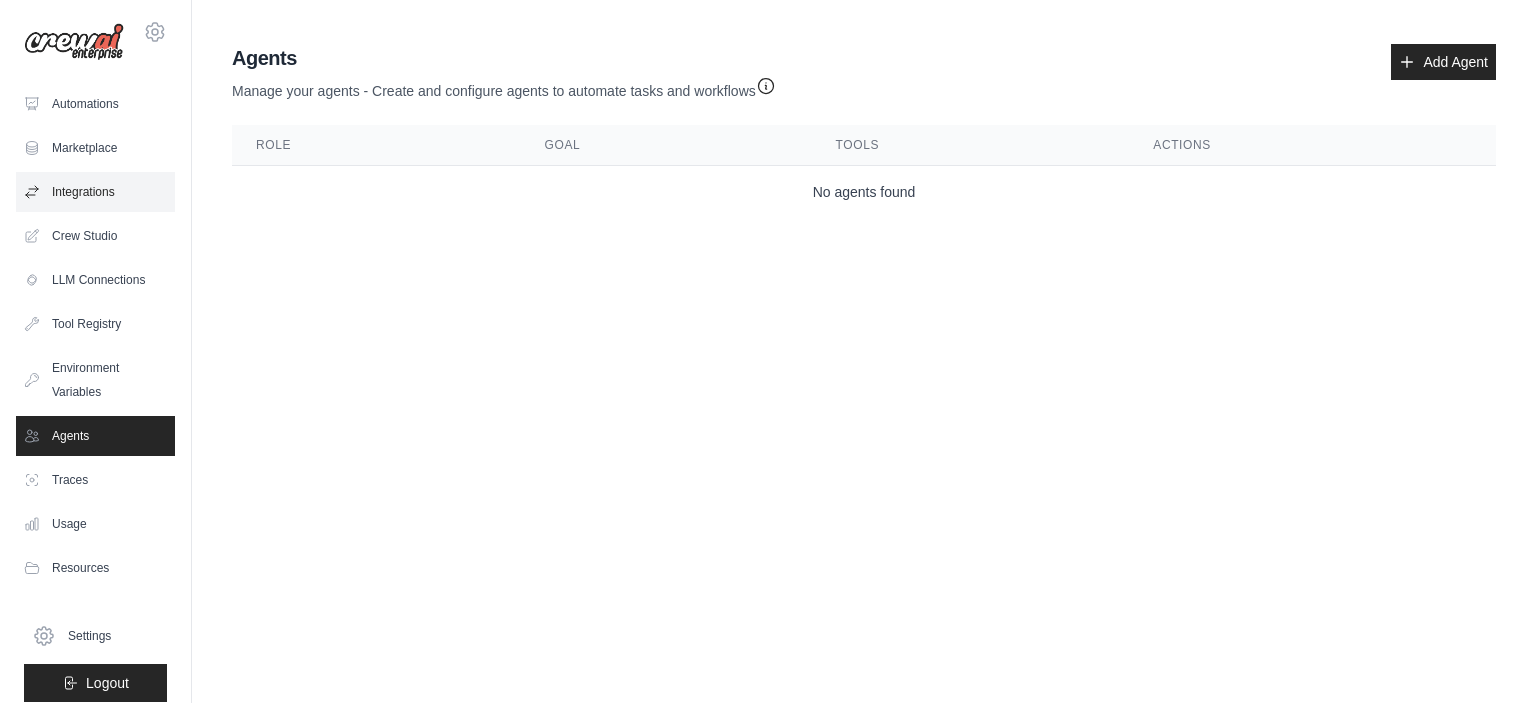 click on "Integrations" at bounding box center [95, 192] 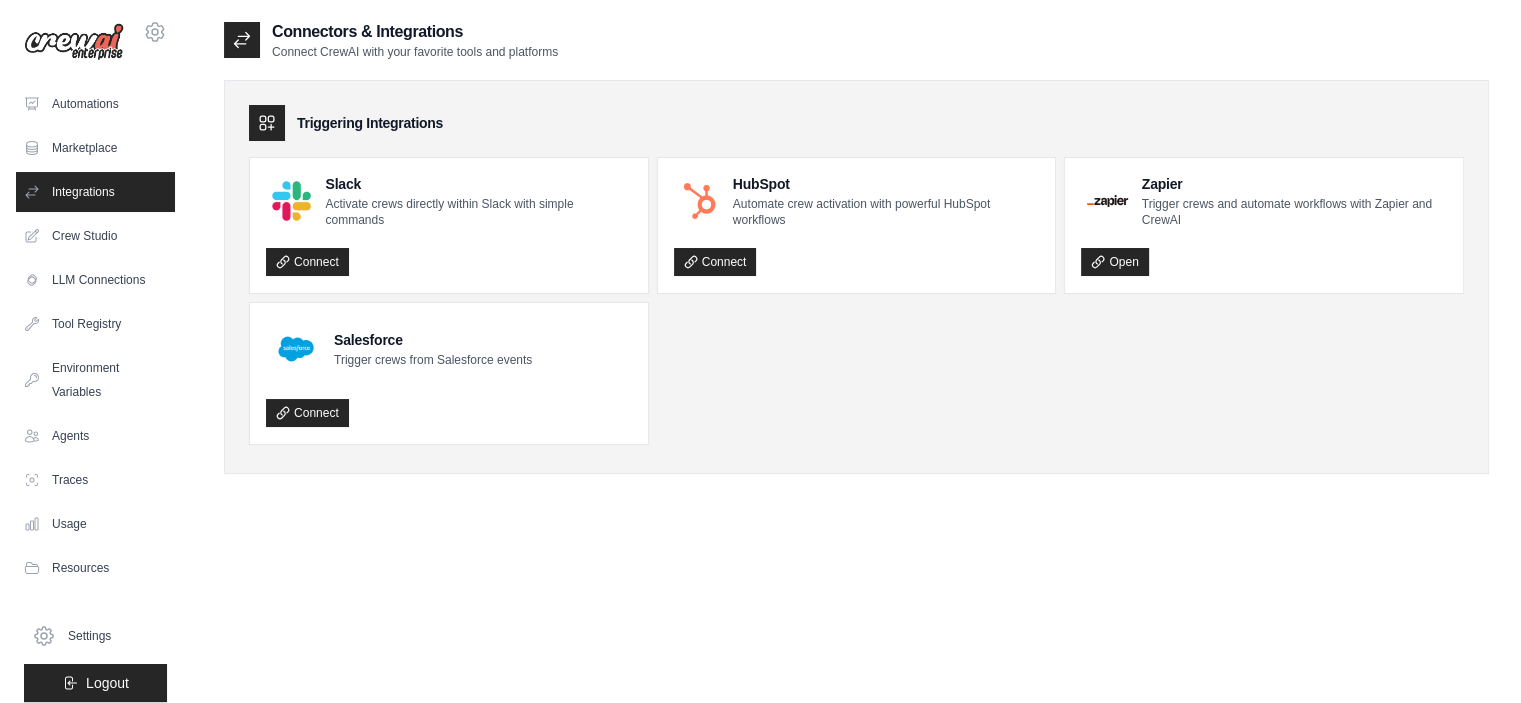 click 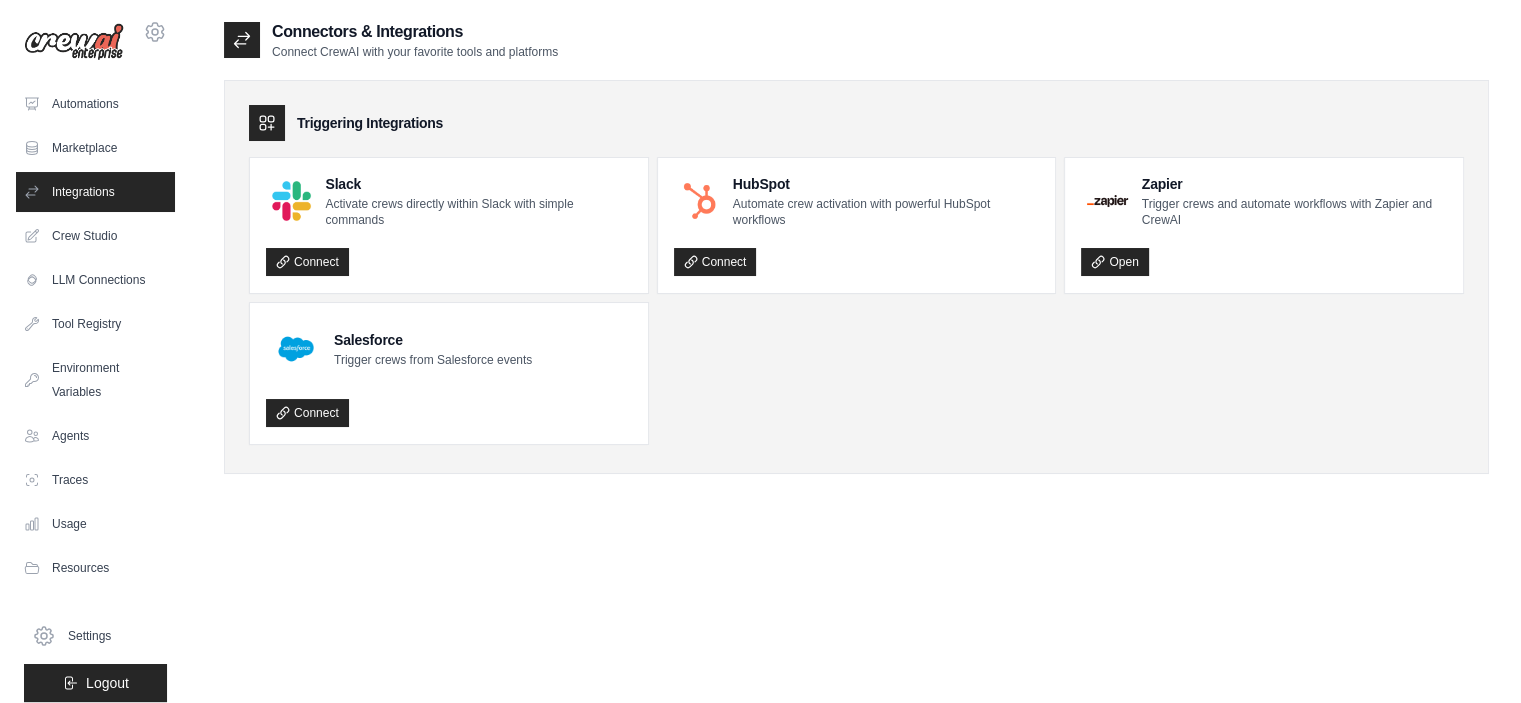 click at bounding box center (242, 40) 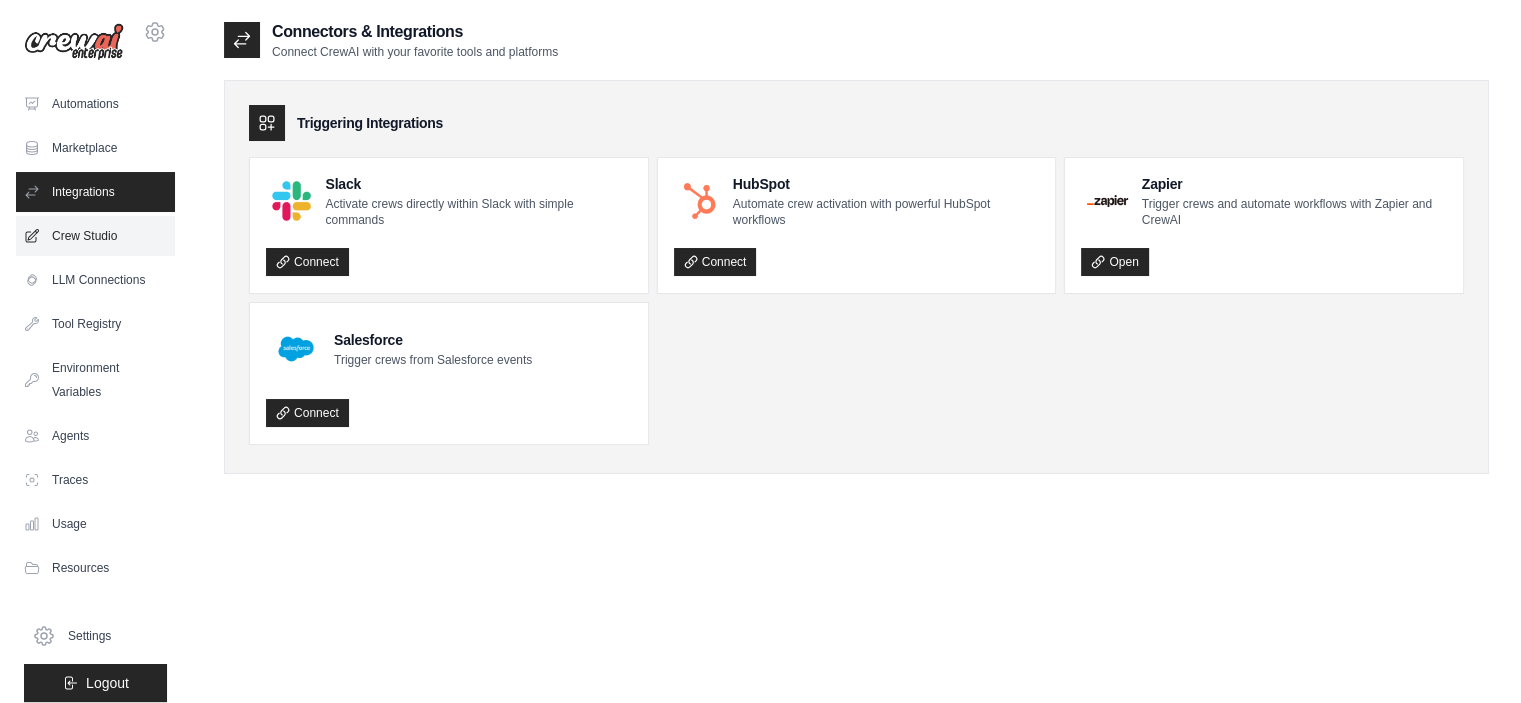 click on "Crew Studio" at bounding box center [95, 236] 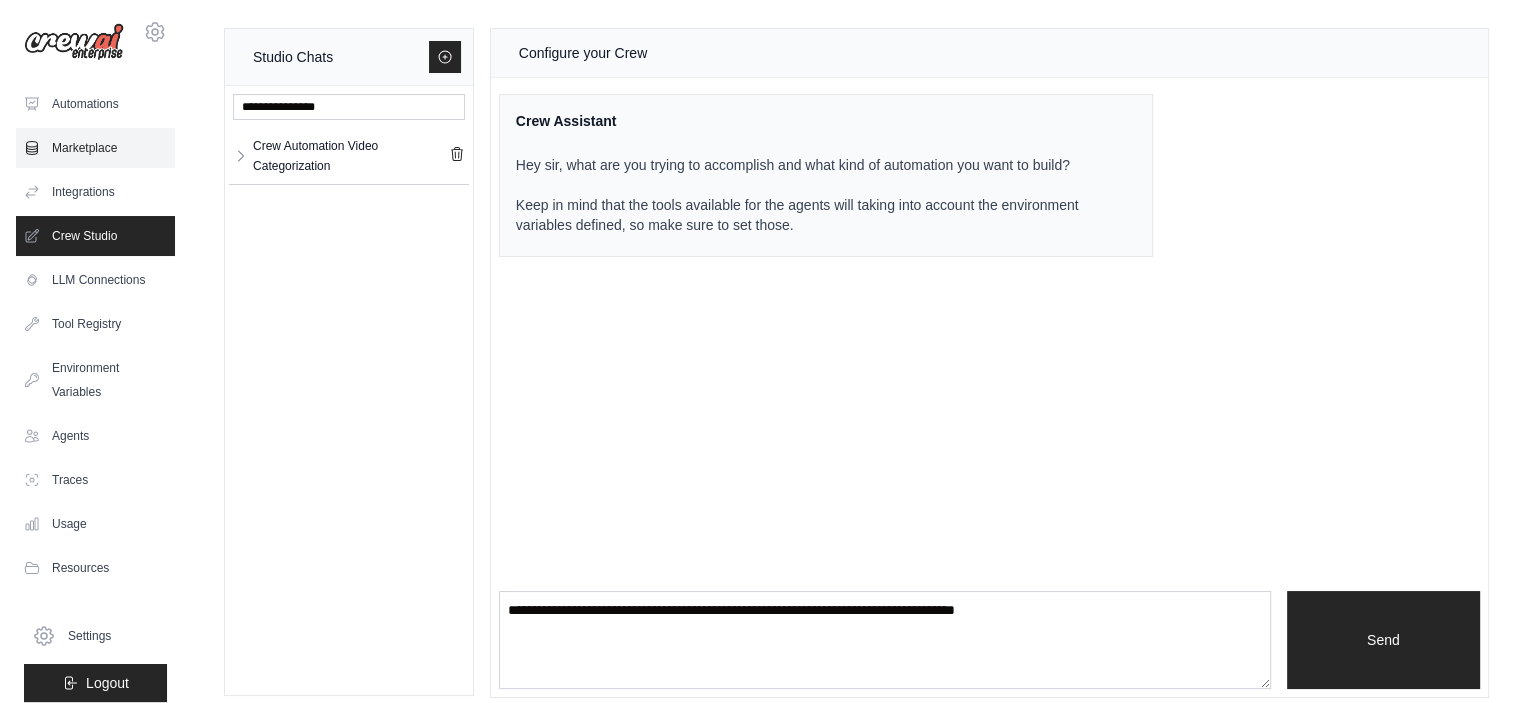 click on "Marketplace" at bounding box center [95, 148] 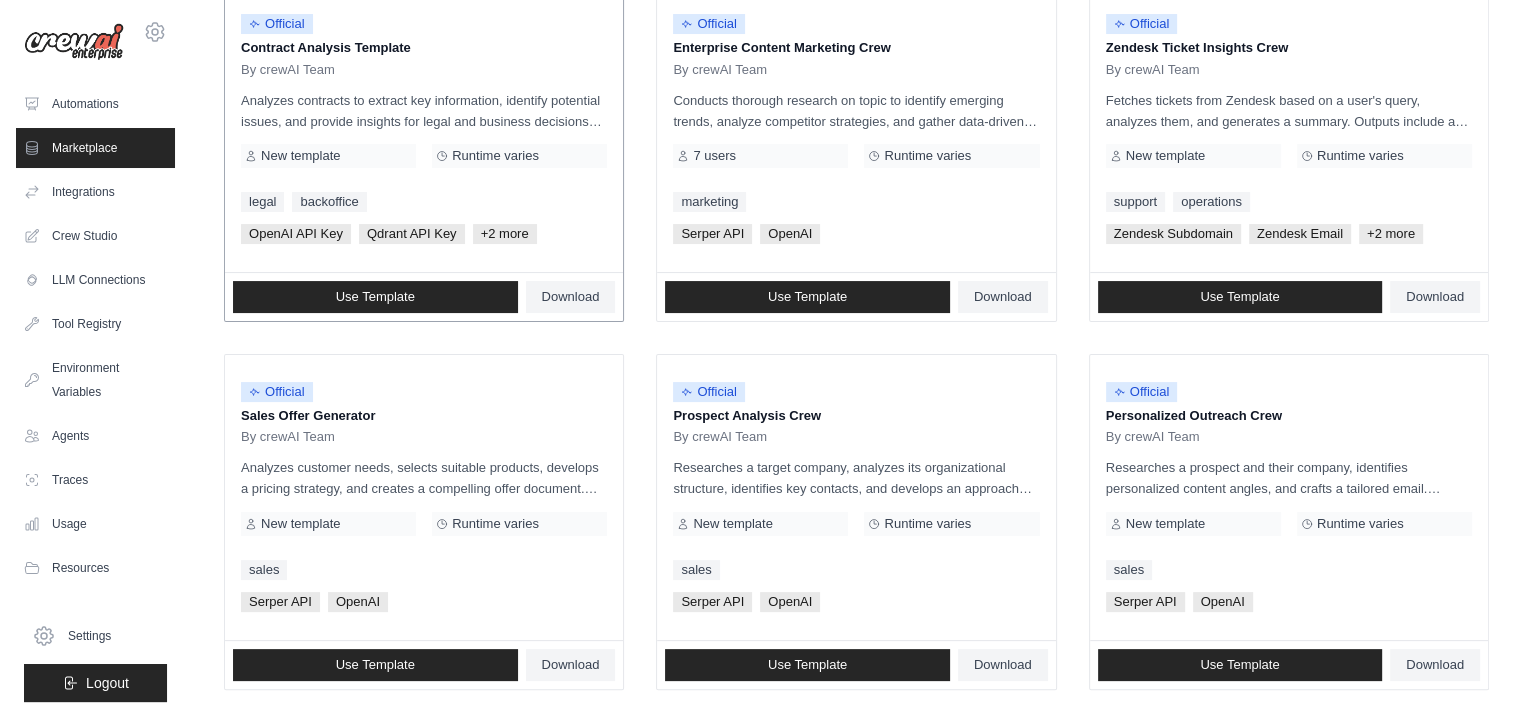 scroll, scrollTop: 255, scrollLeft: 0, axis: vertical 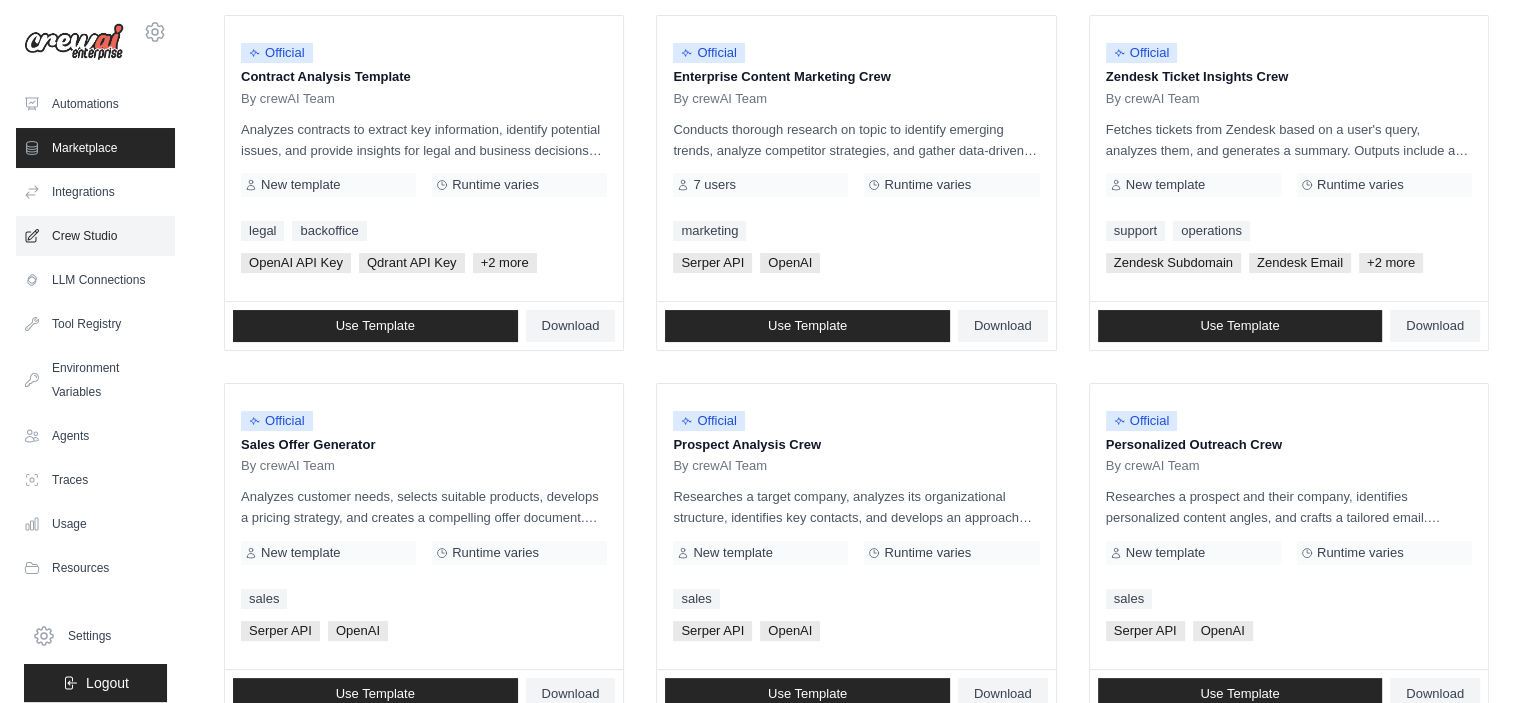 click on "Crew Studio" at bounding box center (95, 236) 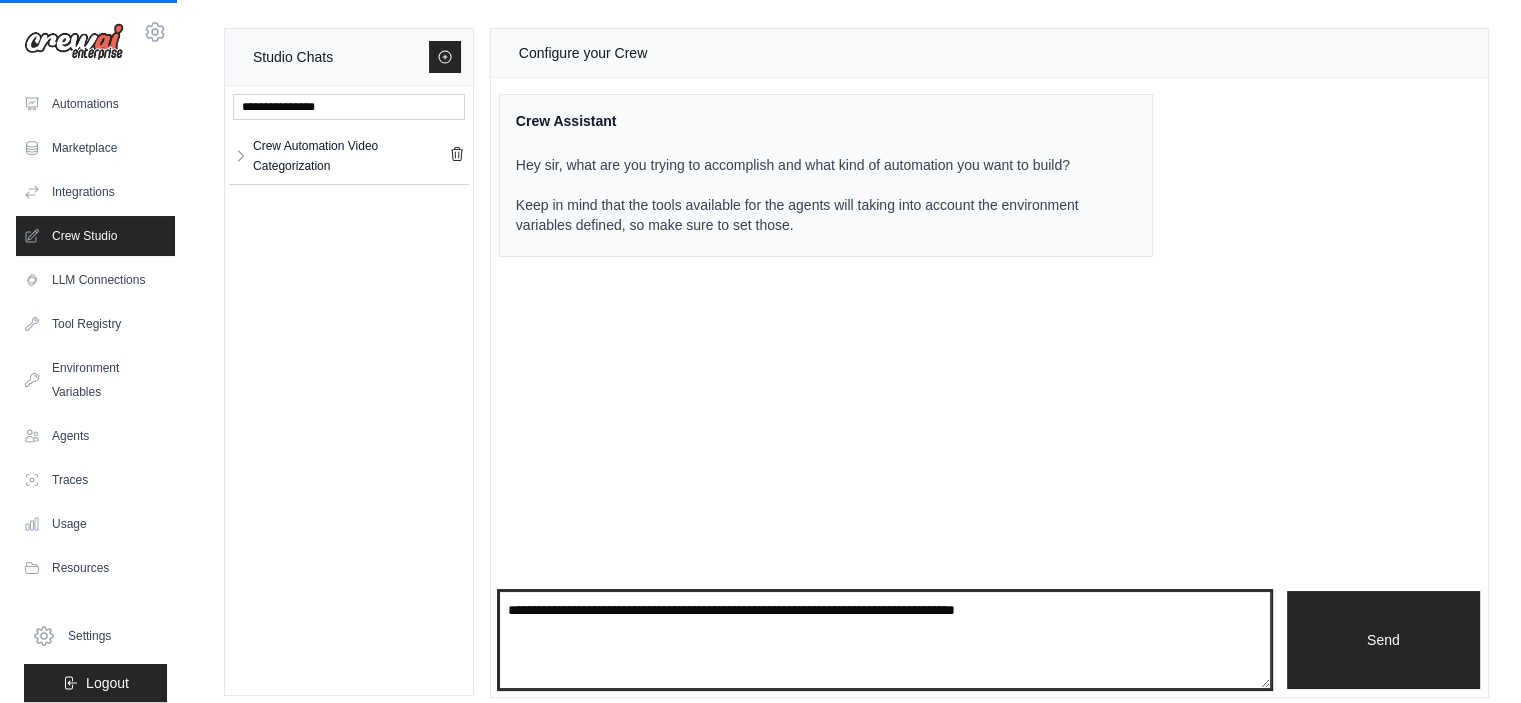 click at bounding box center (885, 640) 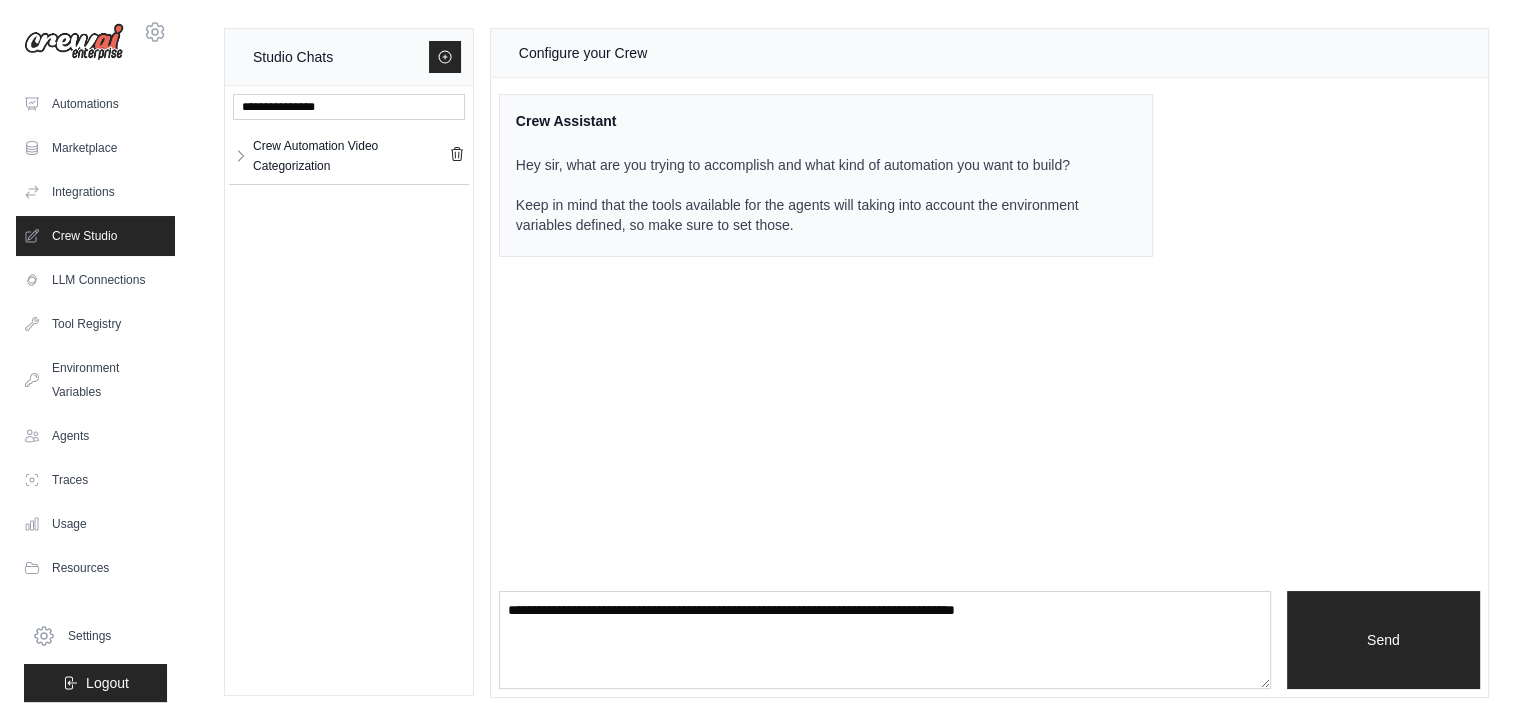 click on "Configure your Crew Crew Assistant Hey sir, what are you trying to accomplish and what kind of automation you want to build? Keep in mind that the tools available for the agents will taking into account the environment variables defined, so make sure to set those. Send" at bounding box center [989, 363] 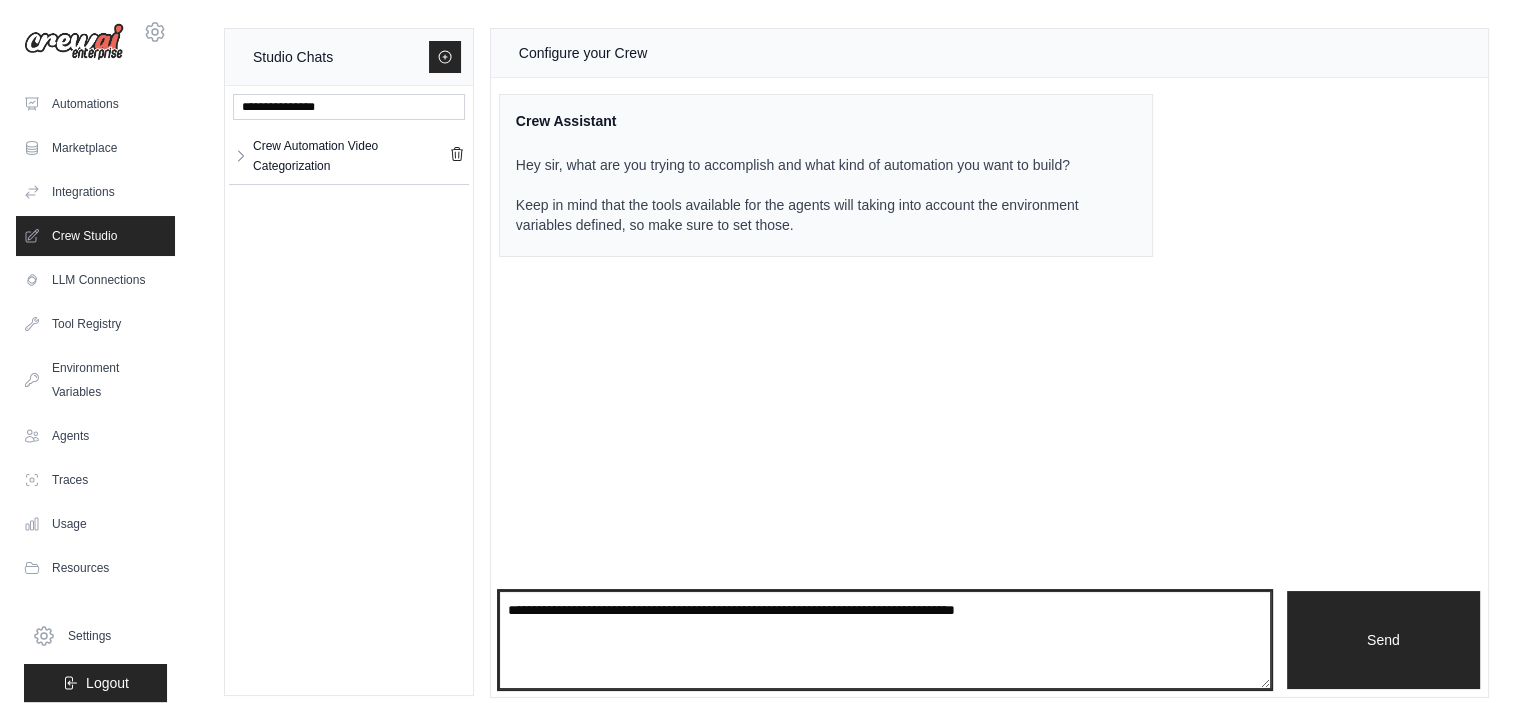 click at bounding box center (885, 640) 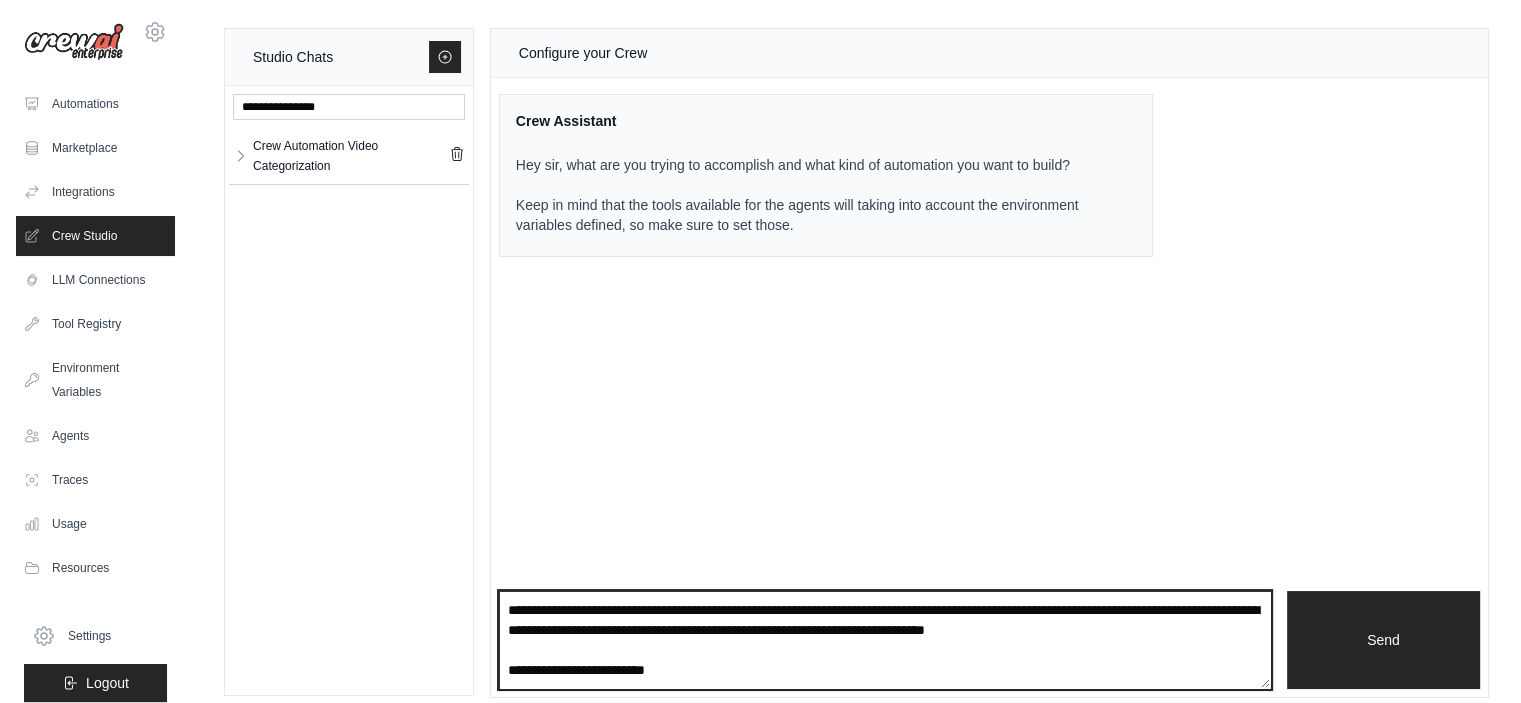 scroll, scrollTop: 3030, scrollLeft: 0, axis: vertical 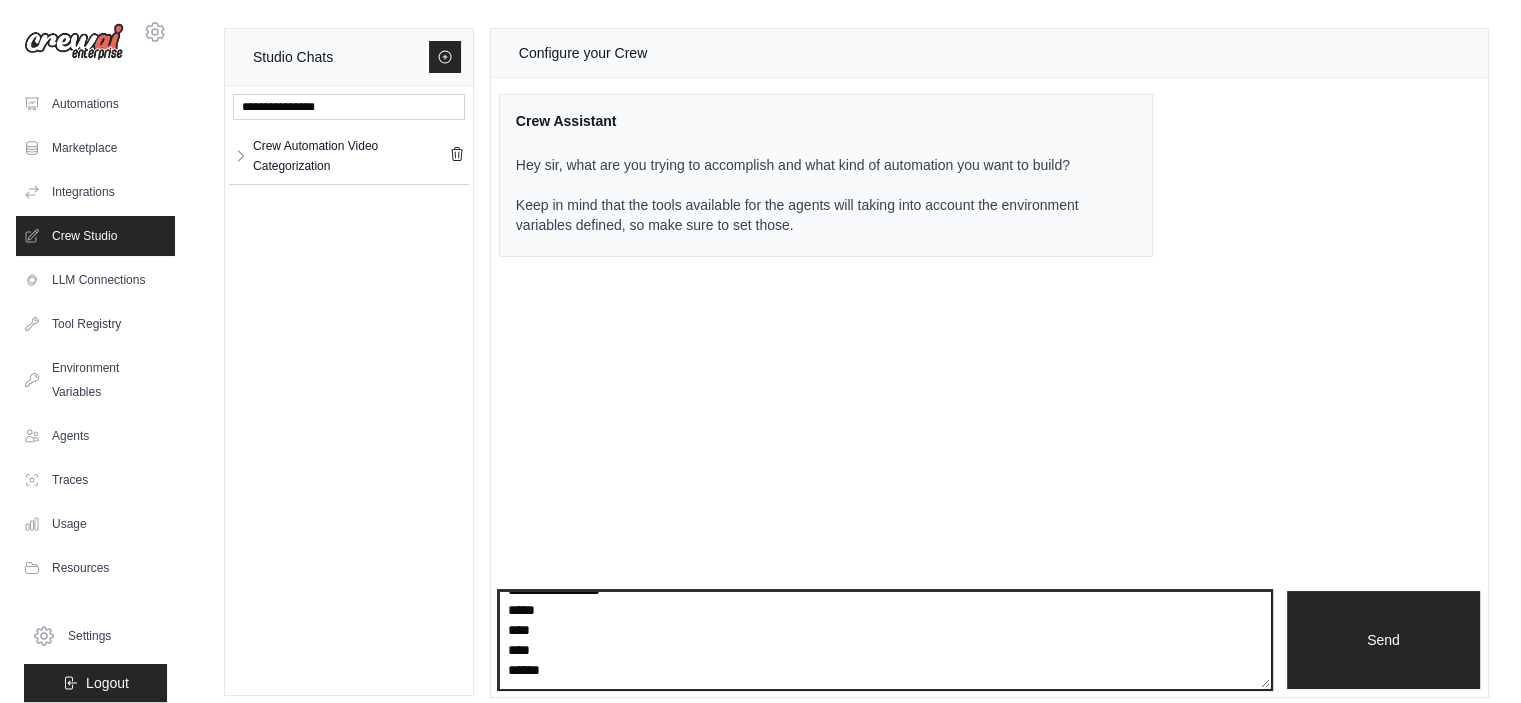 drag, startPoint x: 529, startPoint y: 631, endPoint x: 496, endPoint y: 603, distance: 43.27817 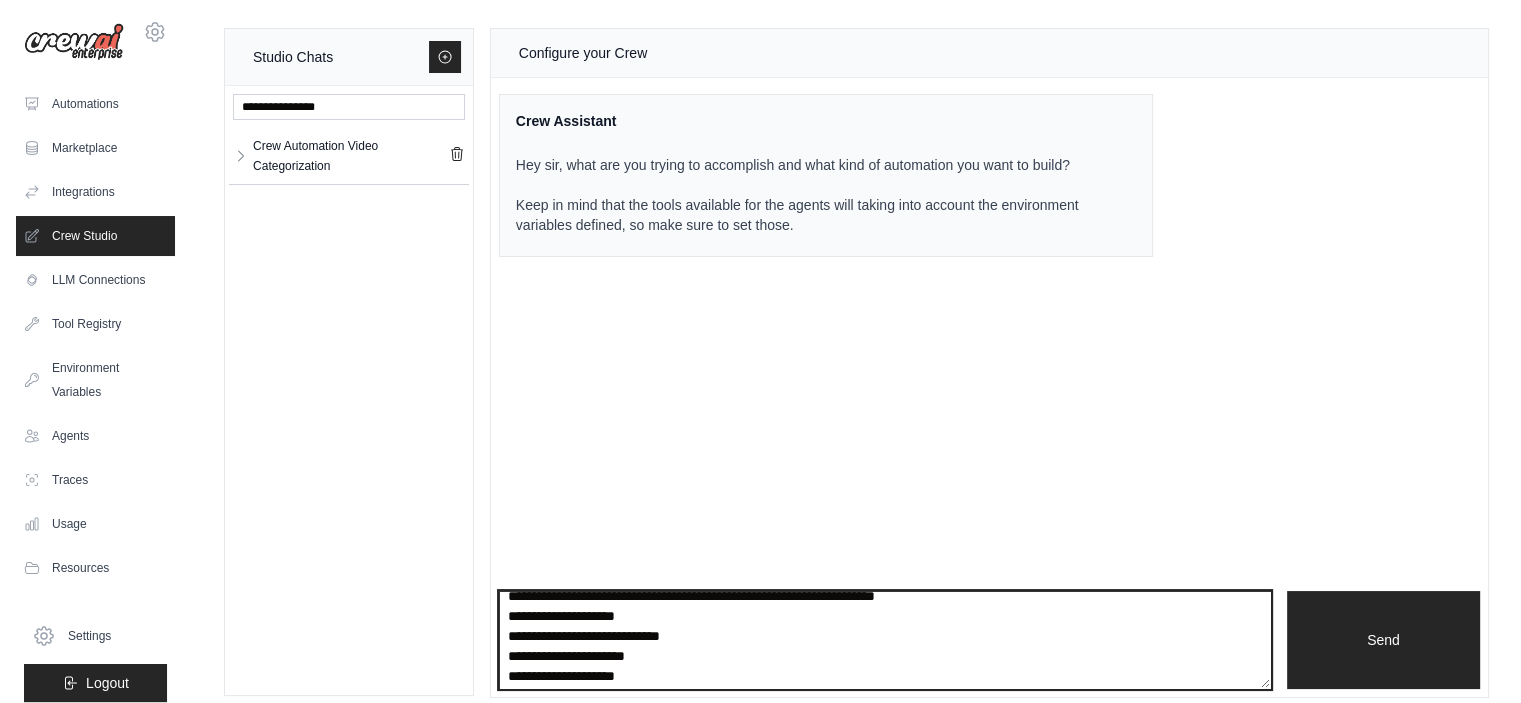 scroll, scrollTop: 2733, scrollLeft: 0, axis: vertical 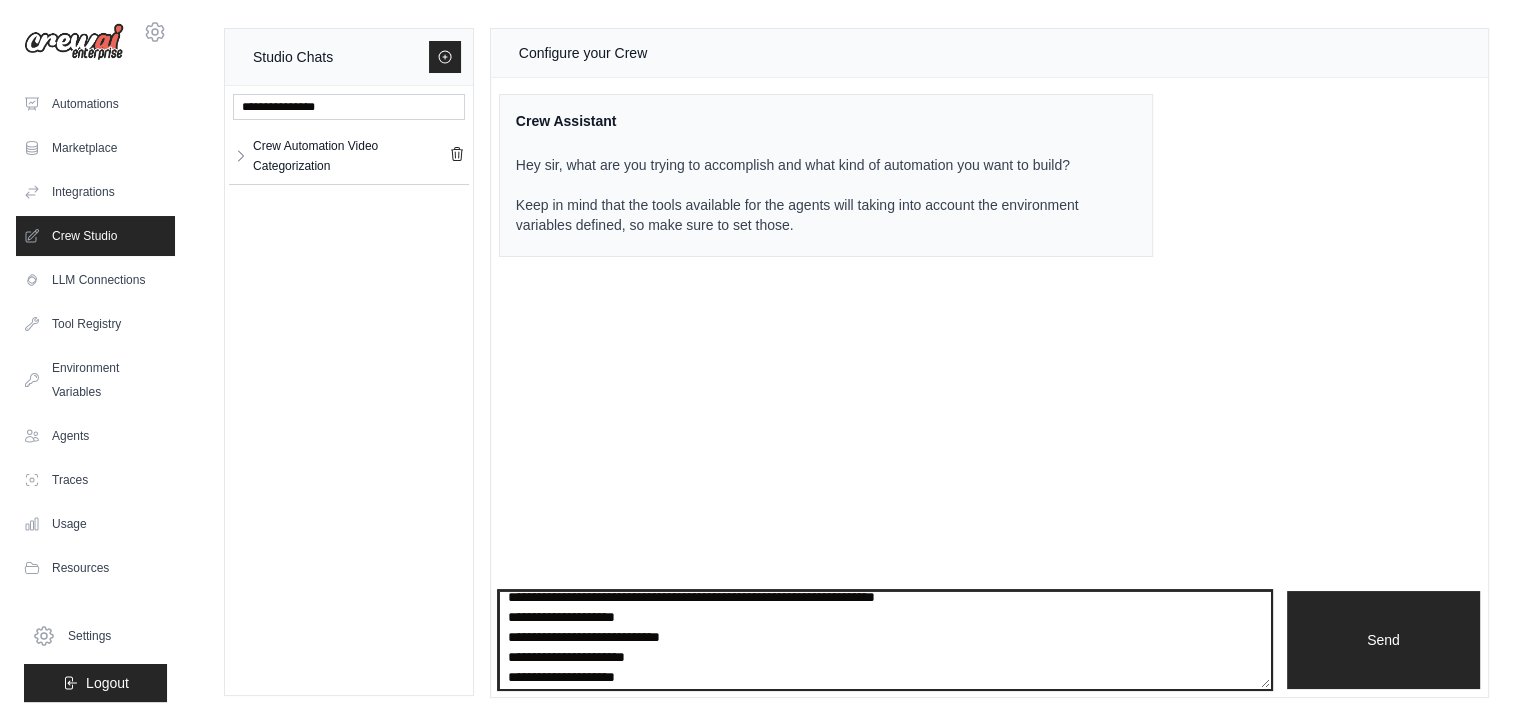 drag, startPoint x: 529, startPoint y: 642, endPoint x: 504, endPoint y: 609, distance: 41.400482 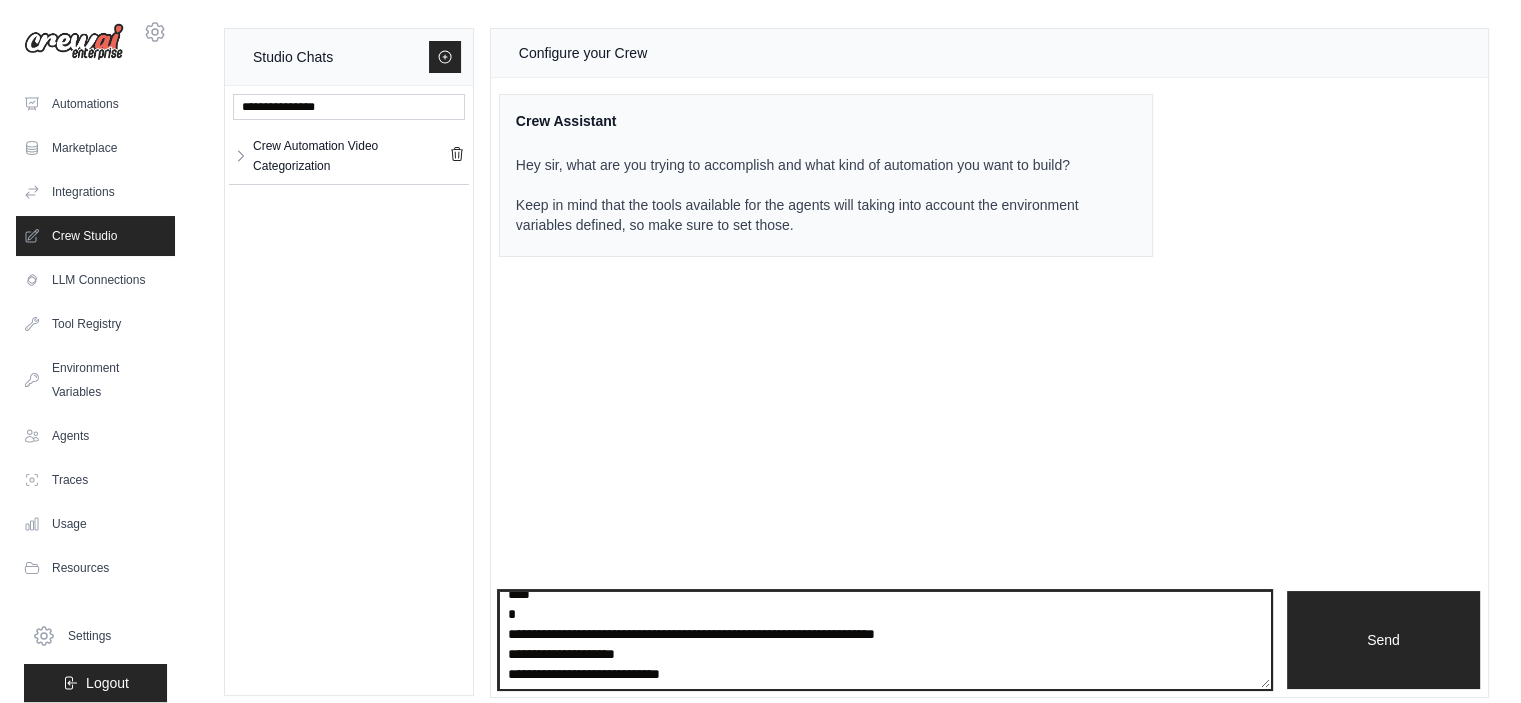 scroll, scrollTop: 2426, scrollLeft: 0, axis: vertical 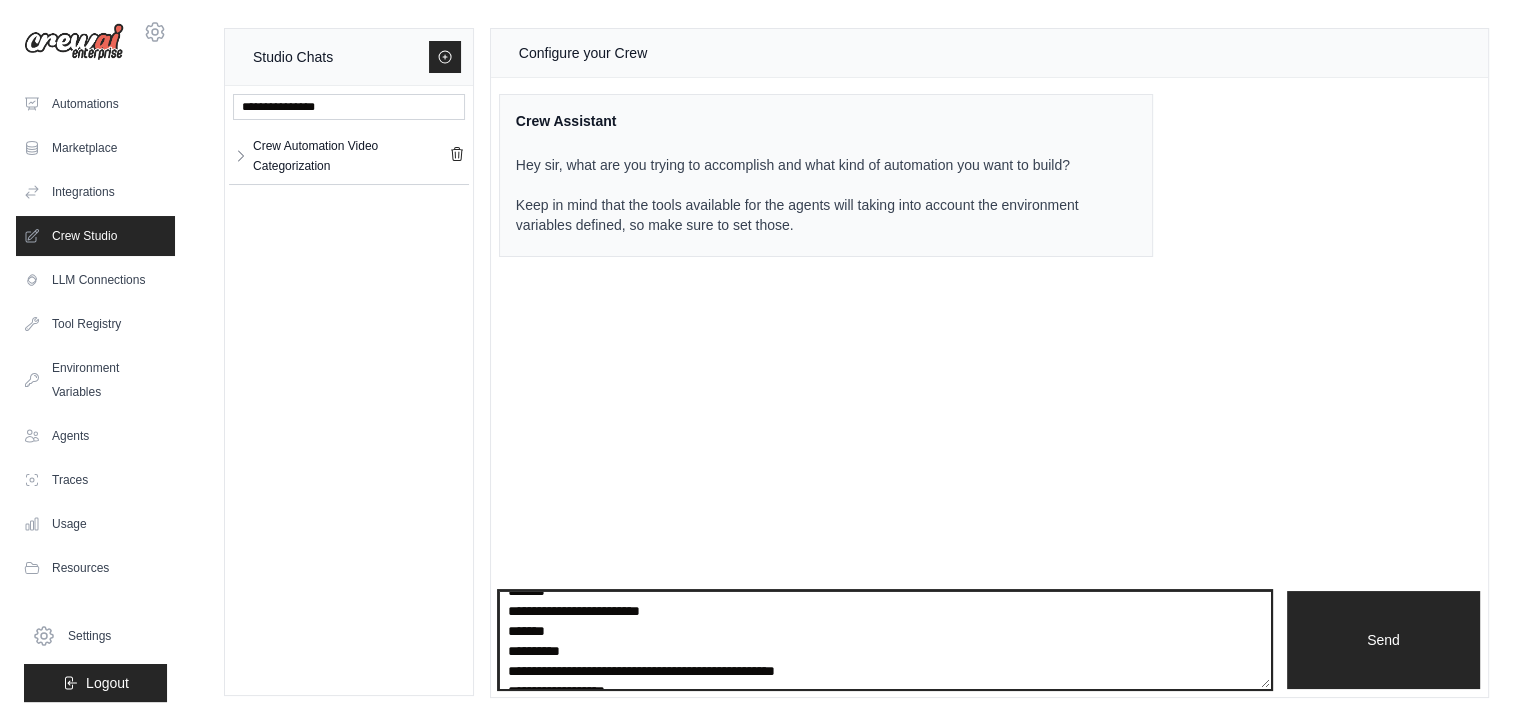 drag, startPoint x: 507, startPoint y: 642, endPoint x: 540, endPoint y: 608, distance: 47.38143 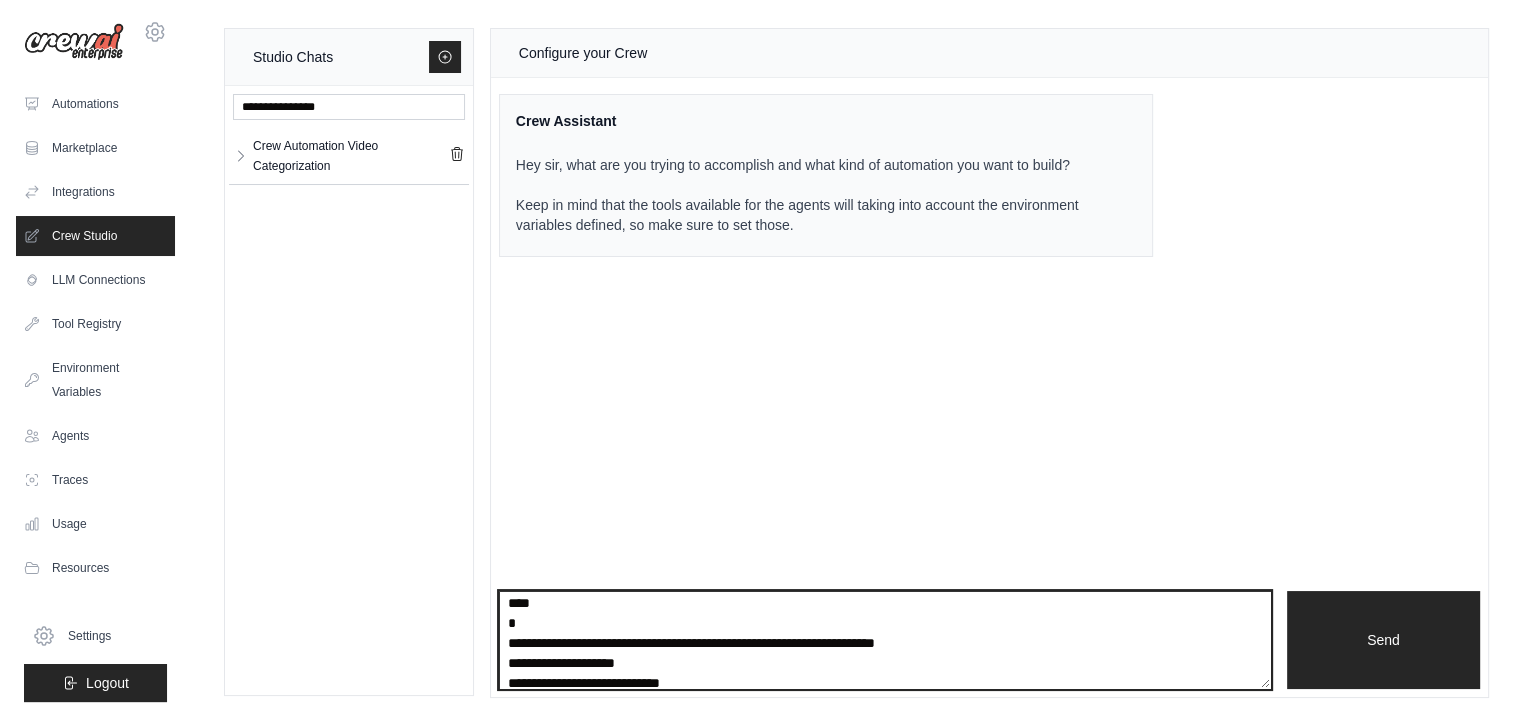 scroll, scrollTop: 2424, scrollLeft: 0, axis: vertical 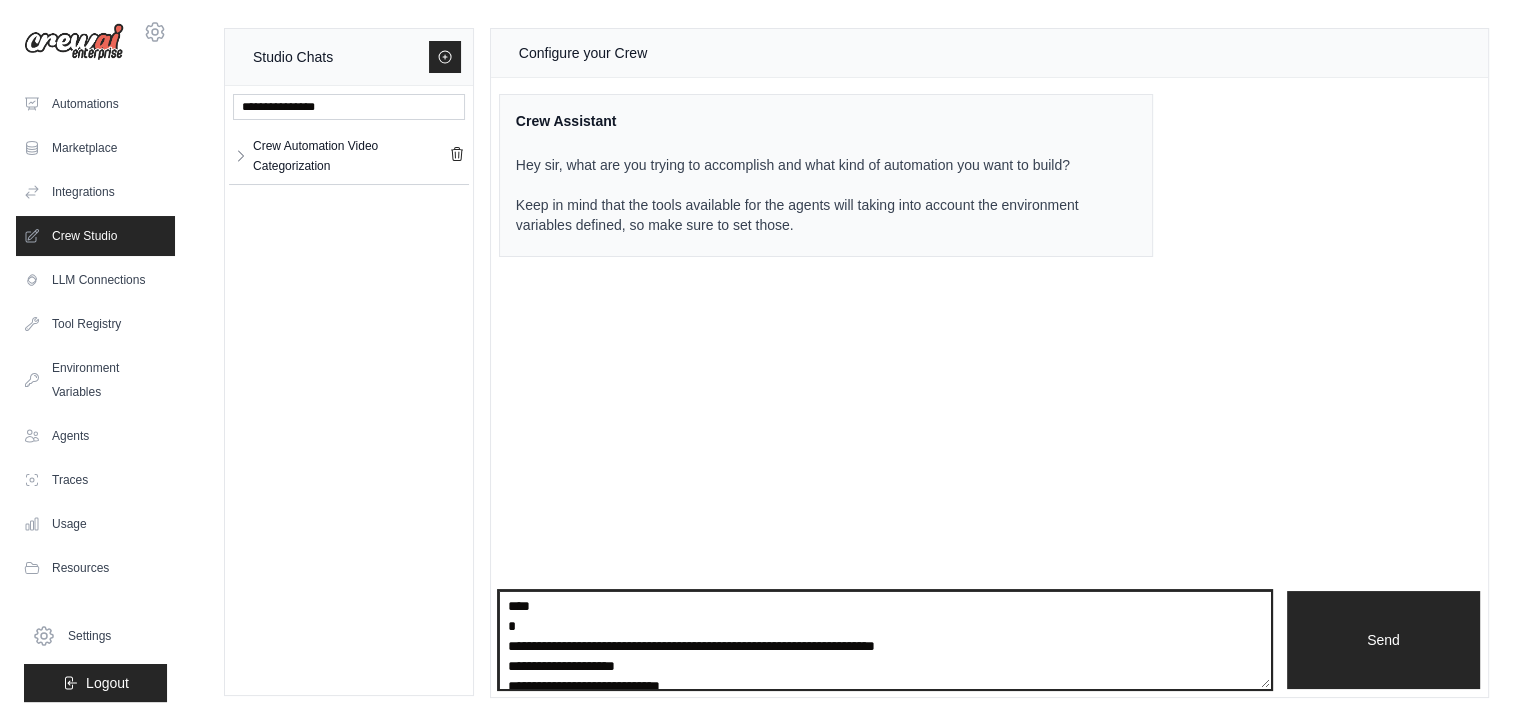 drag, startPoint x: 589, startPoint y: 647, endPoint x: 574, endPoint y: 652, distance: 15.811388 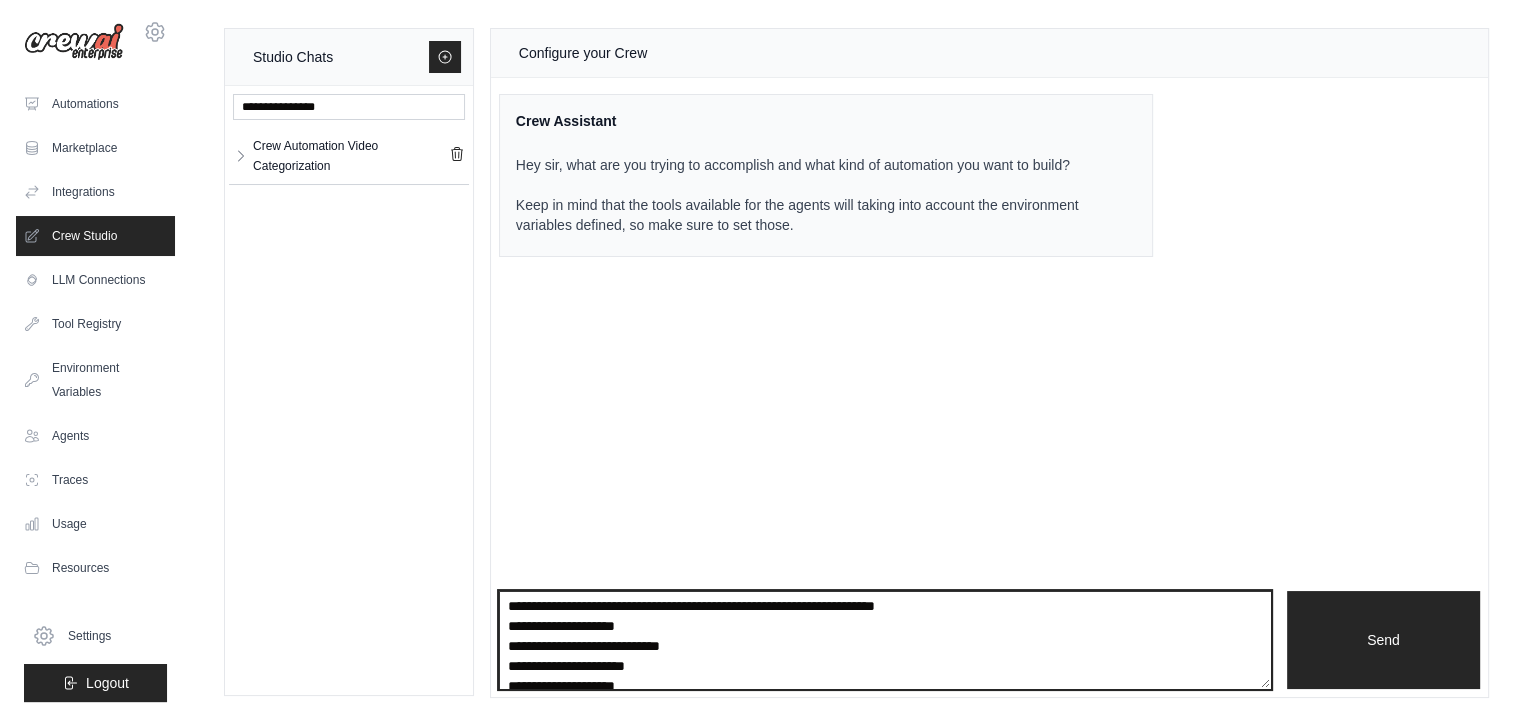 drag, startPoint x: 528, startPoint y: 622, endPoint x: 508, endPoint y: 603, distance: 27.58623 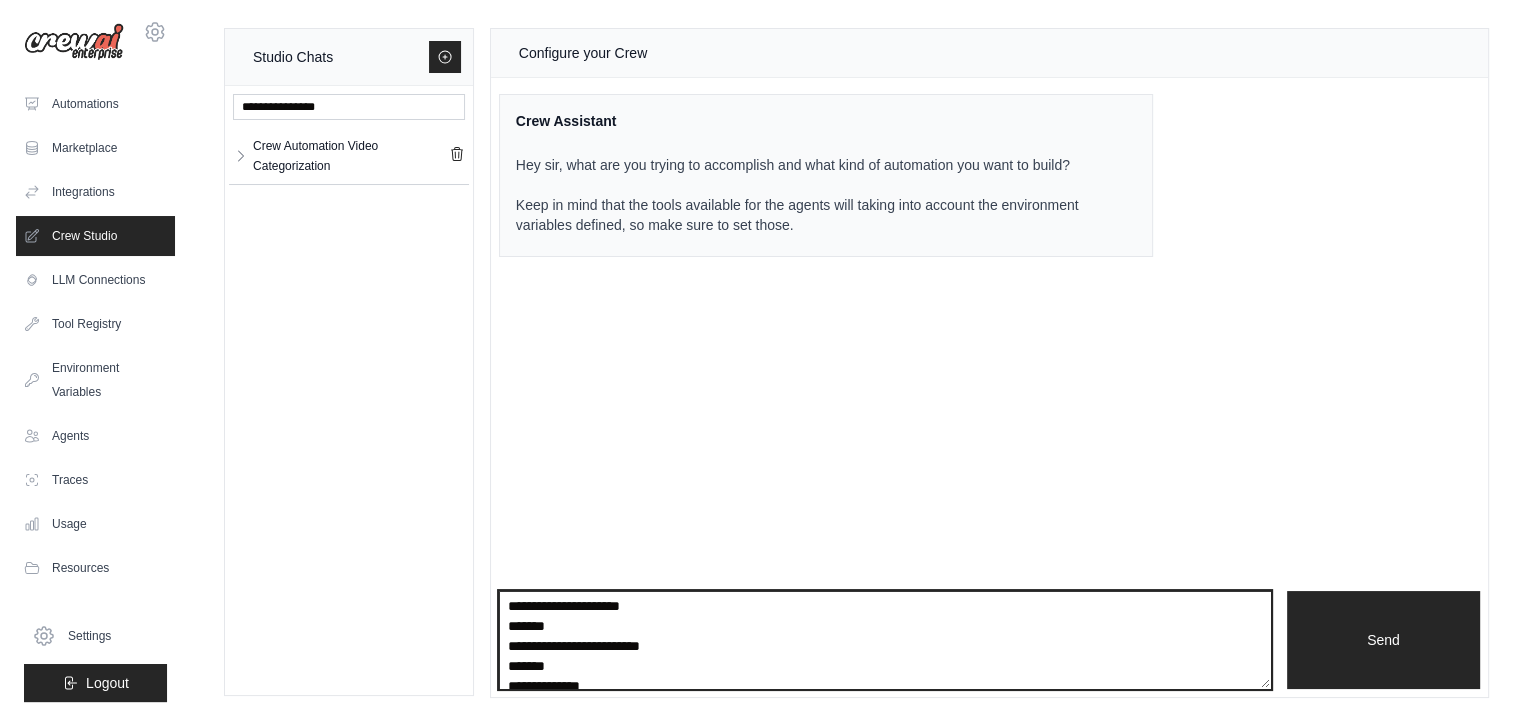 scroll, scrollTop: 2095, scrollLeft: 0, axis: vertical 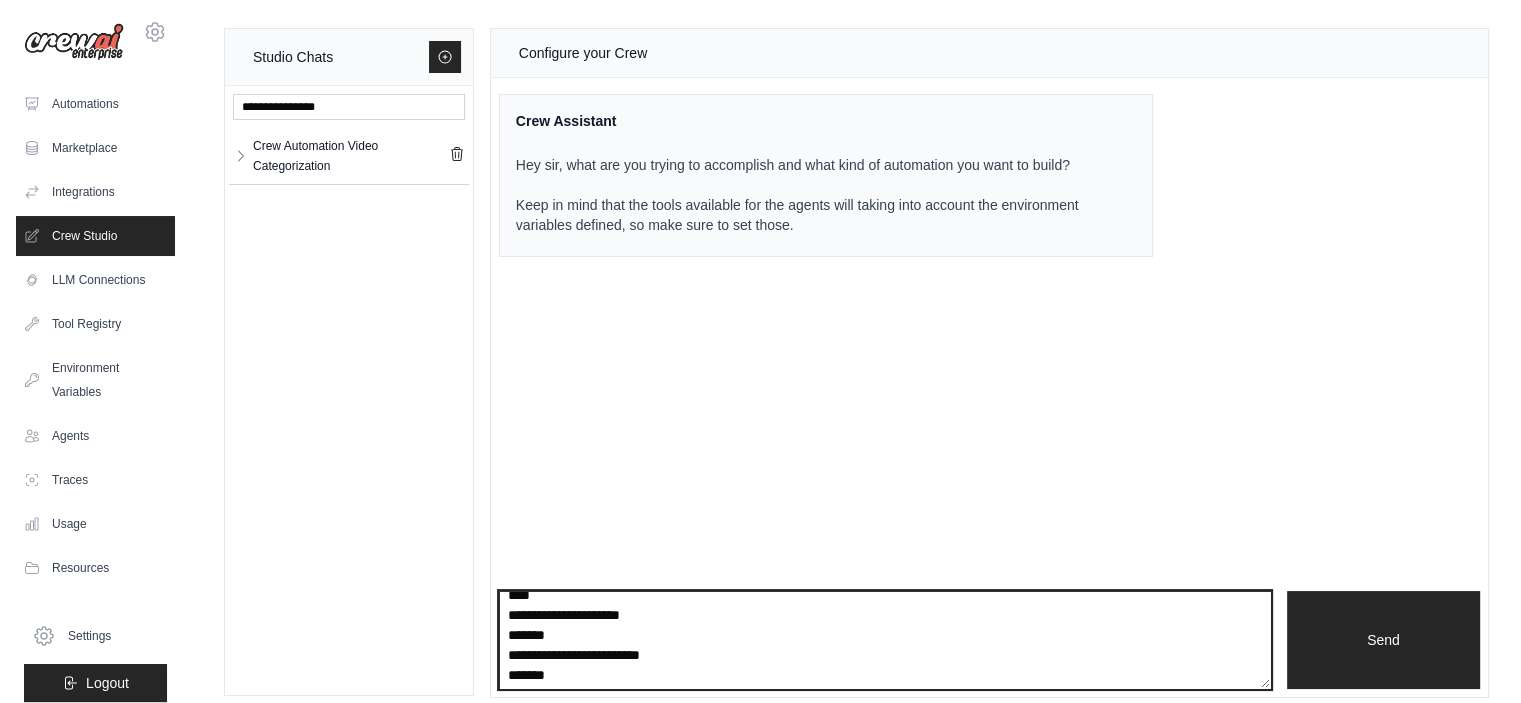 drag, startPoint x: 532, startPoint y: 675, endPoint x: 508, endPoint y: 645, distance: 38.418747 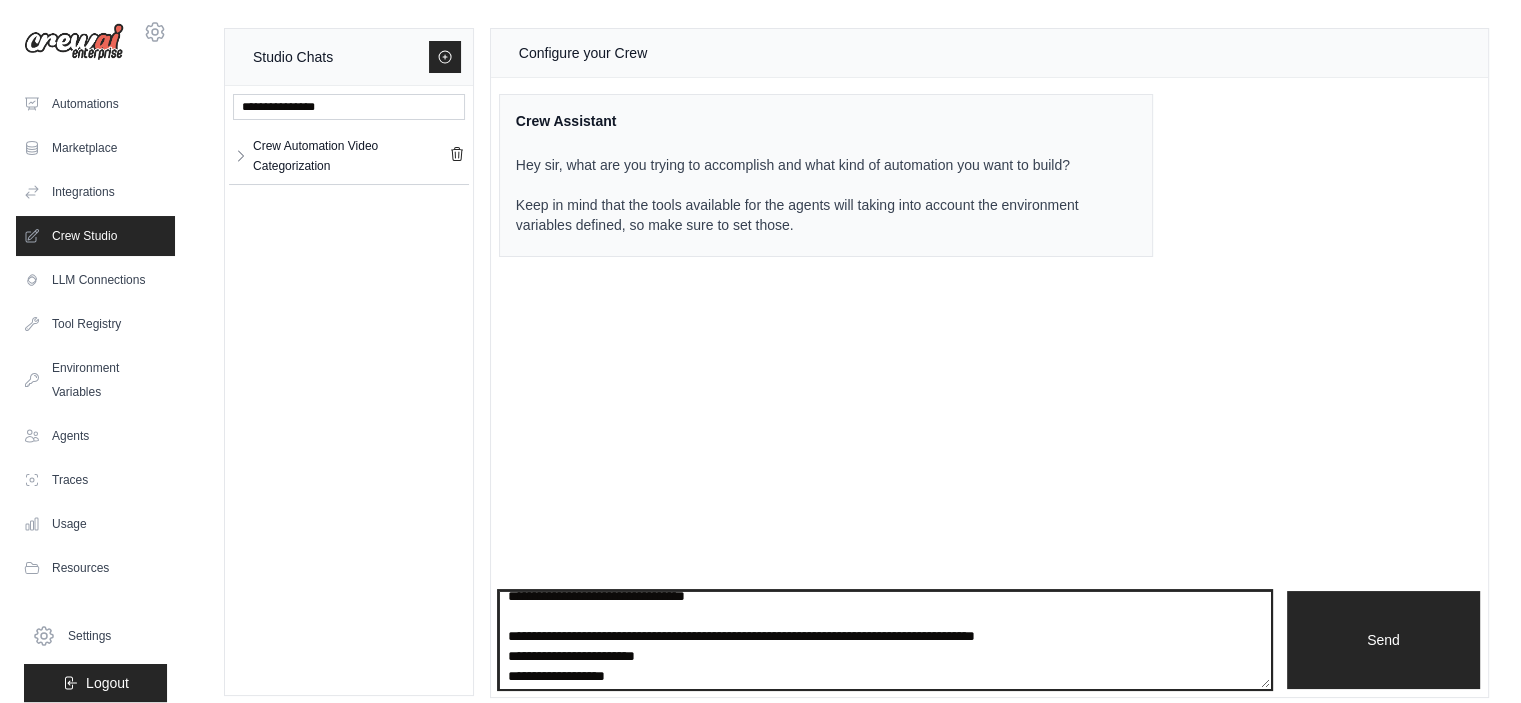 scroll, scrollTop: 1692, scrollLeft: 0, axis: vertical 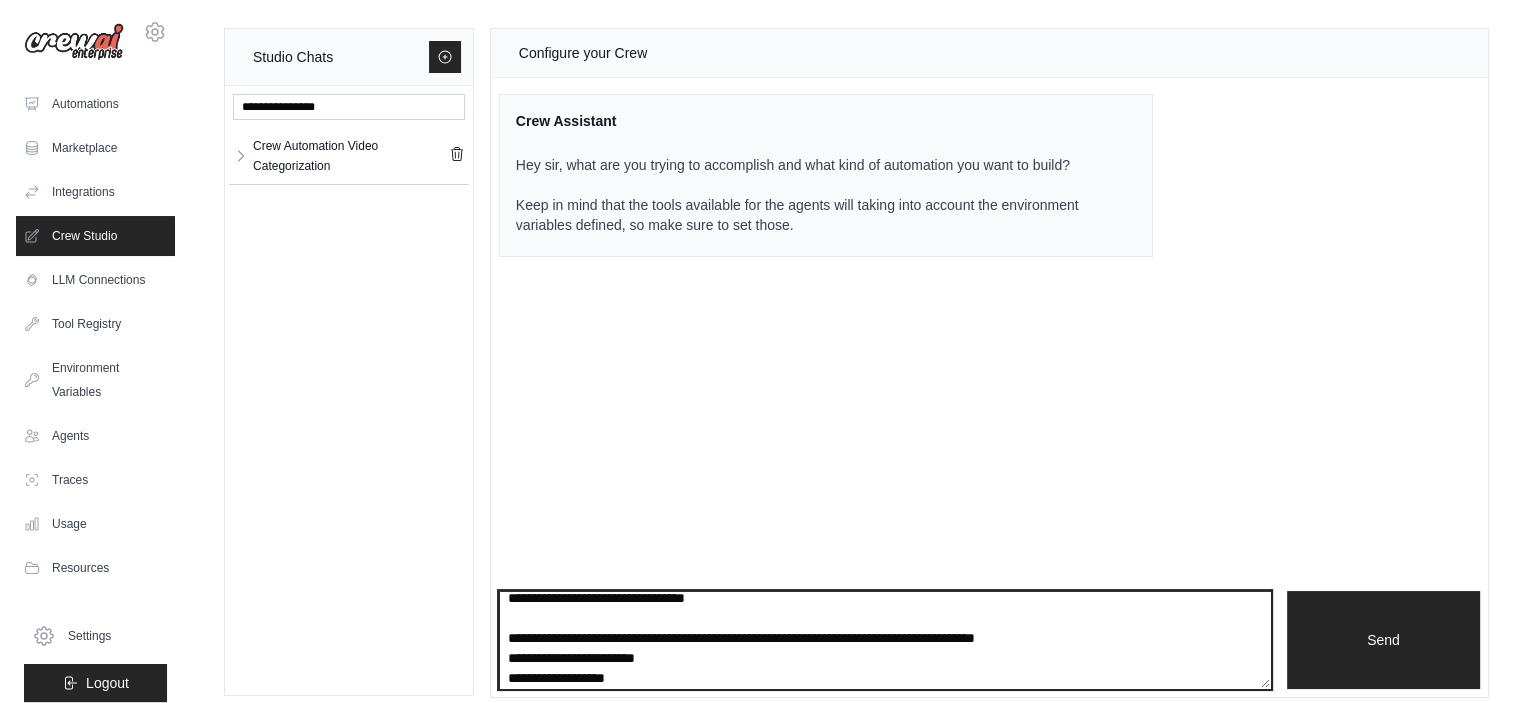 drag, startPoint x: 535, startPoint y: 649, endPoint x: 508, endPoint y: 624, distance: 36.796738 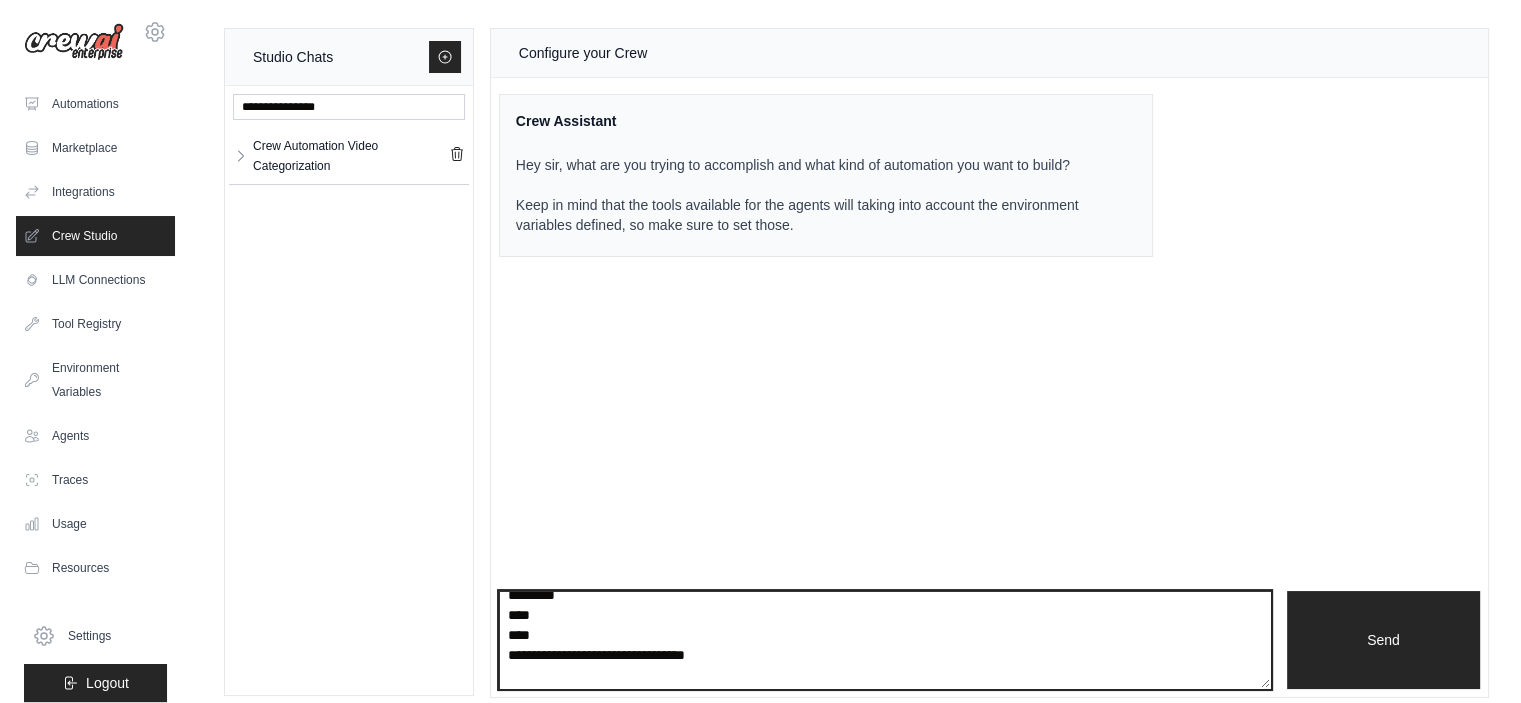 scroll, scrollTop: 892, scrollLeft: 0, axis: vertical 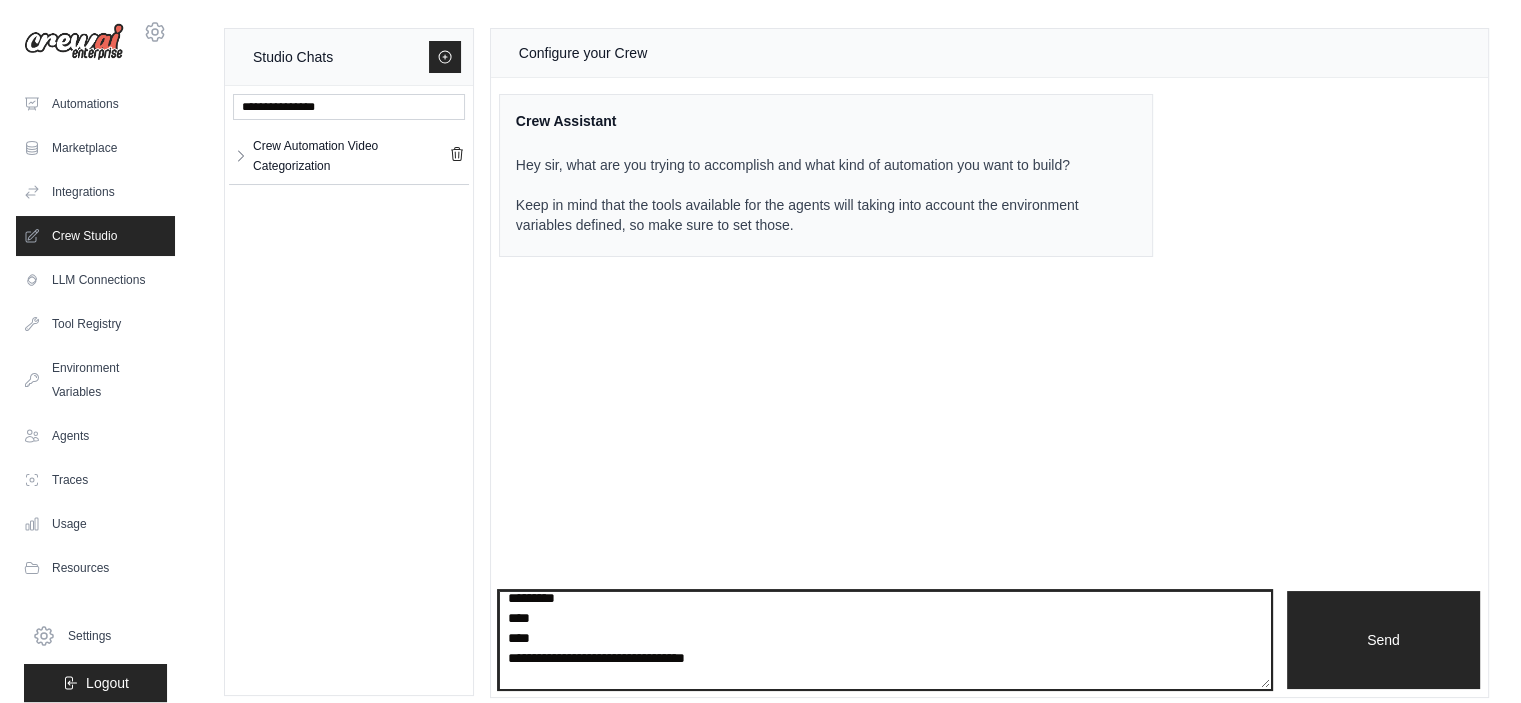 drag, startPoint x: 532, startPoint y: 657, endPoint x: 508, endPoint y: 627, distance: 38.418747 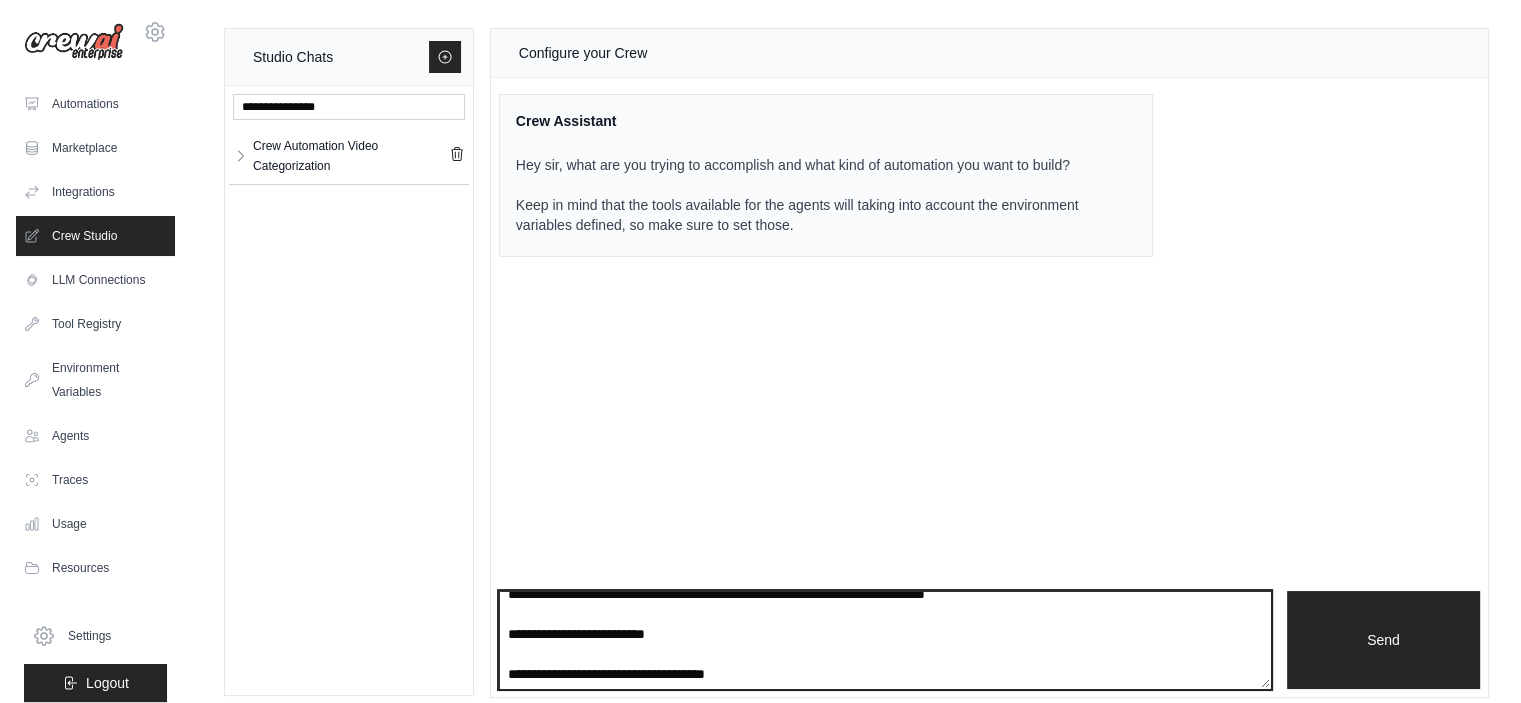 scroll, scrollTop: 0, scrollLeft: 0, axis: both 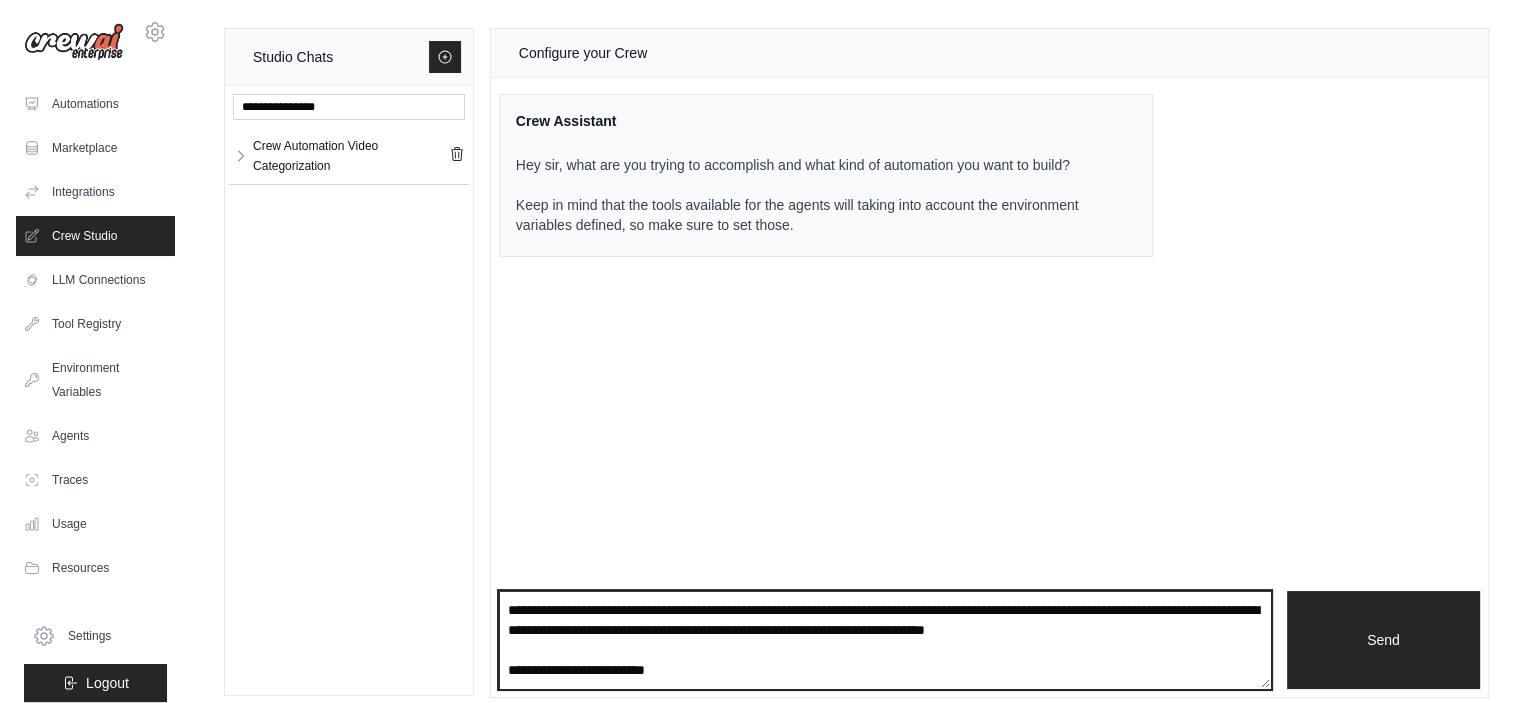 click at bounding box center [885, 640] 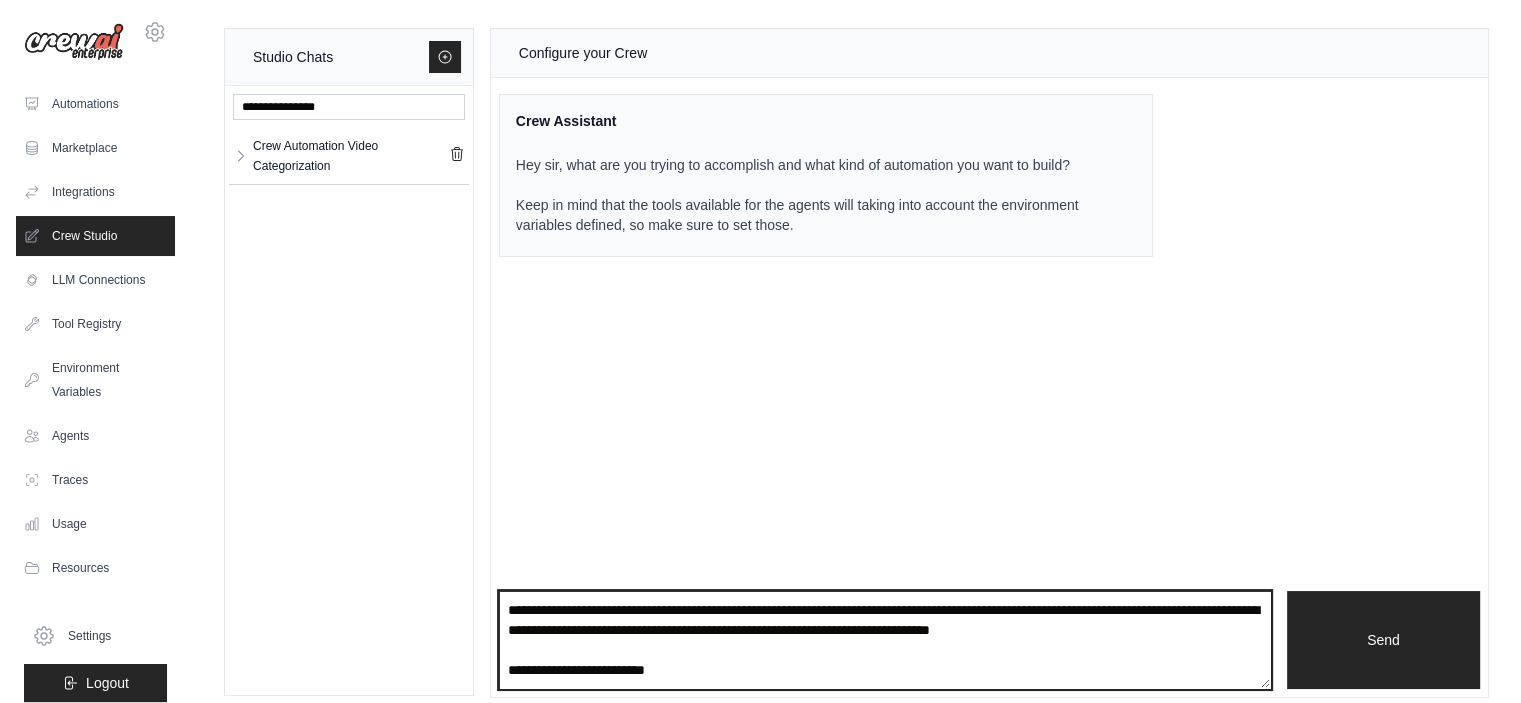 type on "**********" 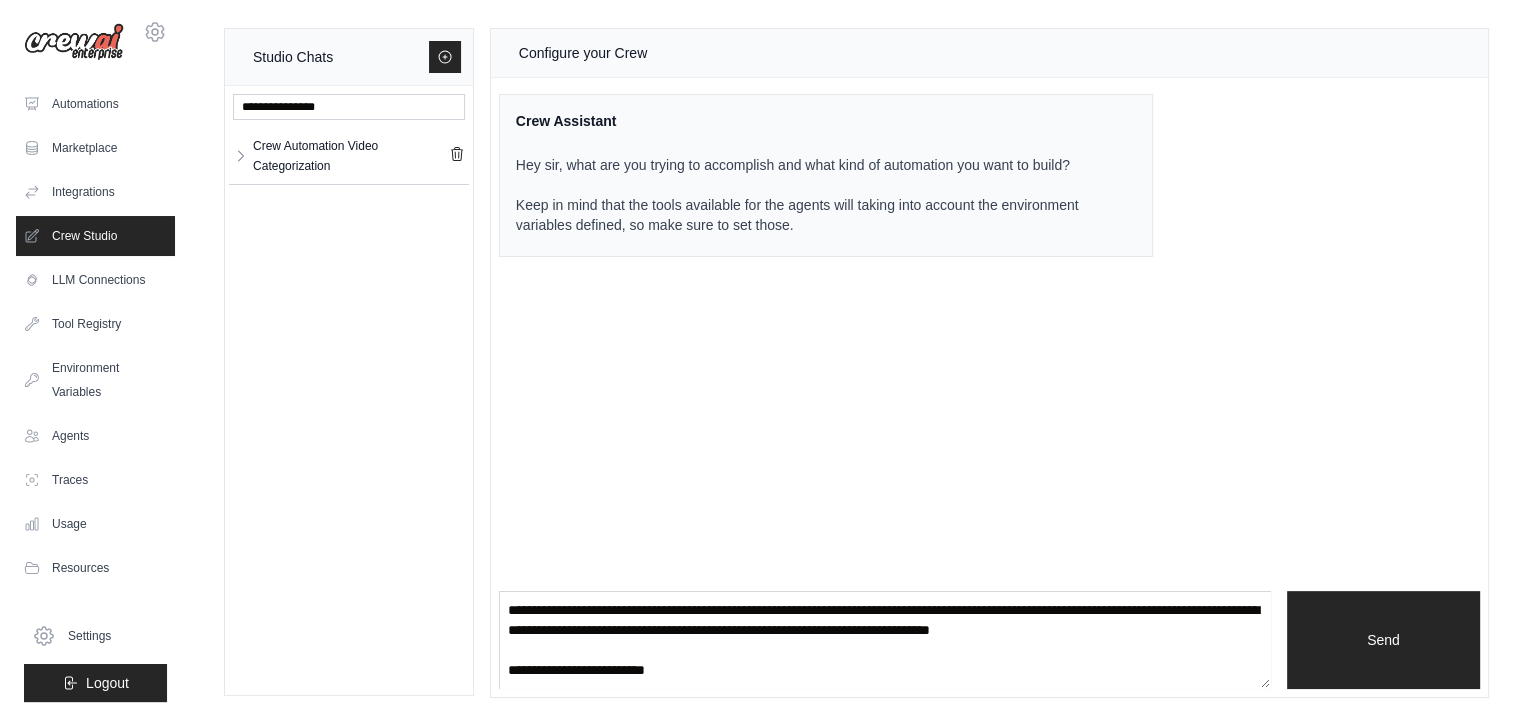 scroll, scrollTop: 2830, scrollLeft: 0, axis: vertical 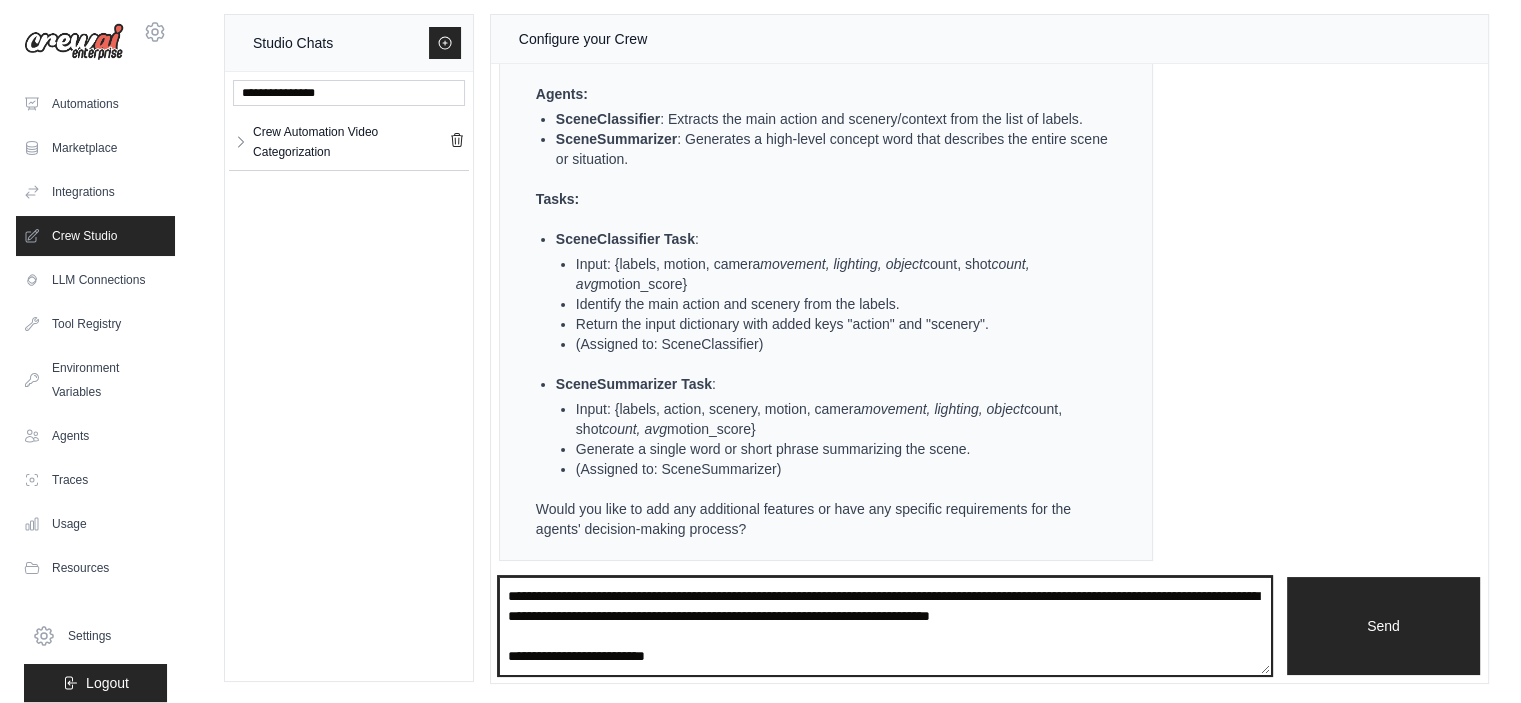 click at bounding box center [885, 626] 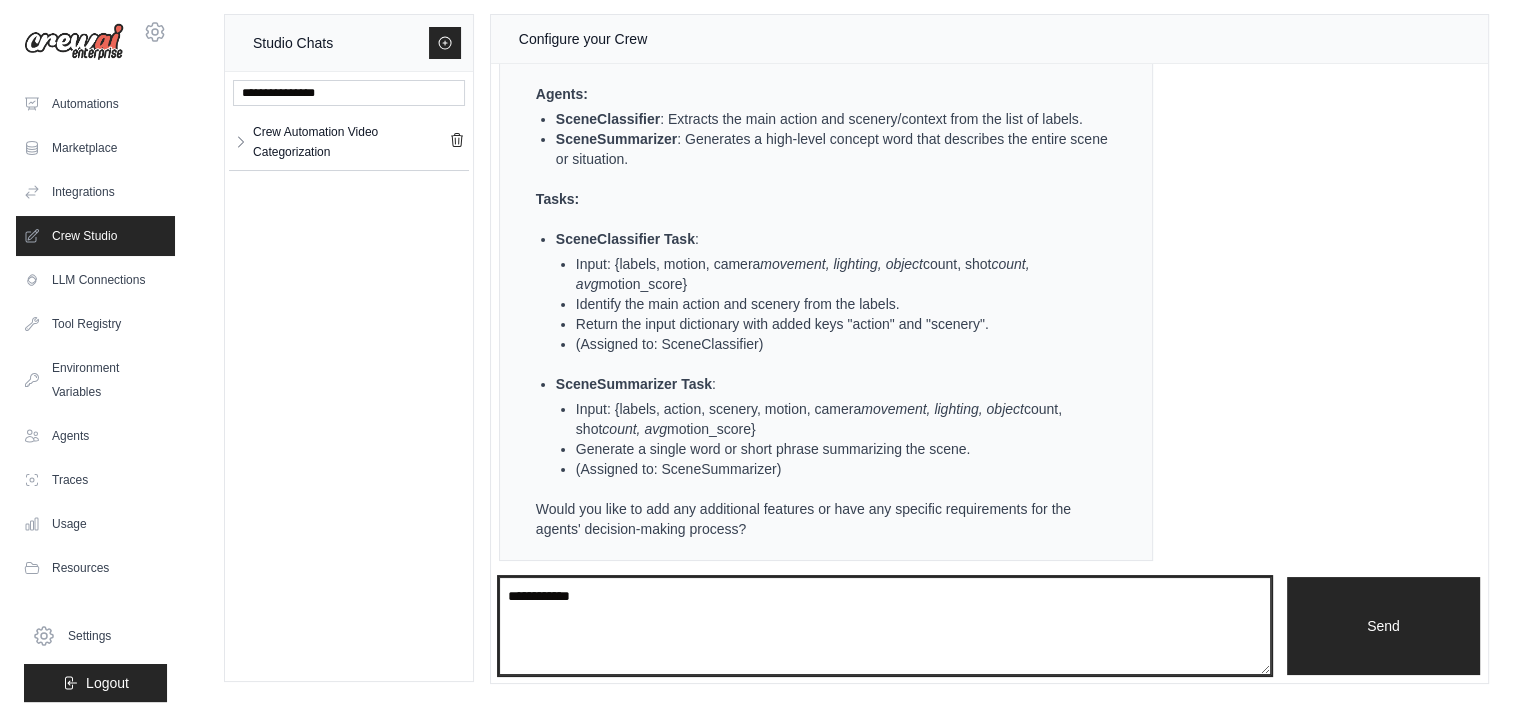 type on "**********" 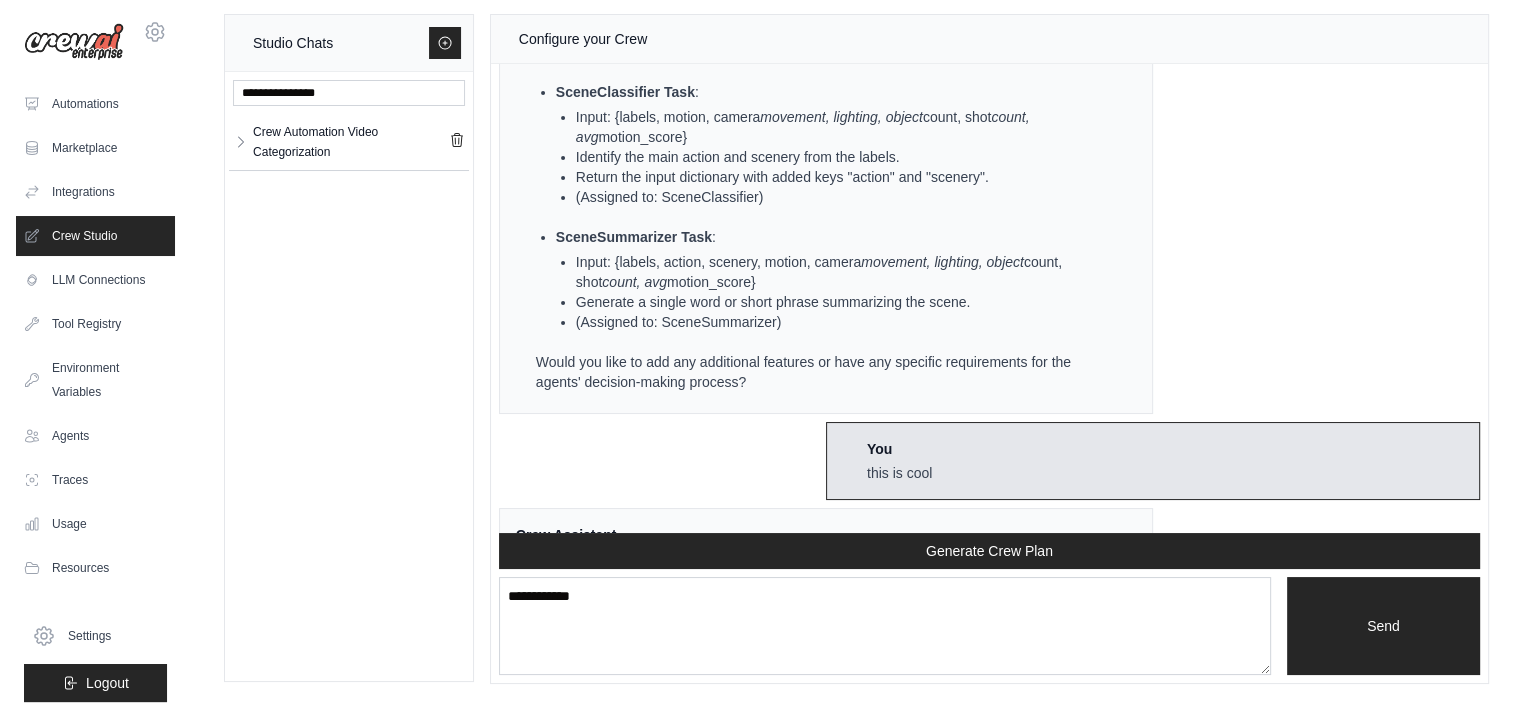 scroll, scrollTop: 4107, scrollLeft: 0, axis: vertical 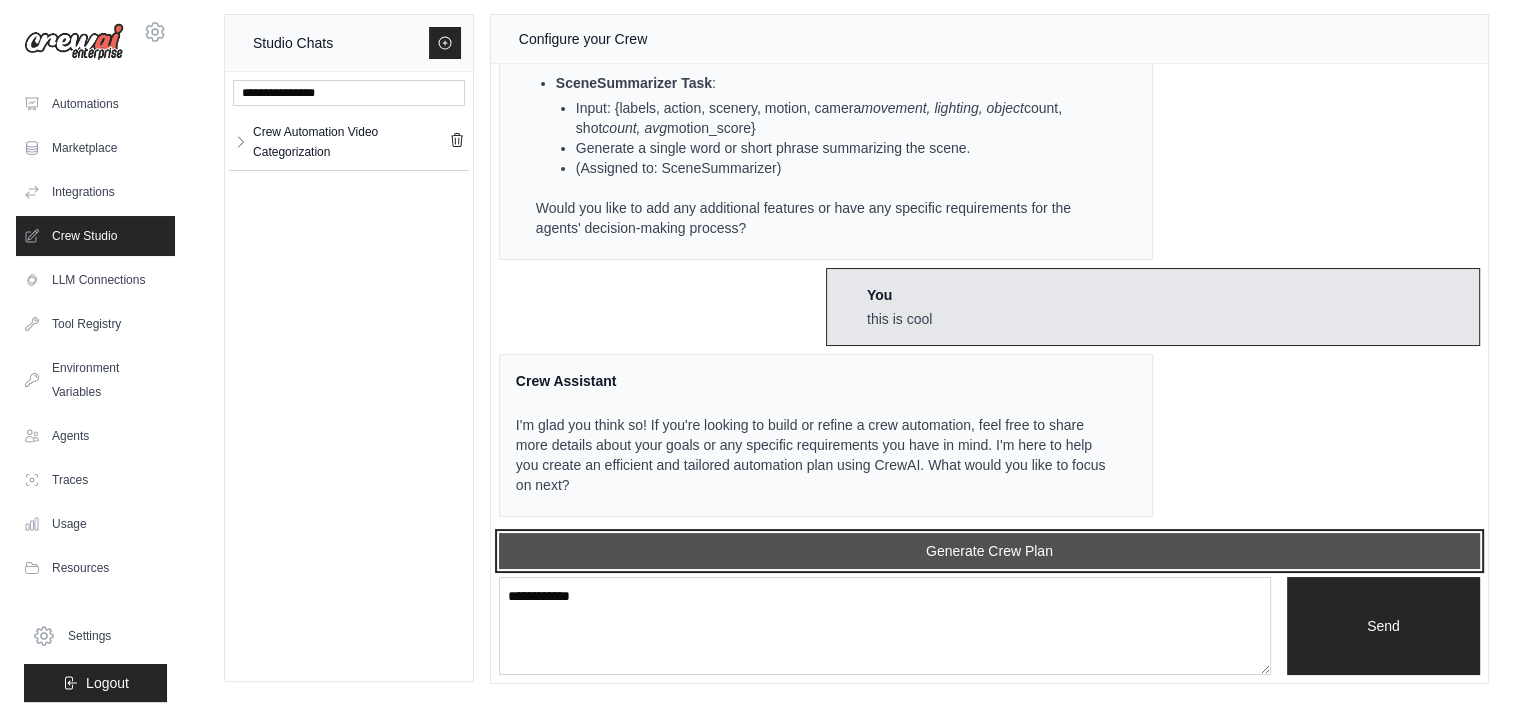 click on "Generate Crew Plan" at bounding box center [989, 551] 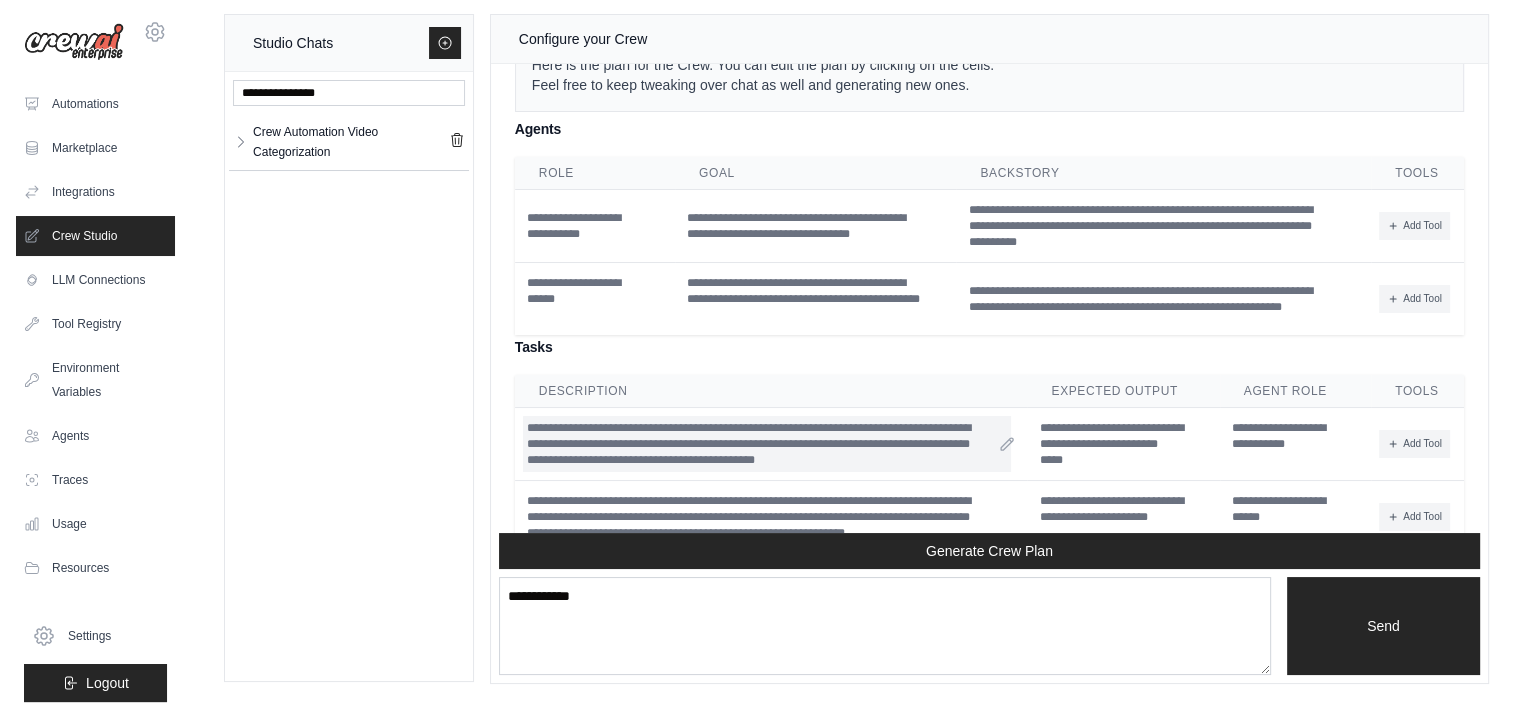 scroll, scrollTop: 4661, scrollLeft: 0, axis: vertical 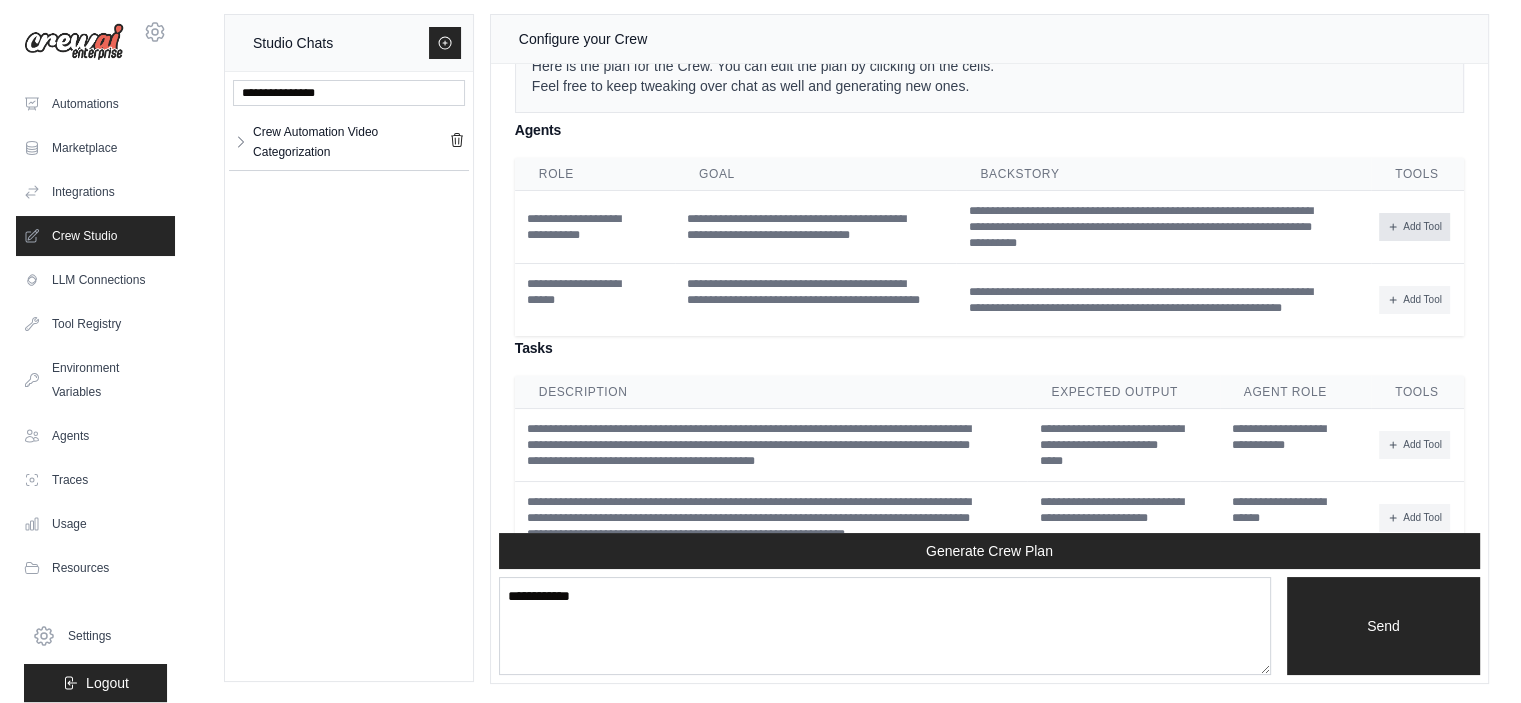 click on "Add Tool" at bounding box center [1414, 227] 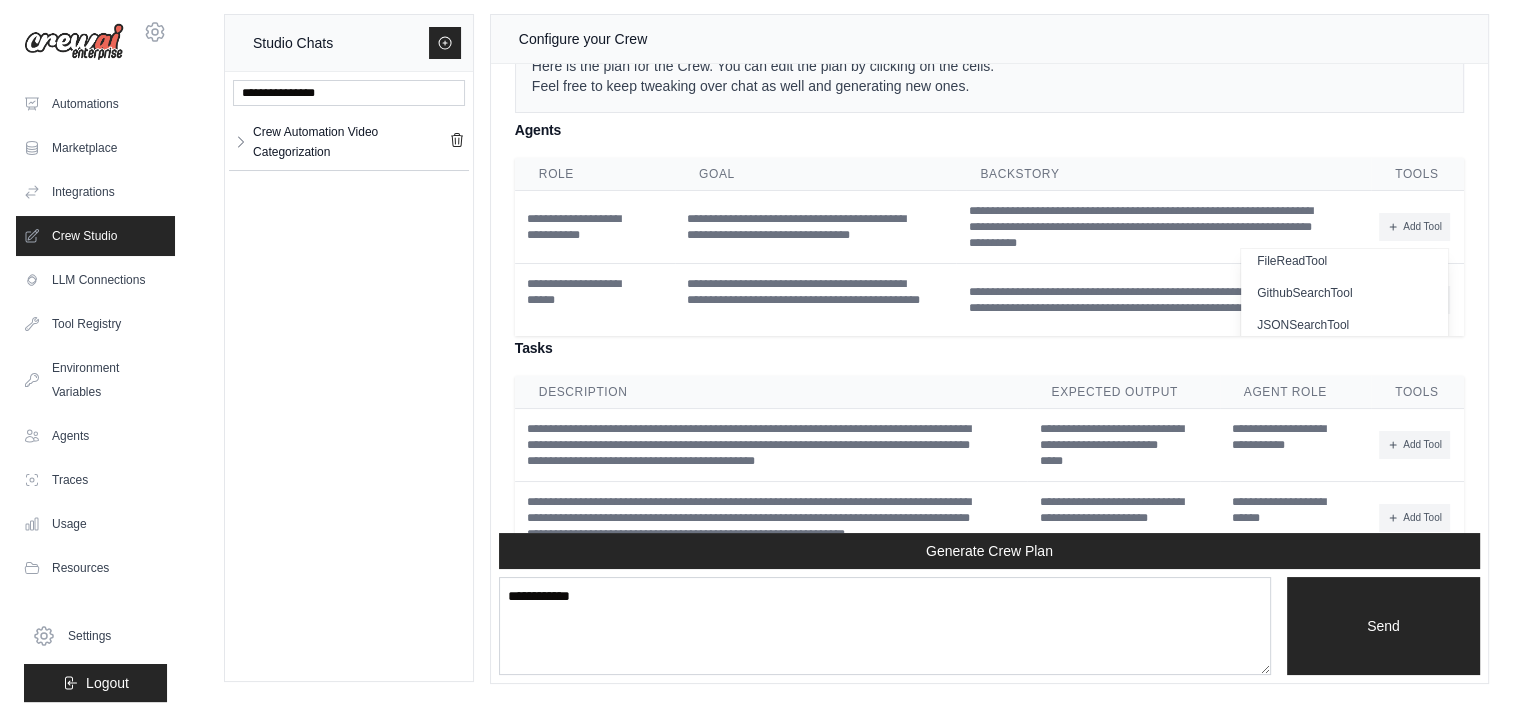 scroll, scrollTop: 0, scrollLeft: 0, axis: both 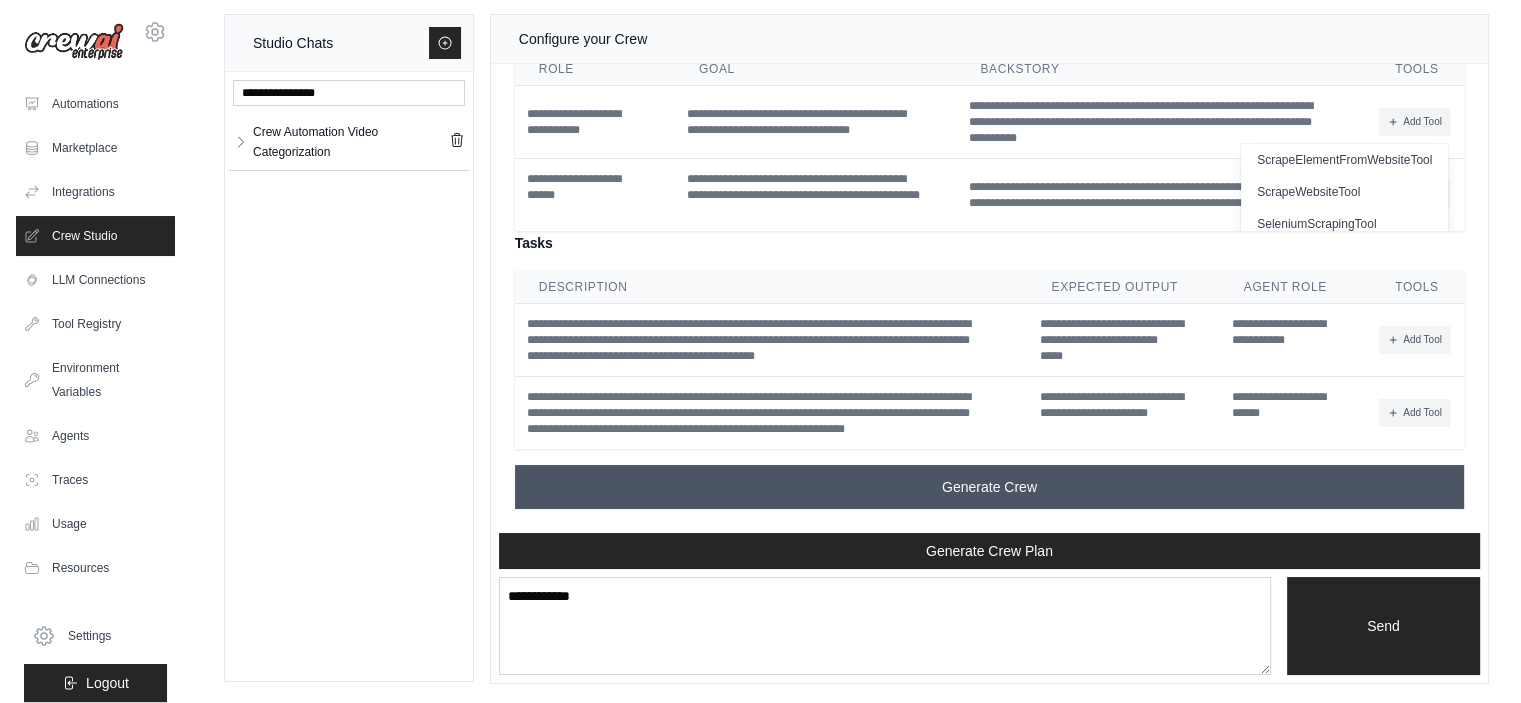 click on "Generate Crew" at bounding box center (989, 487) 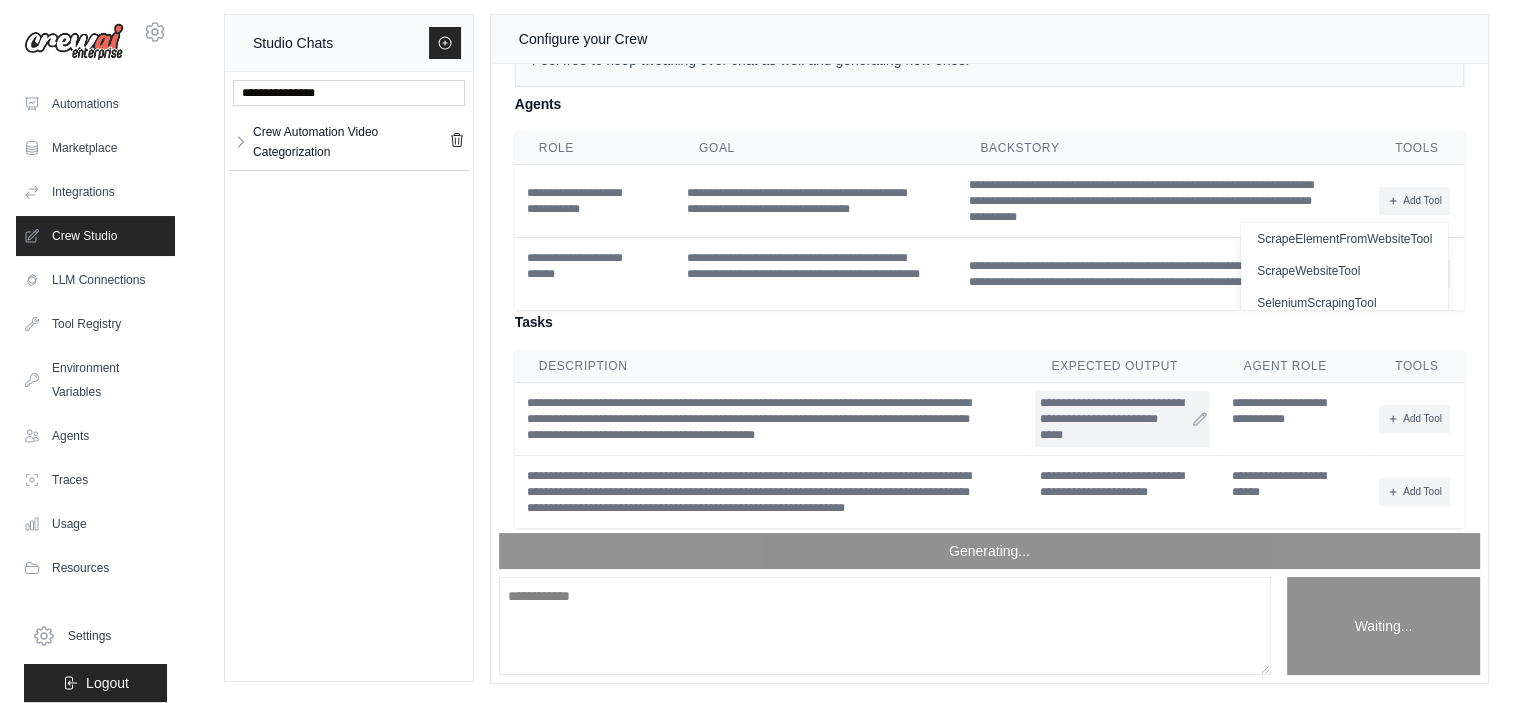 scroll, scrollTop: 4782, scrollLeft: 0, axis: vertical 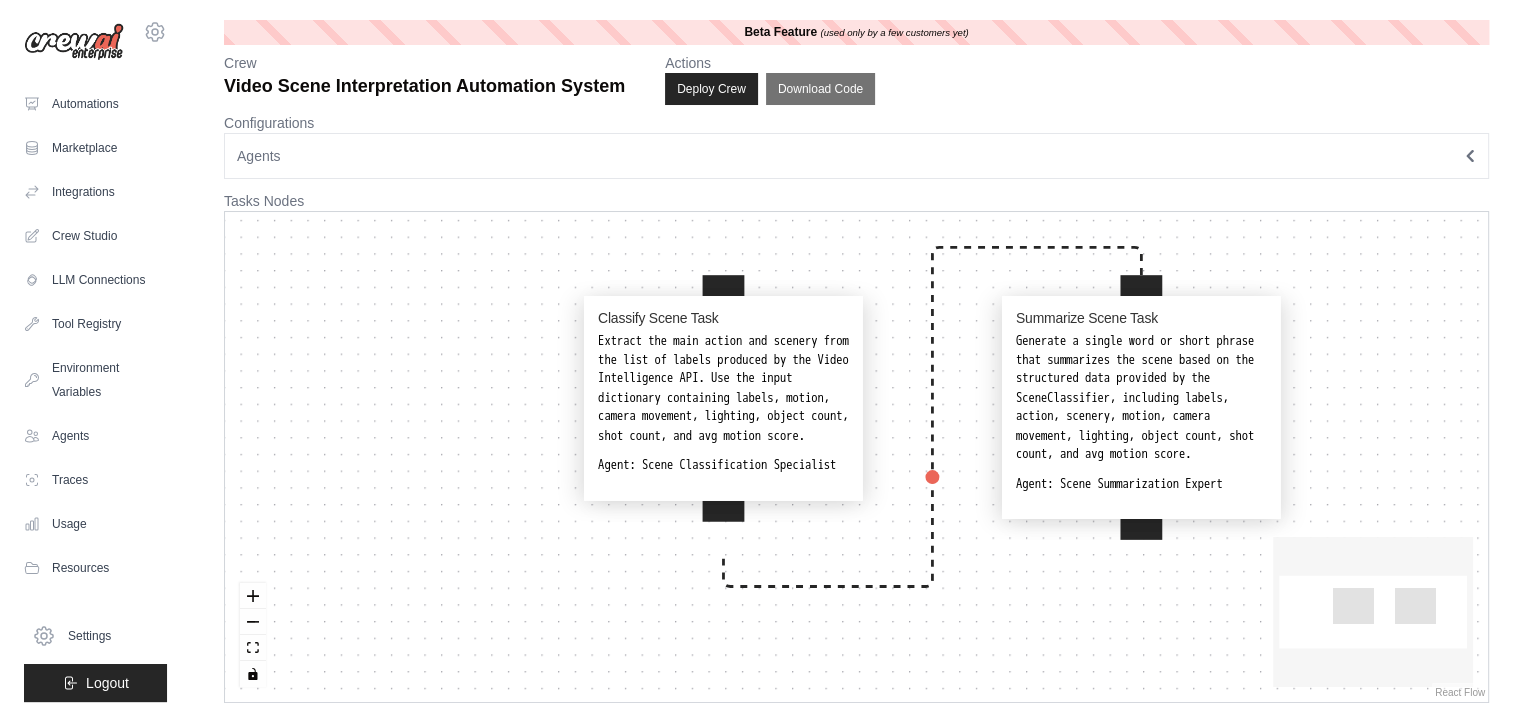 click on "Agents" at bounding box center [856, 156] 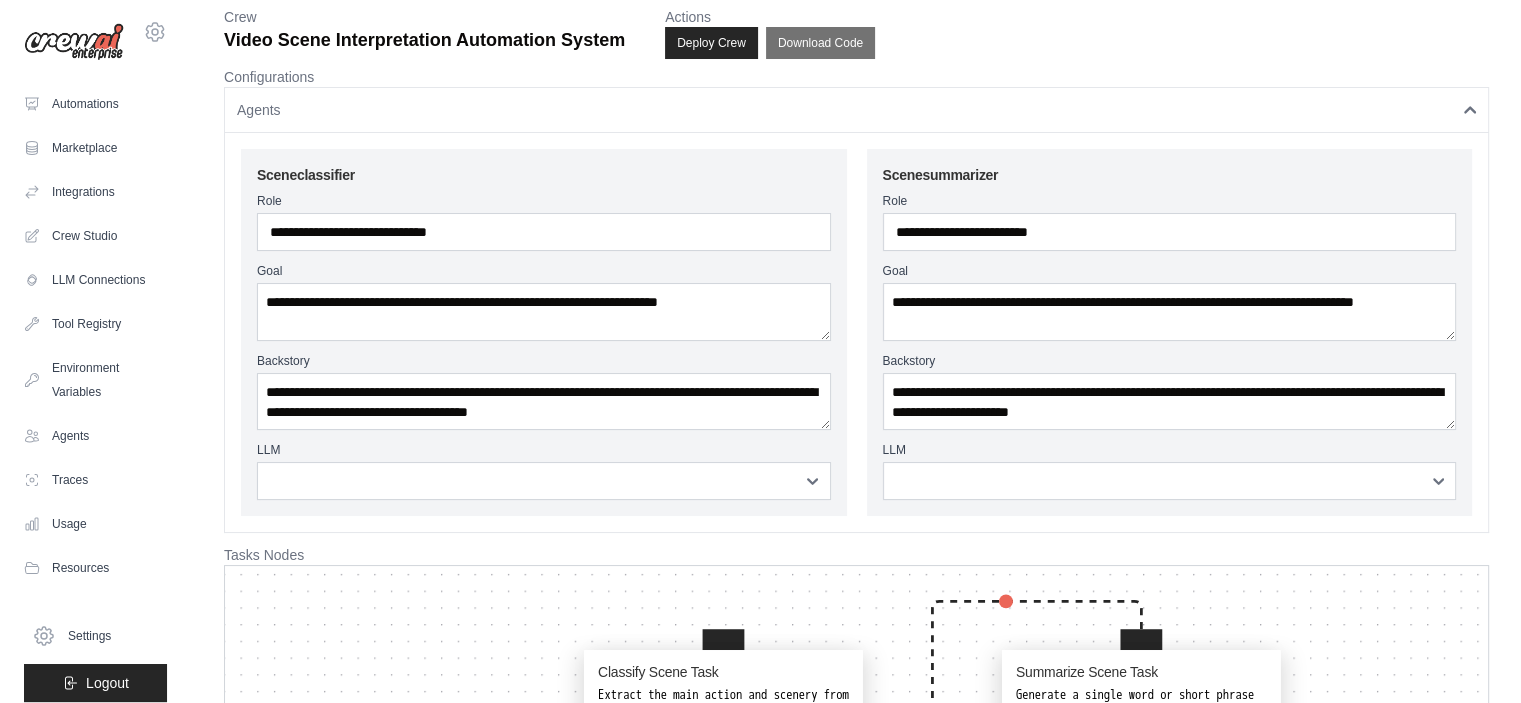 scroll, scrollTop: 63, scrollLeft: 0, axis: vertical 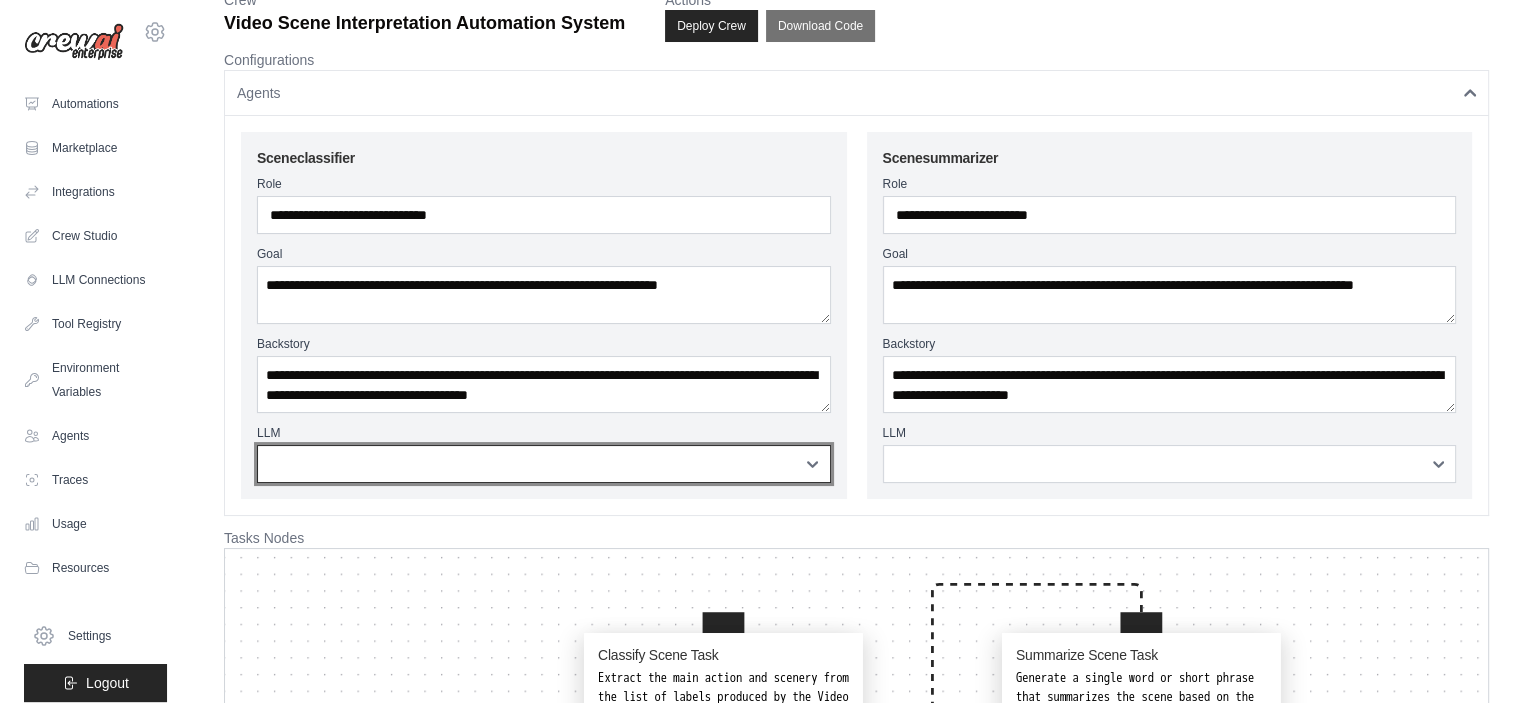 click on "**********" at bounding box center [544, 464] 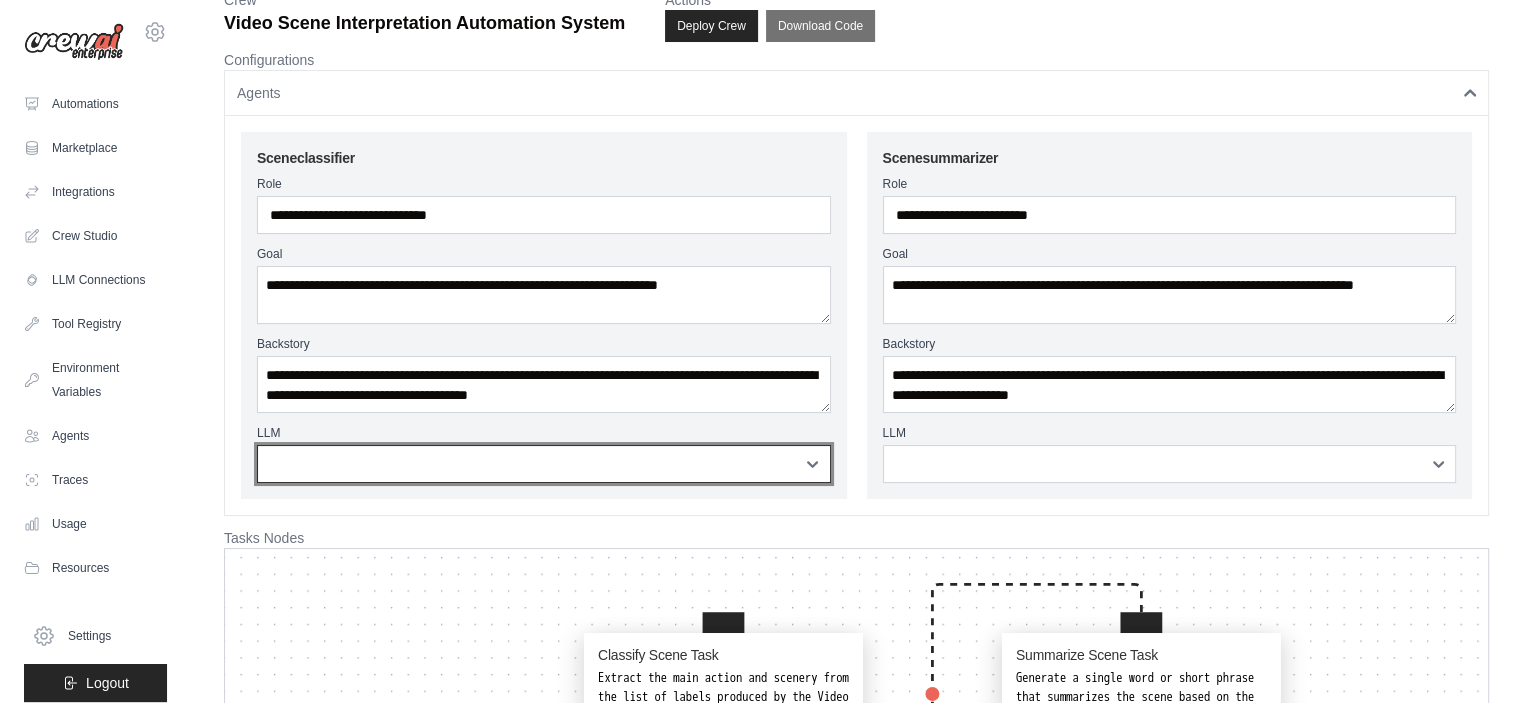 select on "**********" 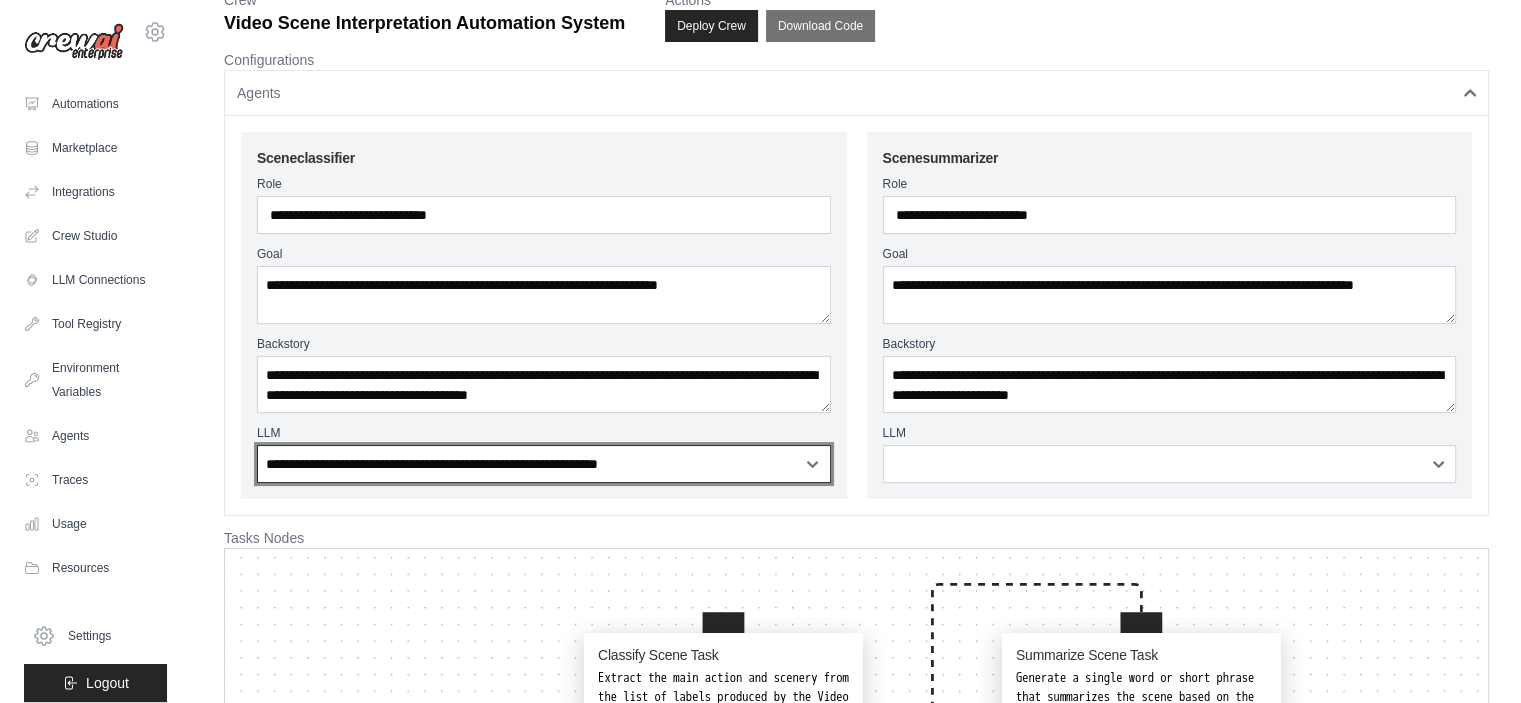 click on "**********" at bounding box center [544, 464] 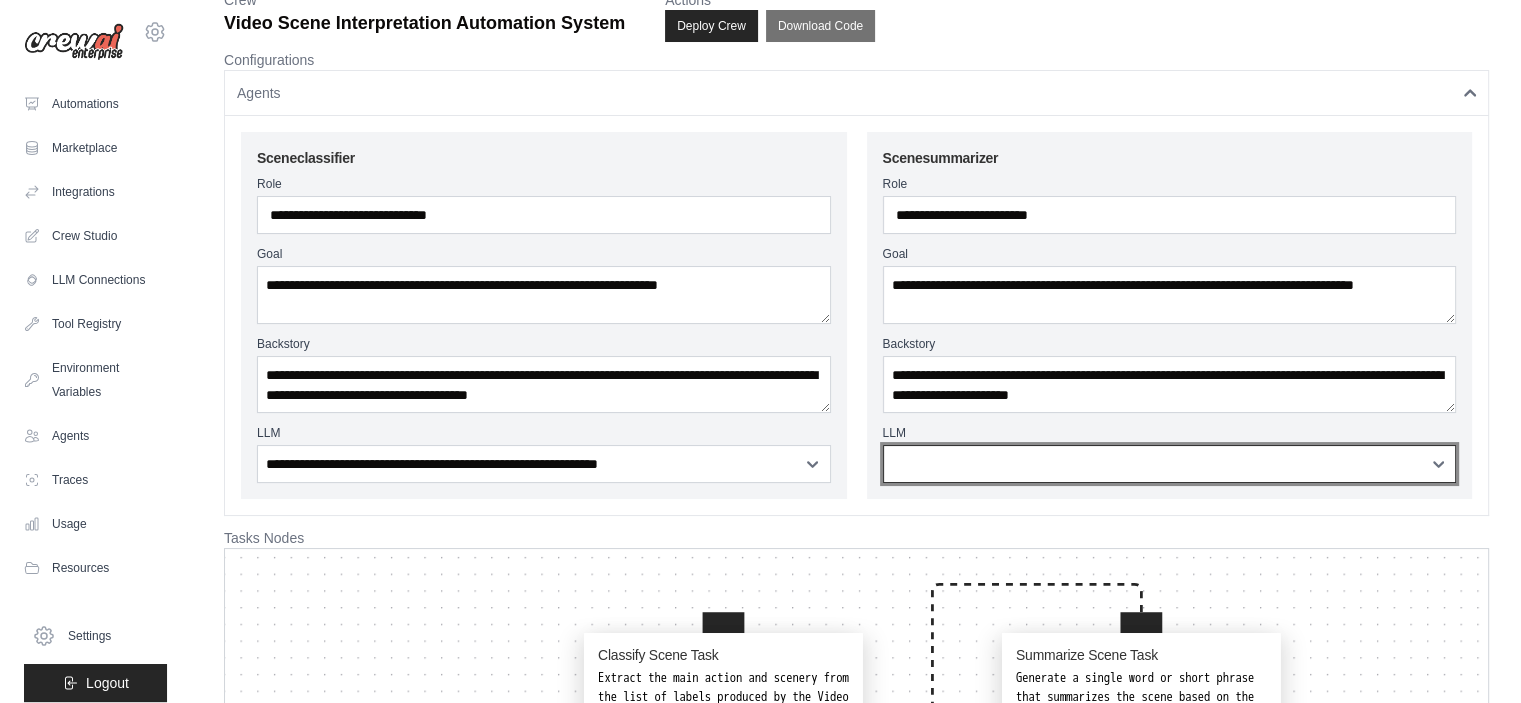 click on "**********" at bounding box center (1170, 464) 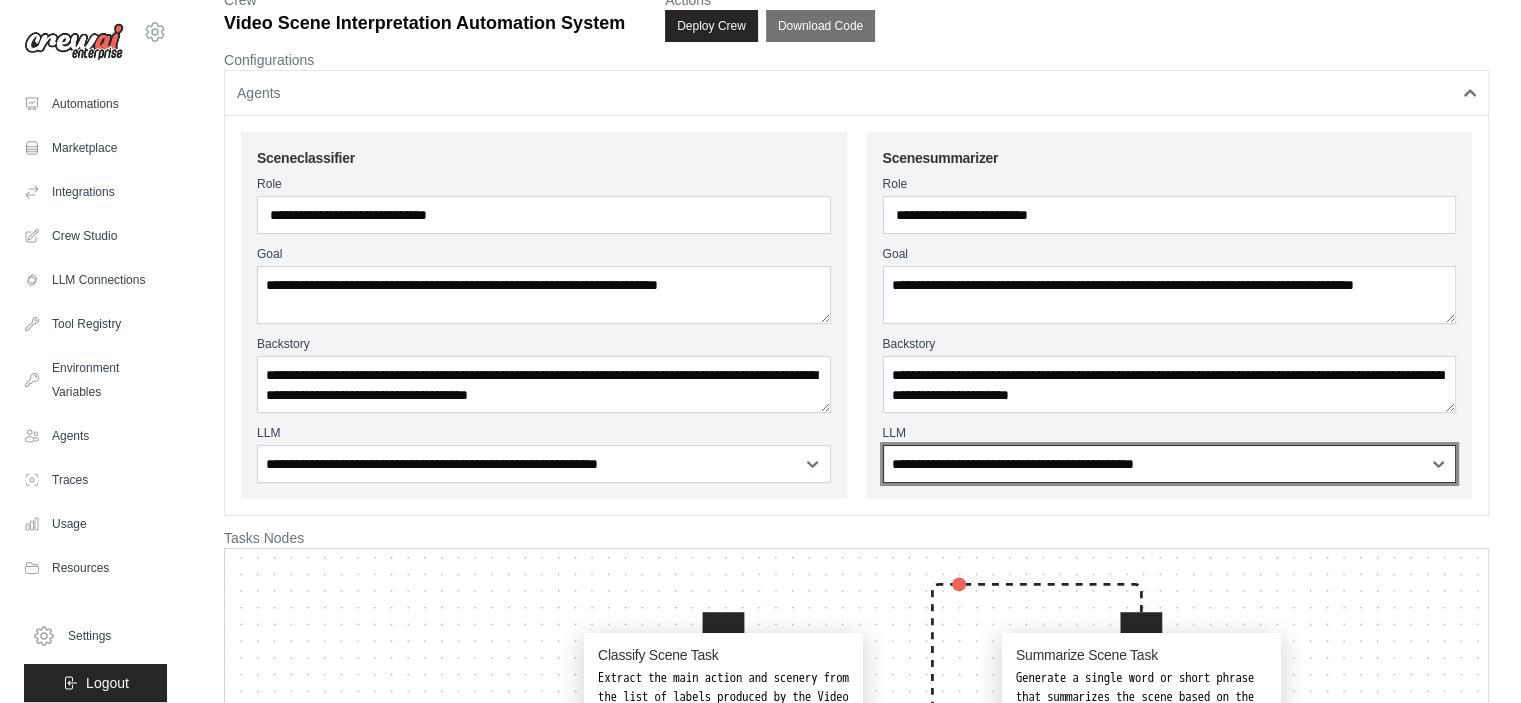 click on "**********" at bounding box center [1170, 464] 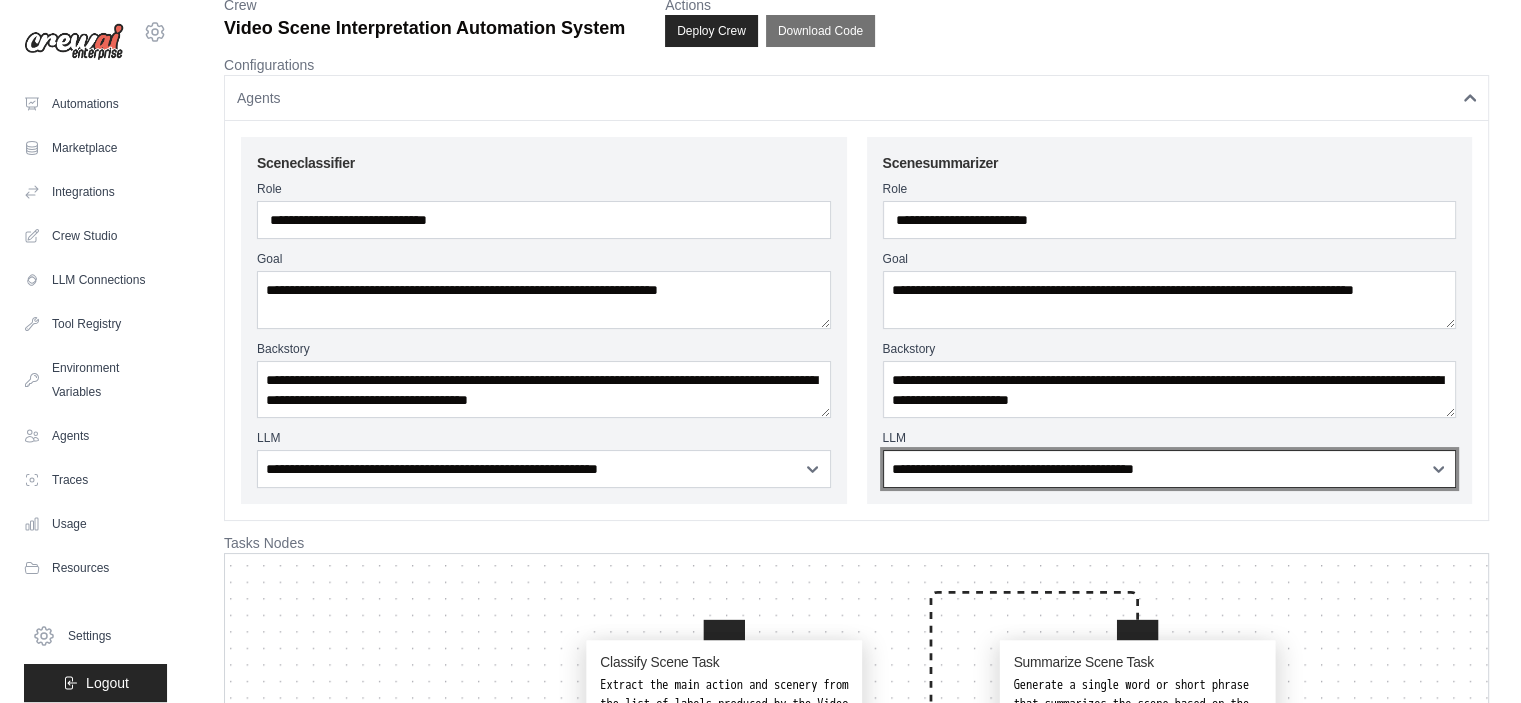 scroll, scrollTop: 0, scrollLeft: 0, axis: both 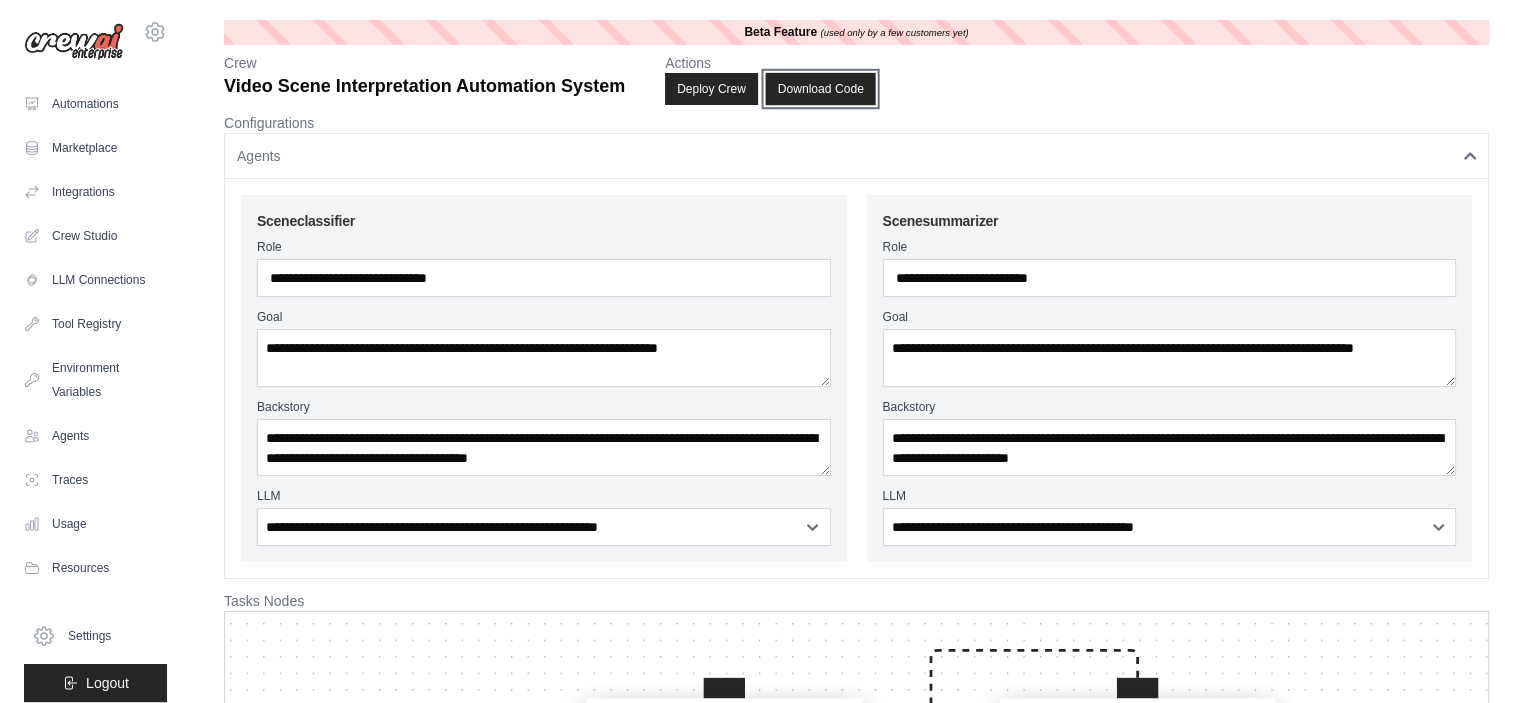 click on "Download Code" at bounding box center (820, 89) 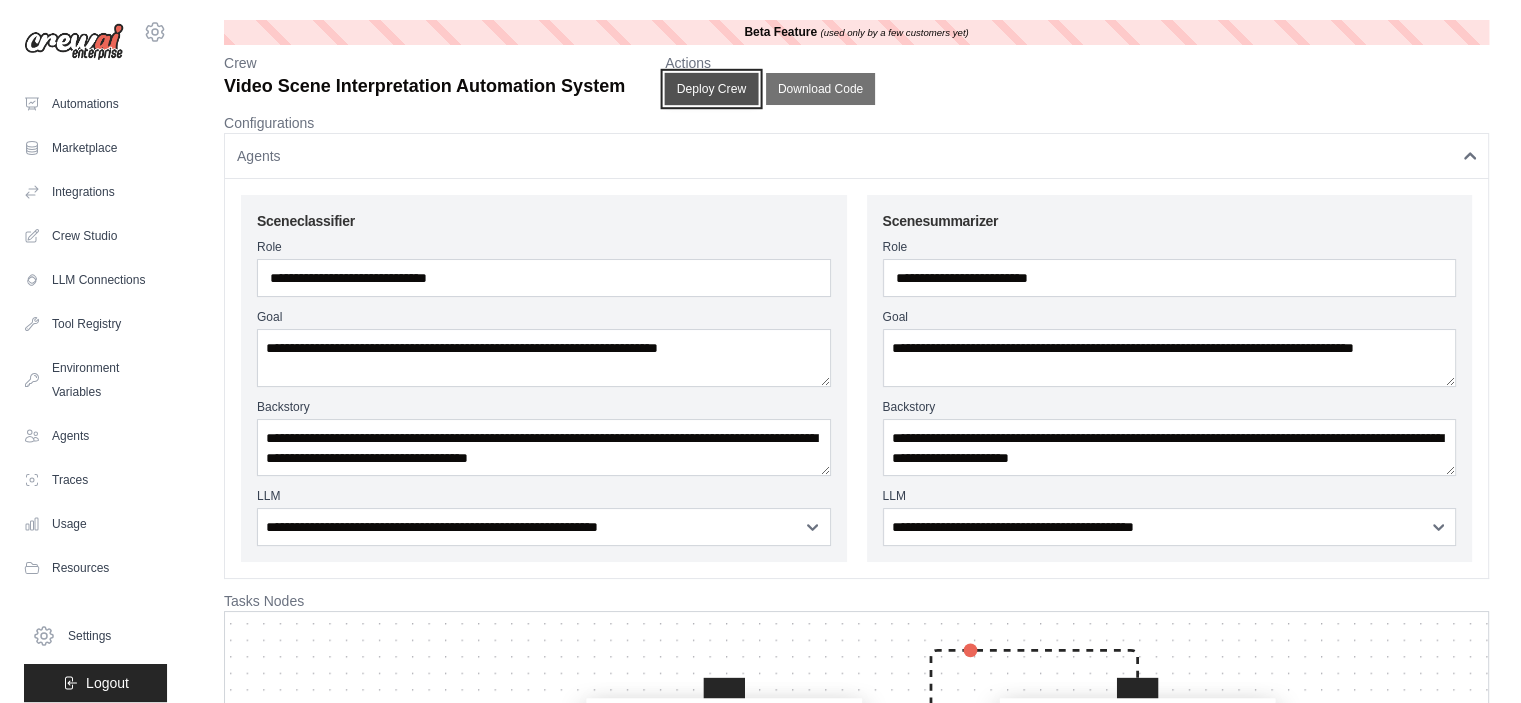 click on "Deploy Crew" at bounding box center (712, 89) 